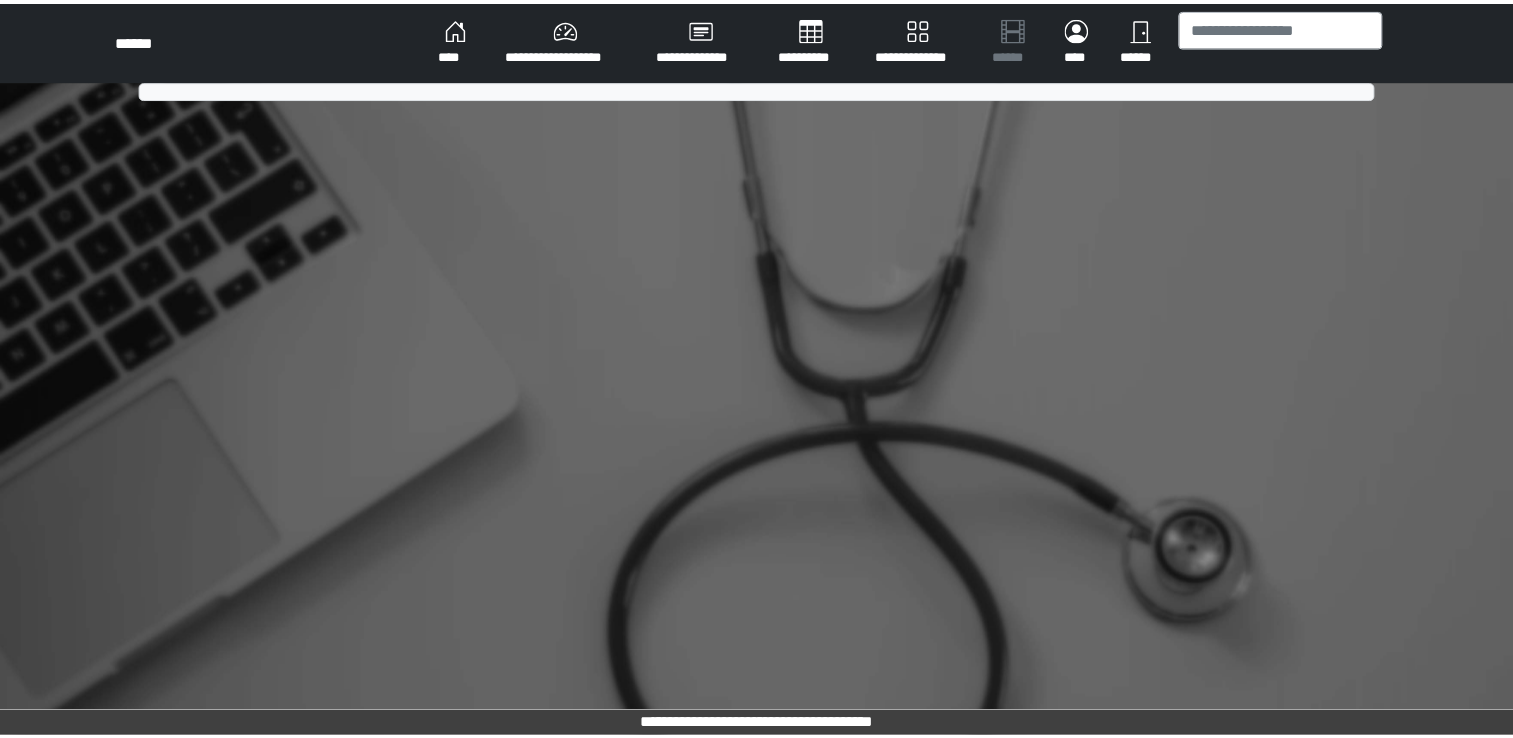 scroll, scrollTop: 0, scrollLeft: 0, axis: both 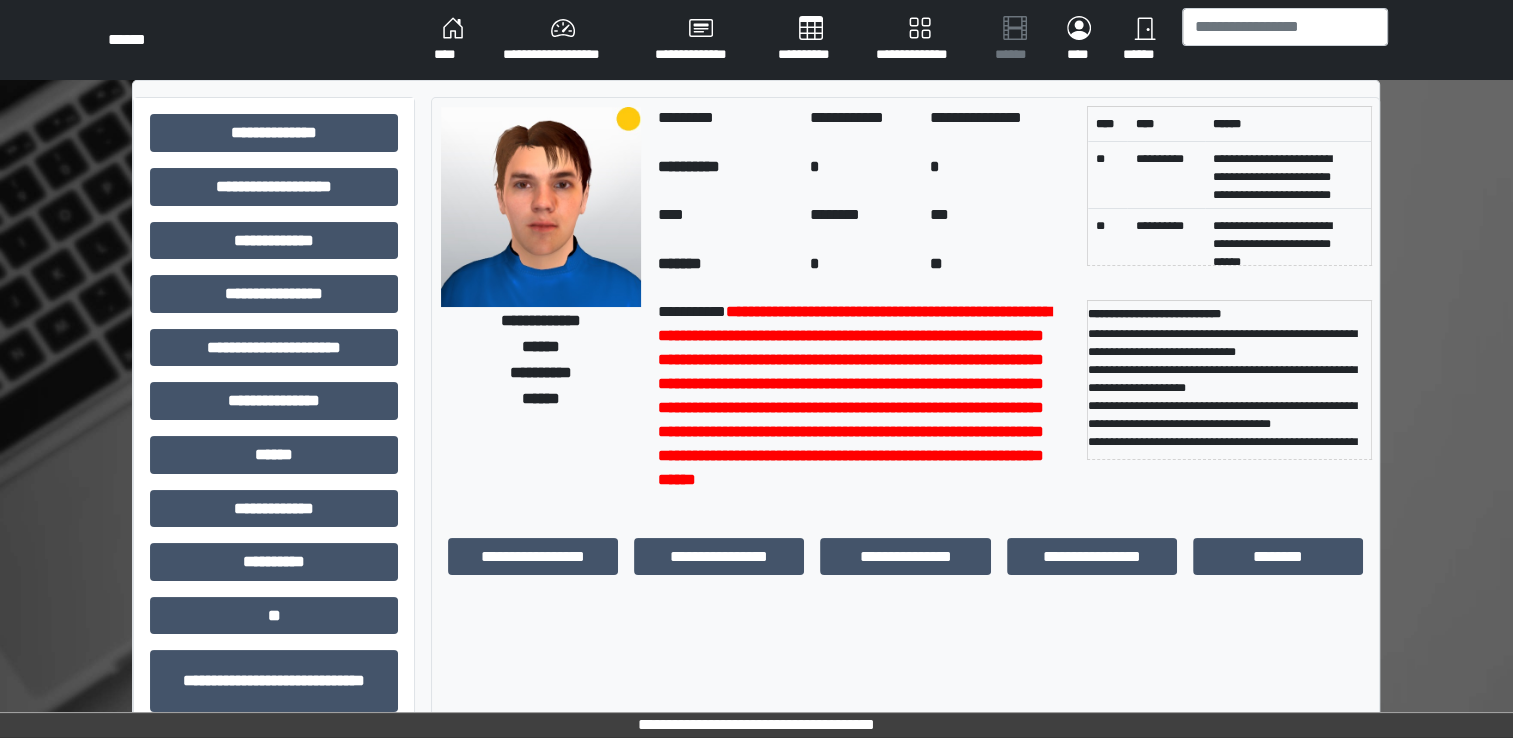 click on "**********" at bounding box center [563, 40] 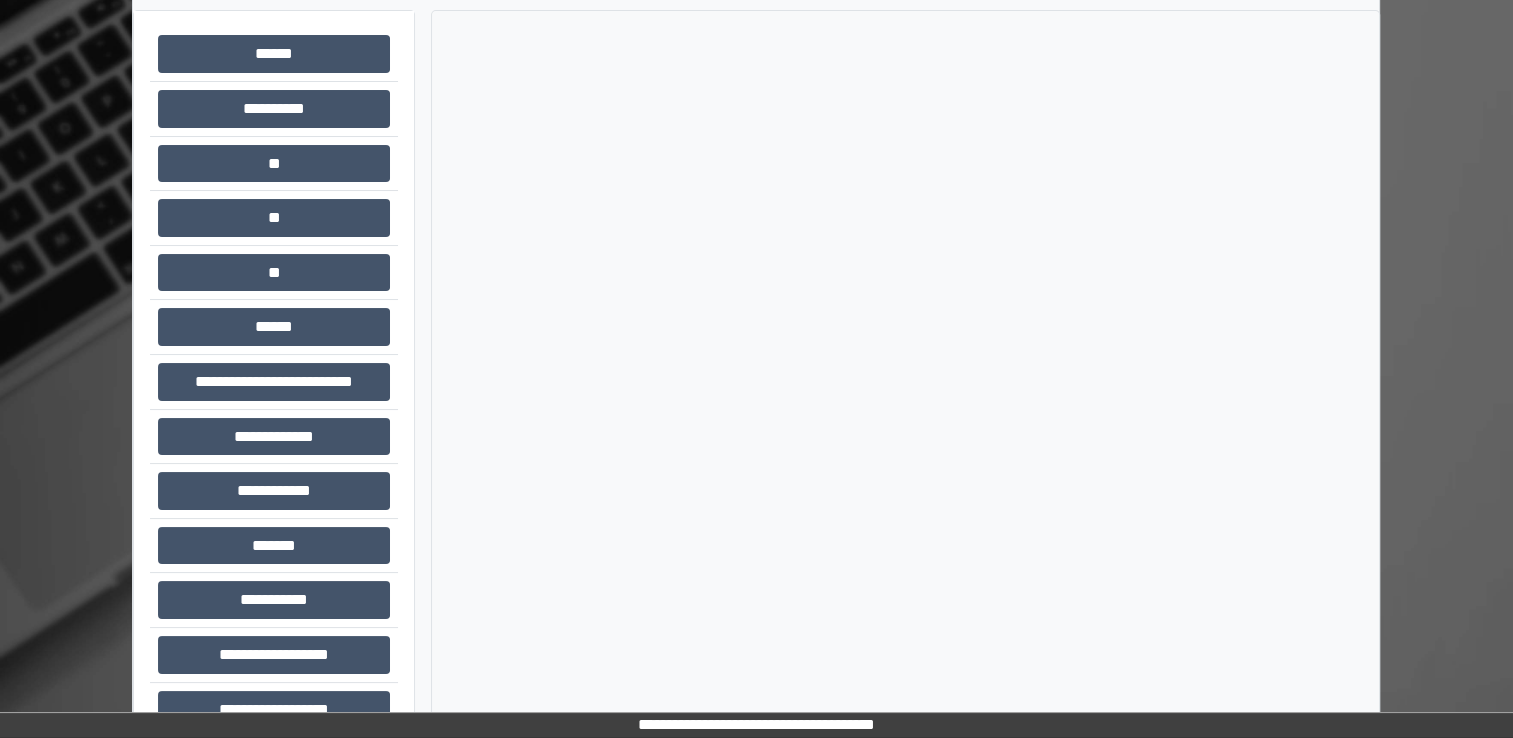 scroll, scrollTop: 132, scrollLeft: 0, axis: vertical 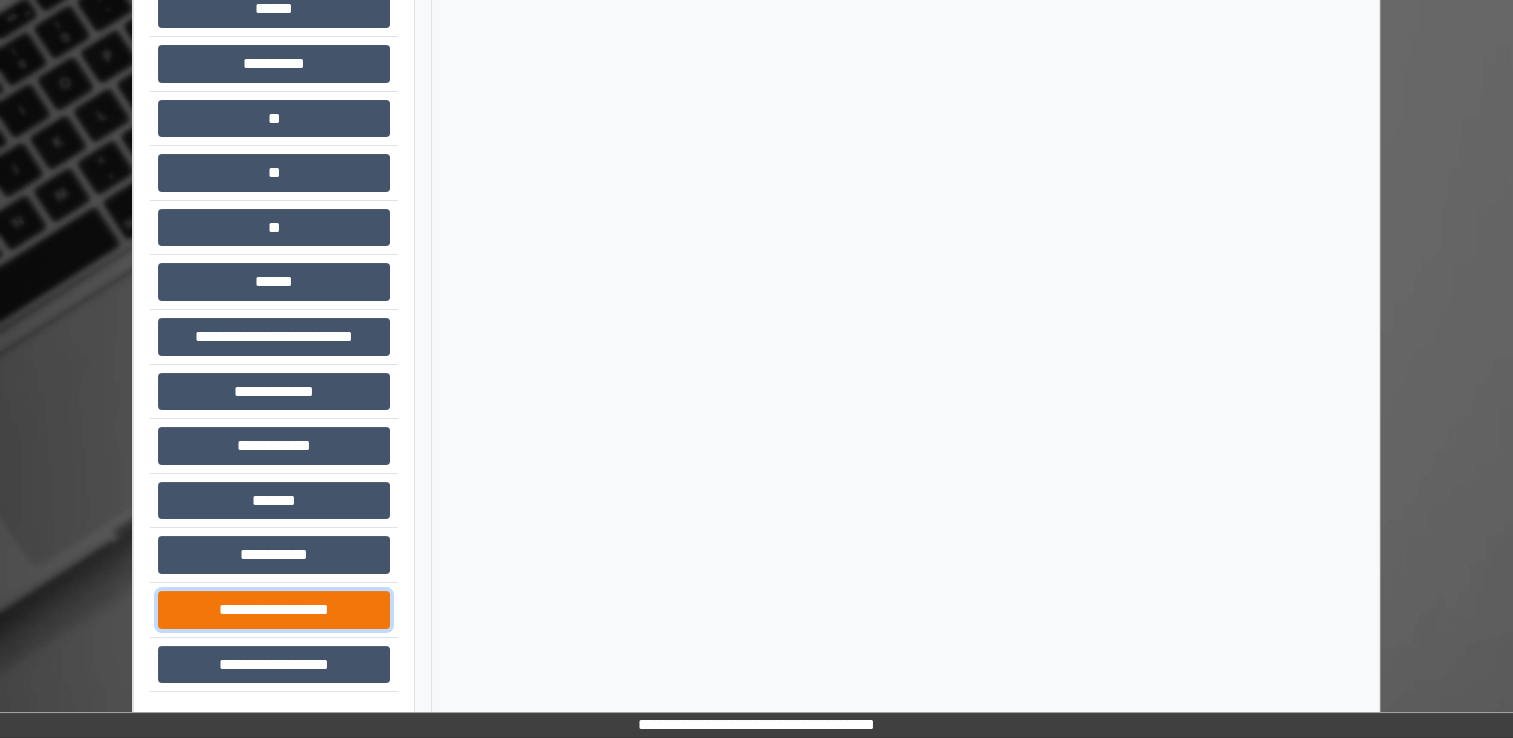 click on "**********" at bounding box center [274, 610] 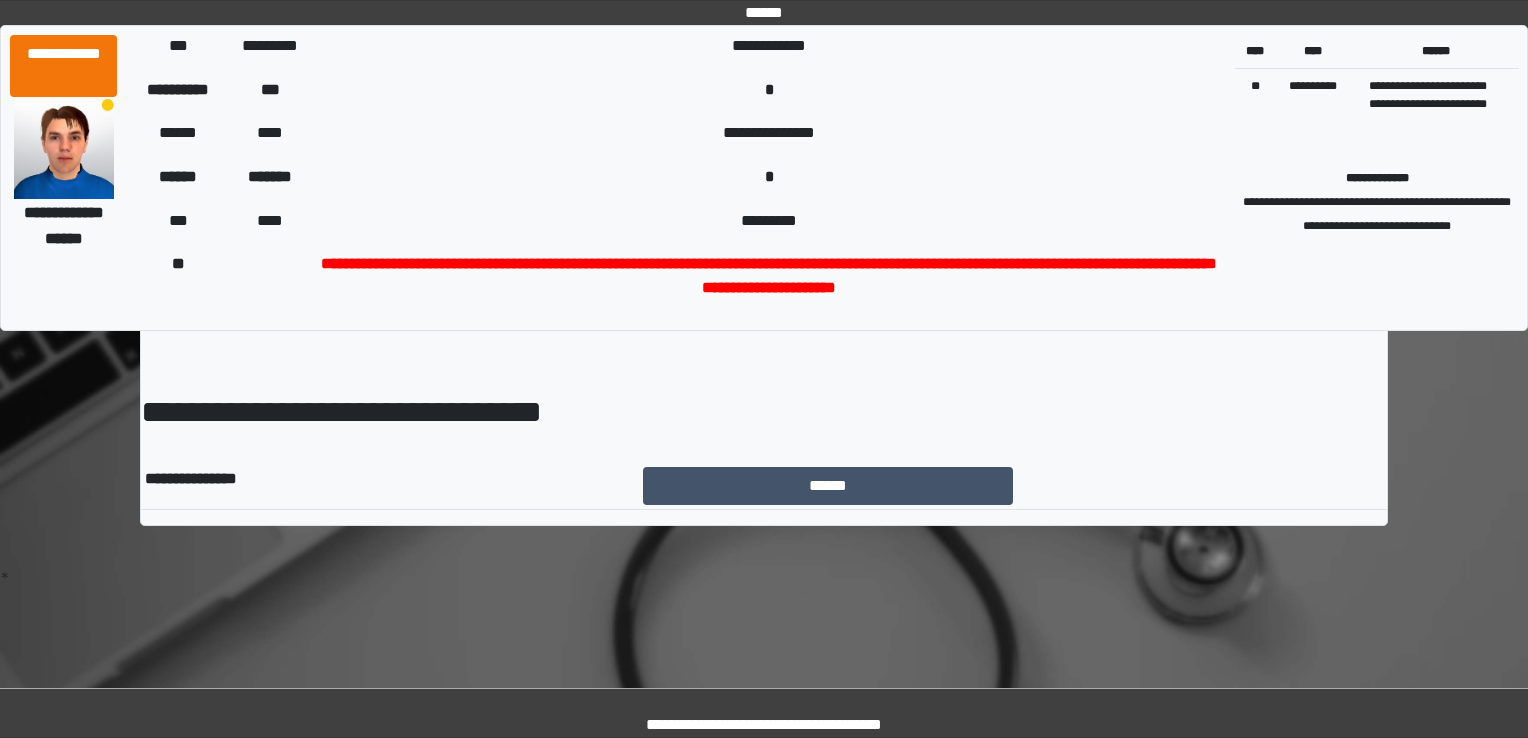 scroll, scrollTop: 0, scrollLeft: 0, axis: both 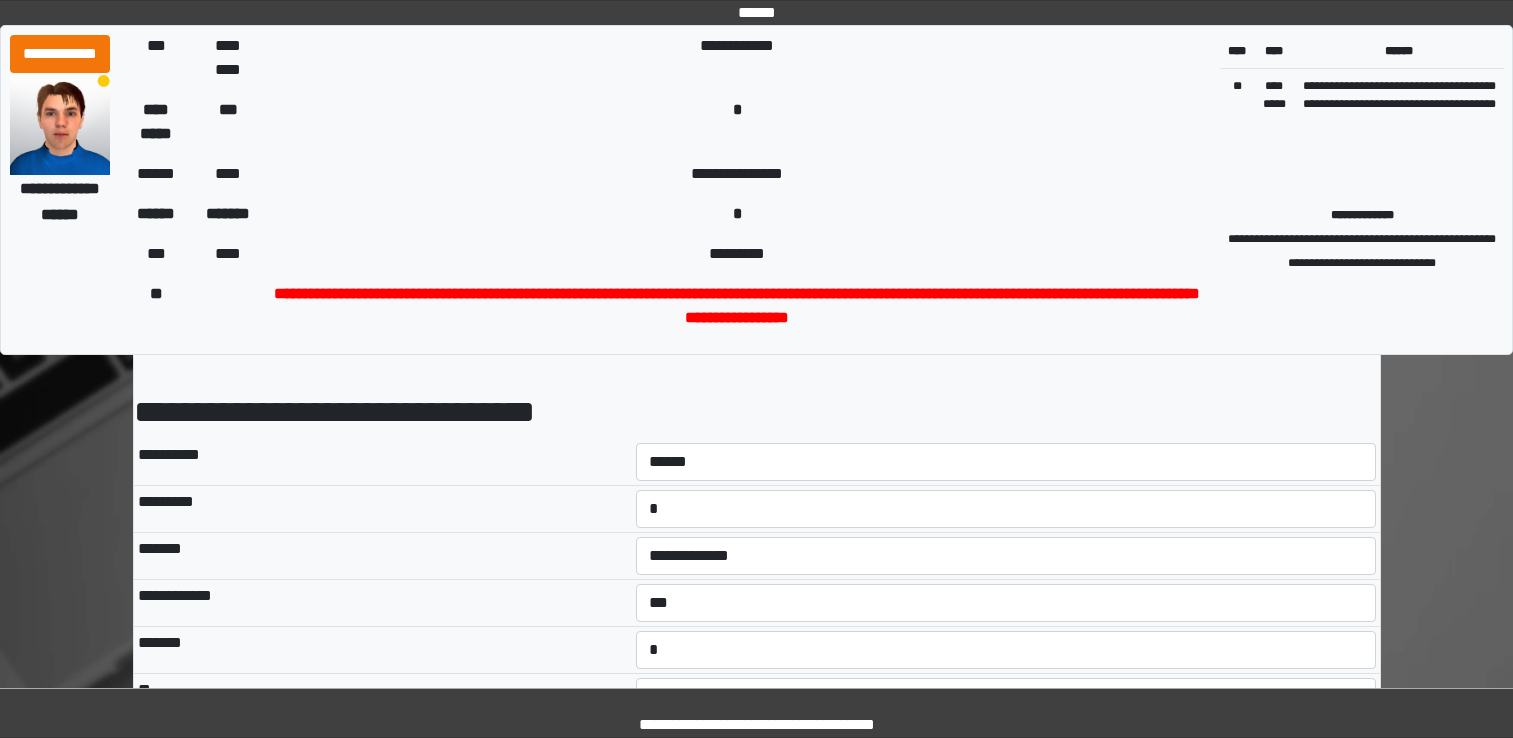 select on "***" 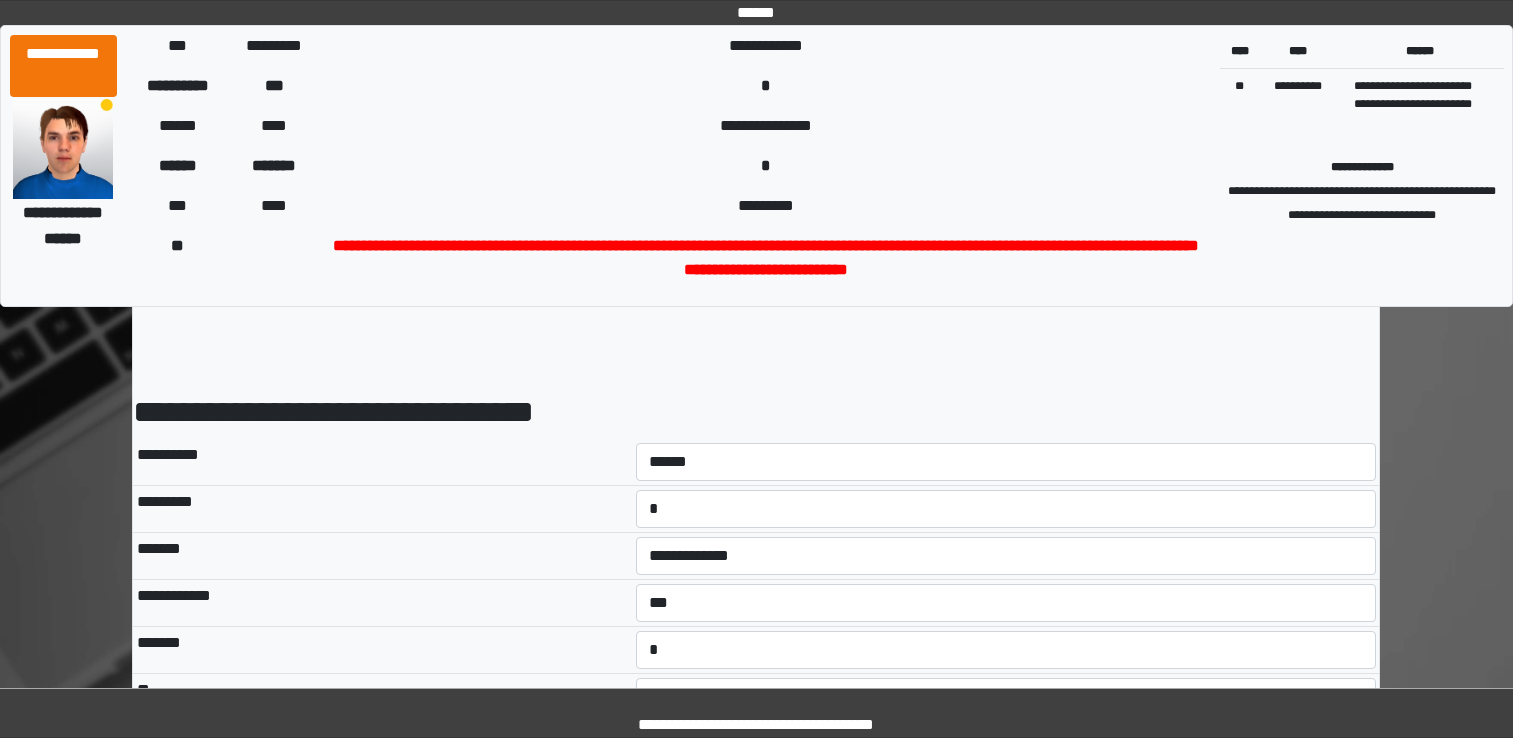 scroll, scrollTop: 541, scrollLeft: 0, axis: vertical 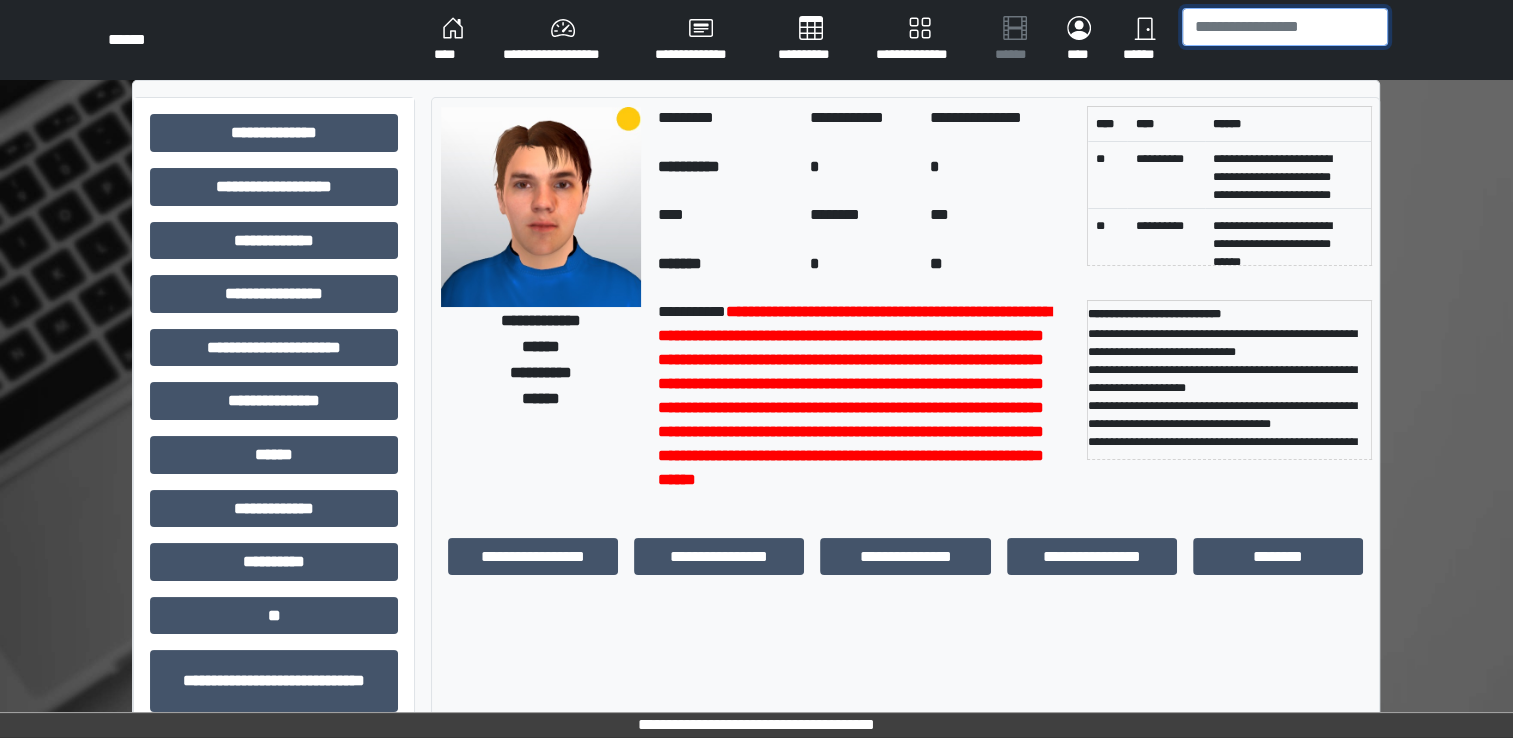 click at bounding box center (1285, 27) 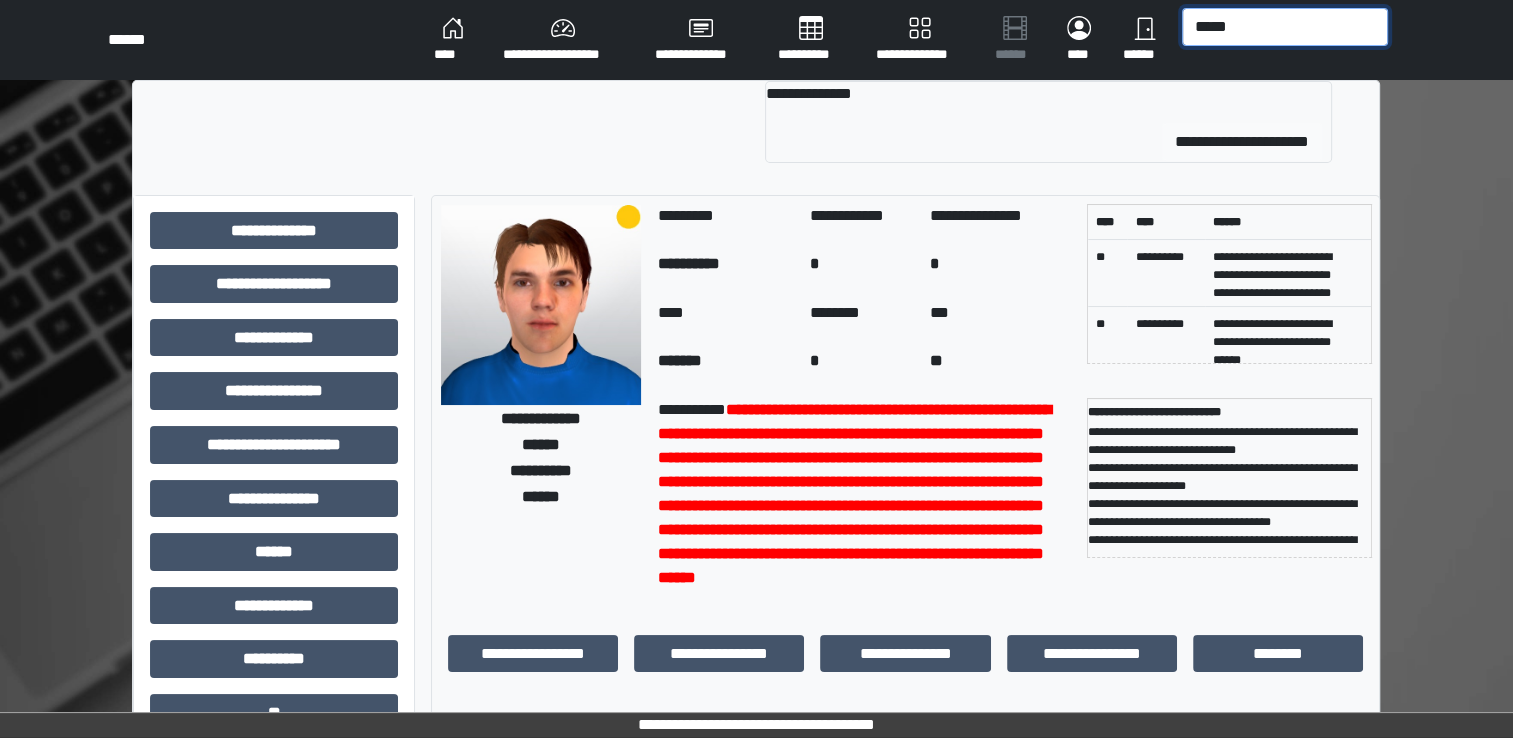 type on "*****" 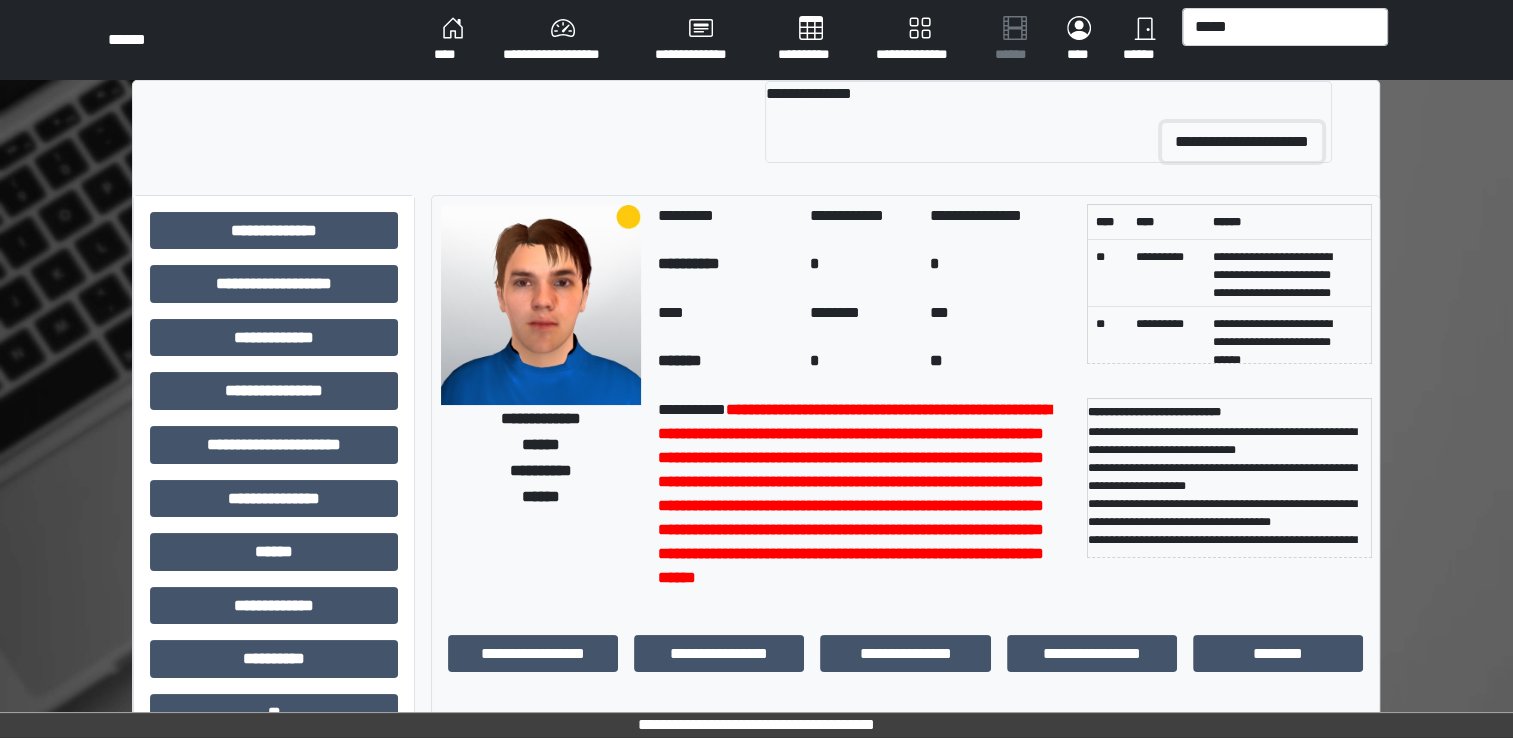 click on "**********" at bounding box center [1242, 142] 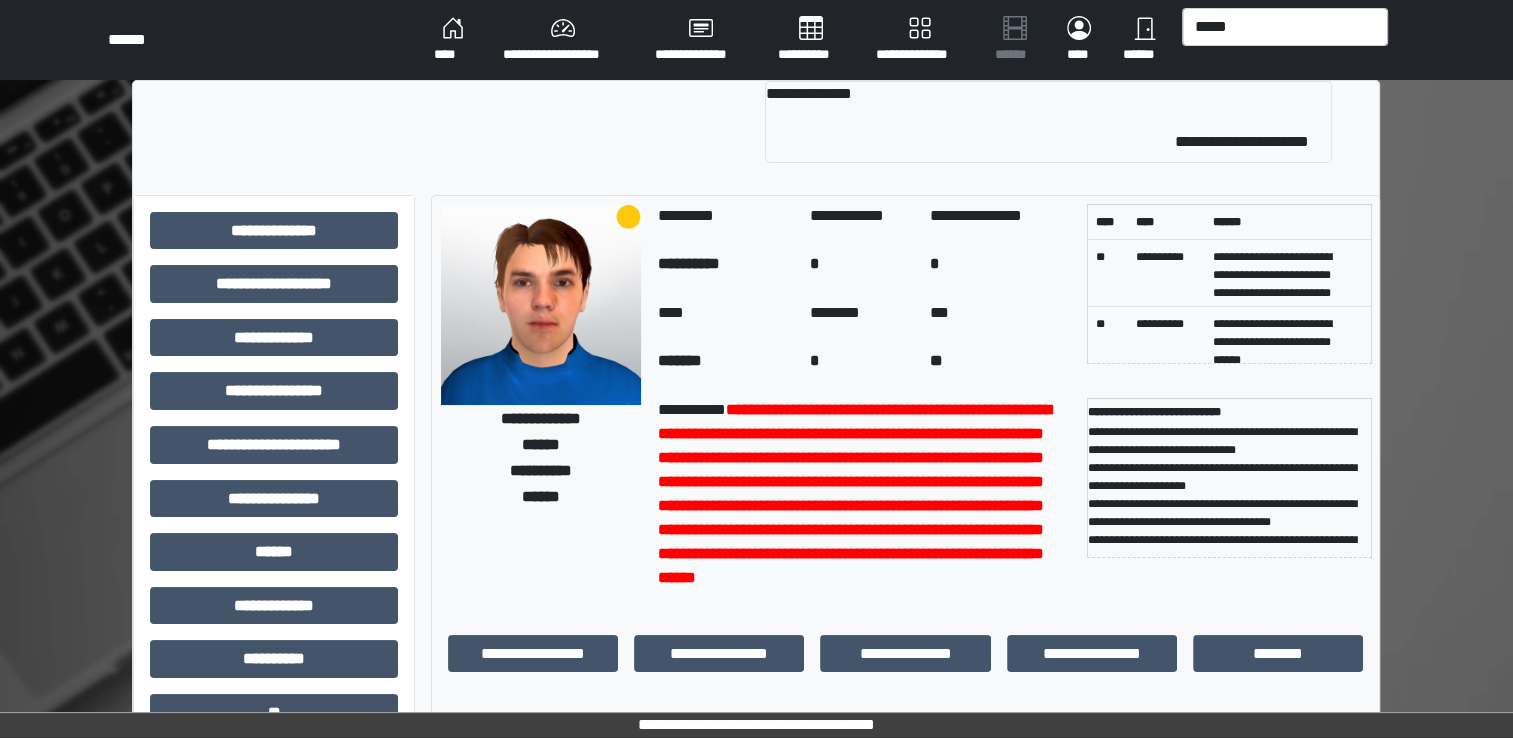 type 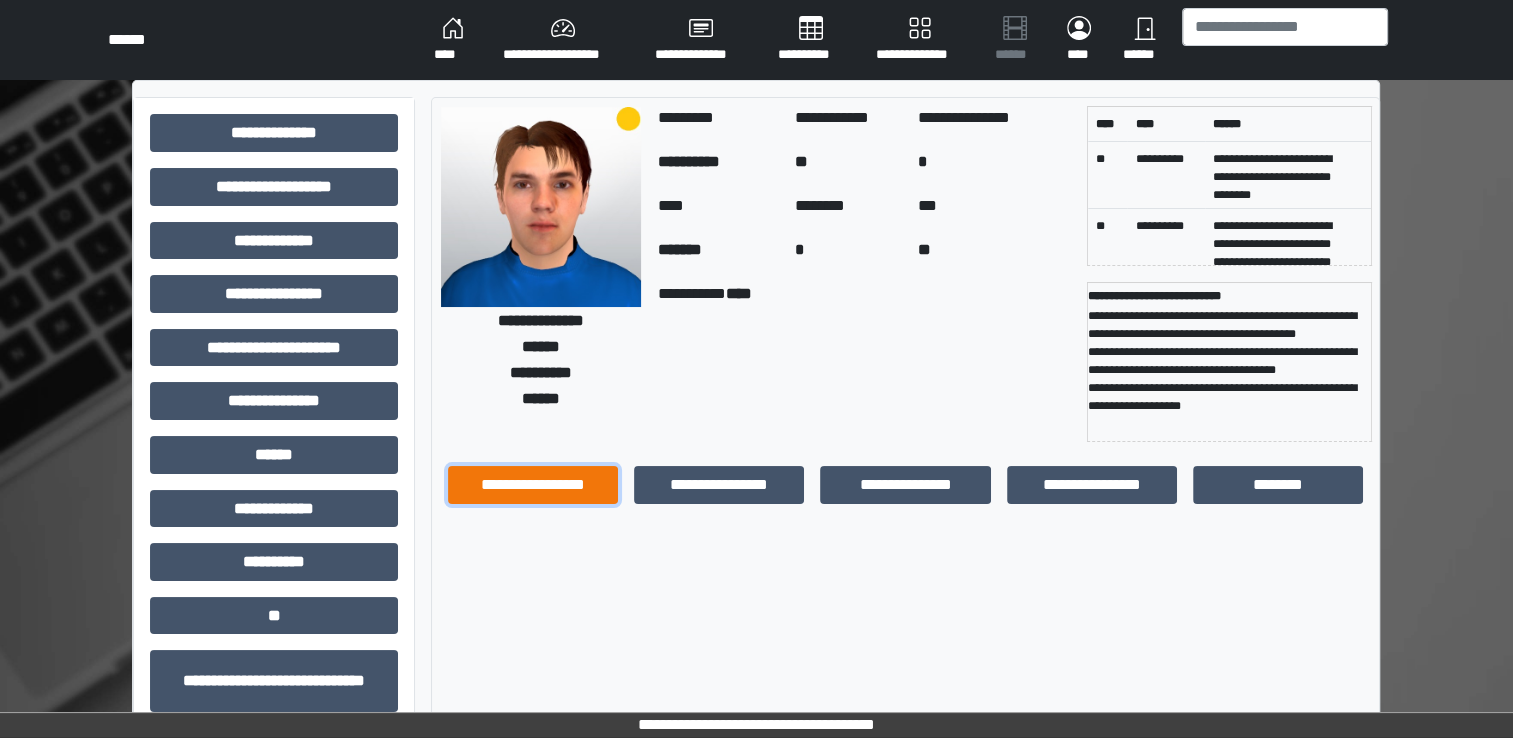 click on "**********" at bounding box center [533, 485] 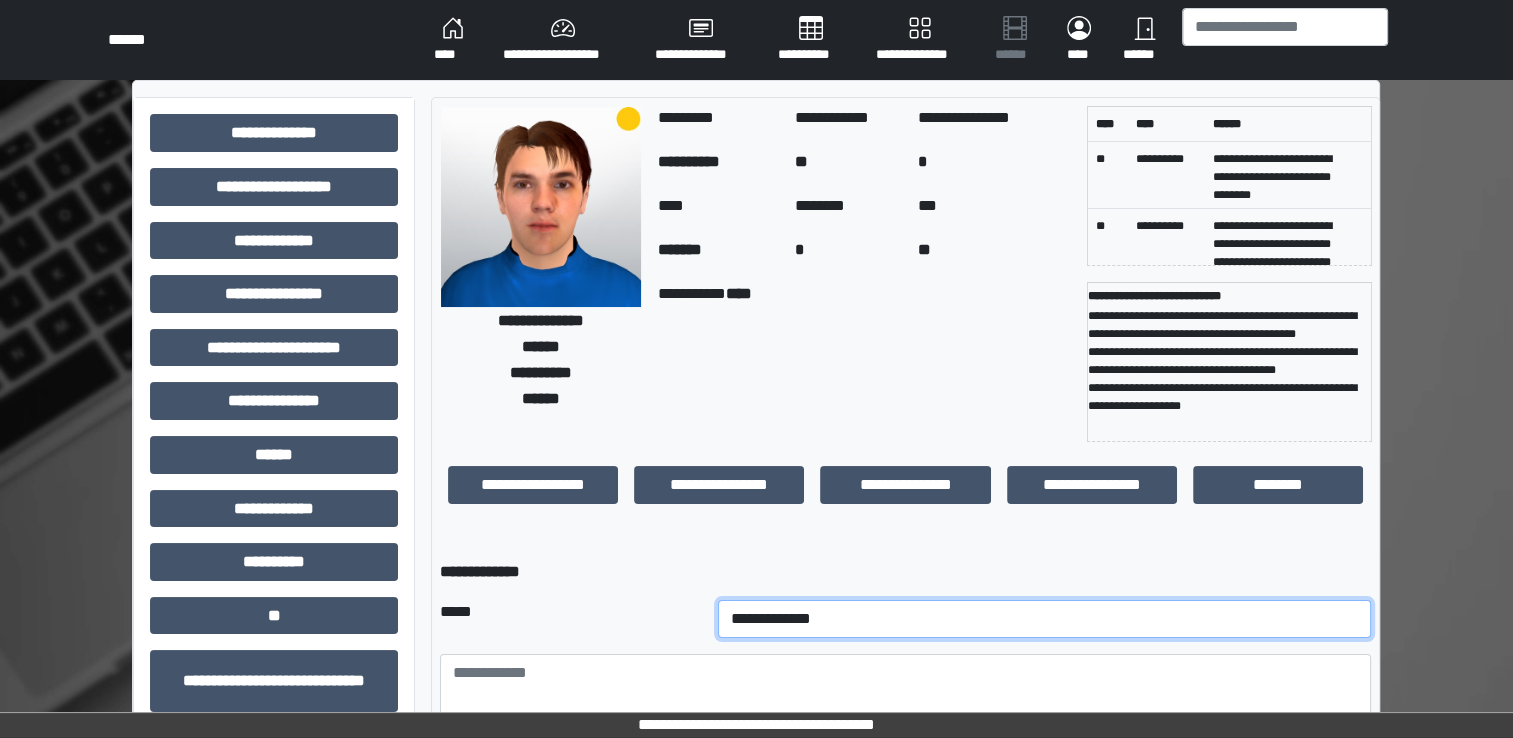 click on "**********" at bounding box center [1045, 619] 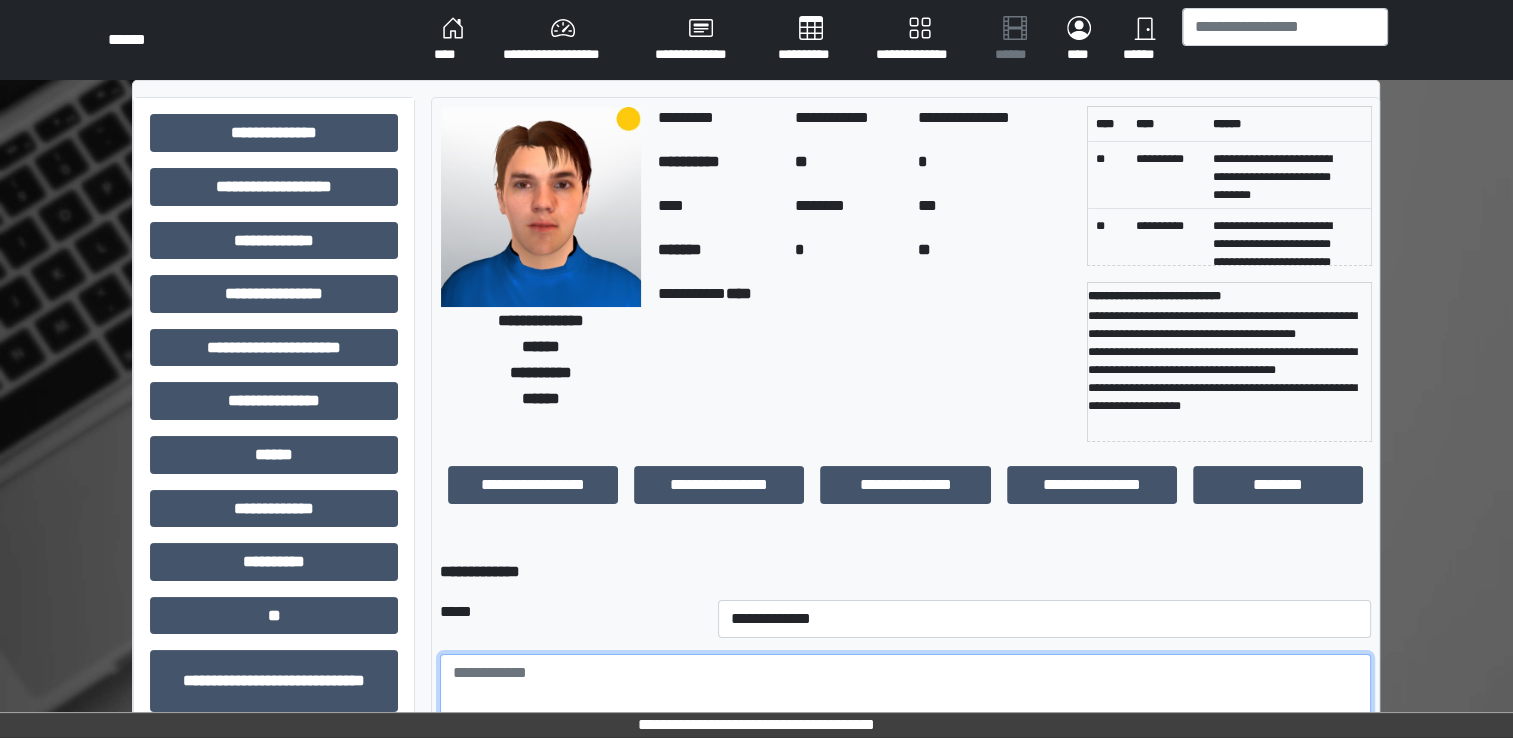 click at bounding box center [905, 709] 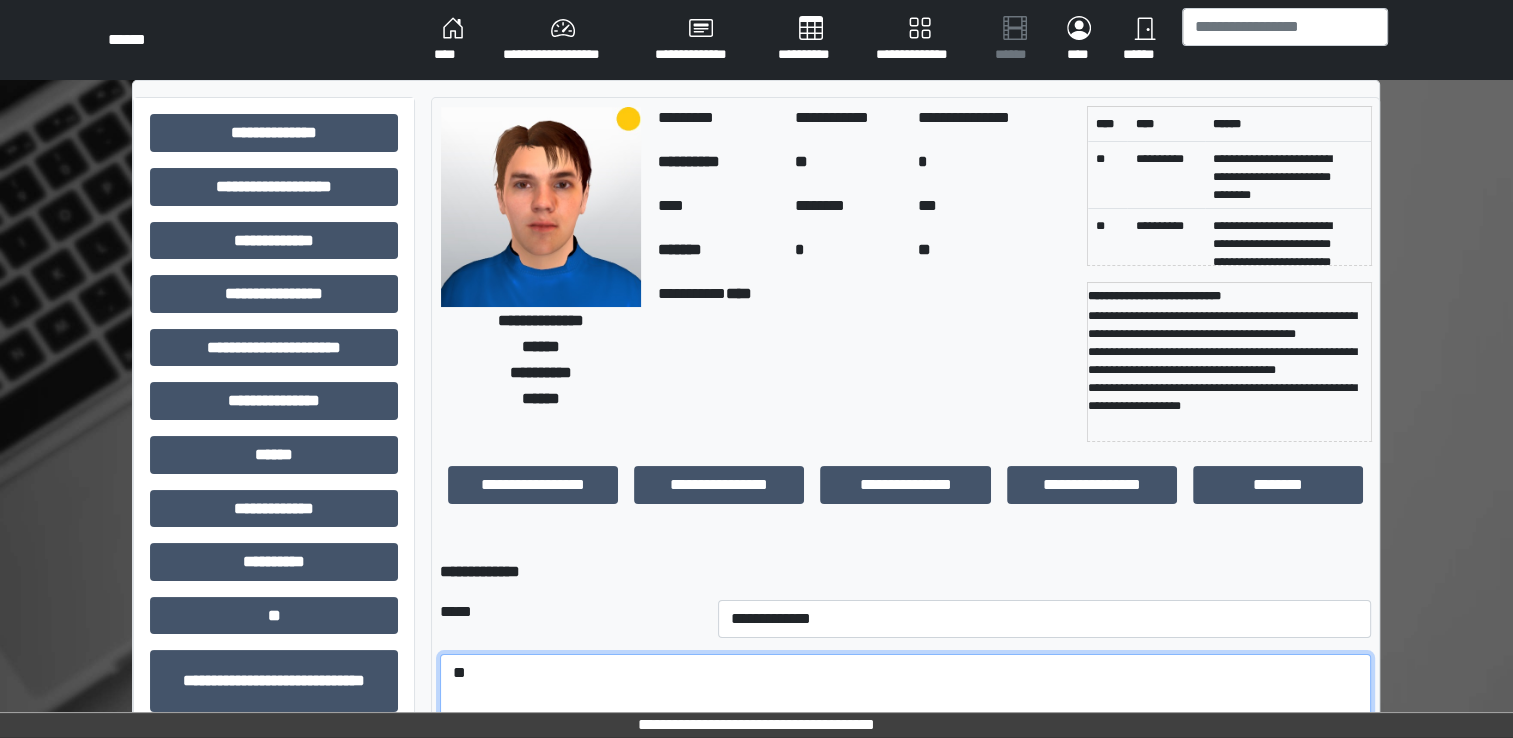 type on "*" 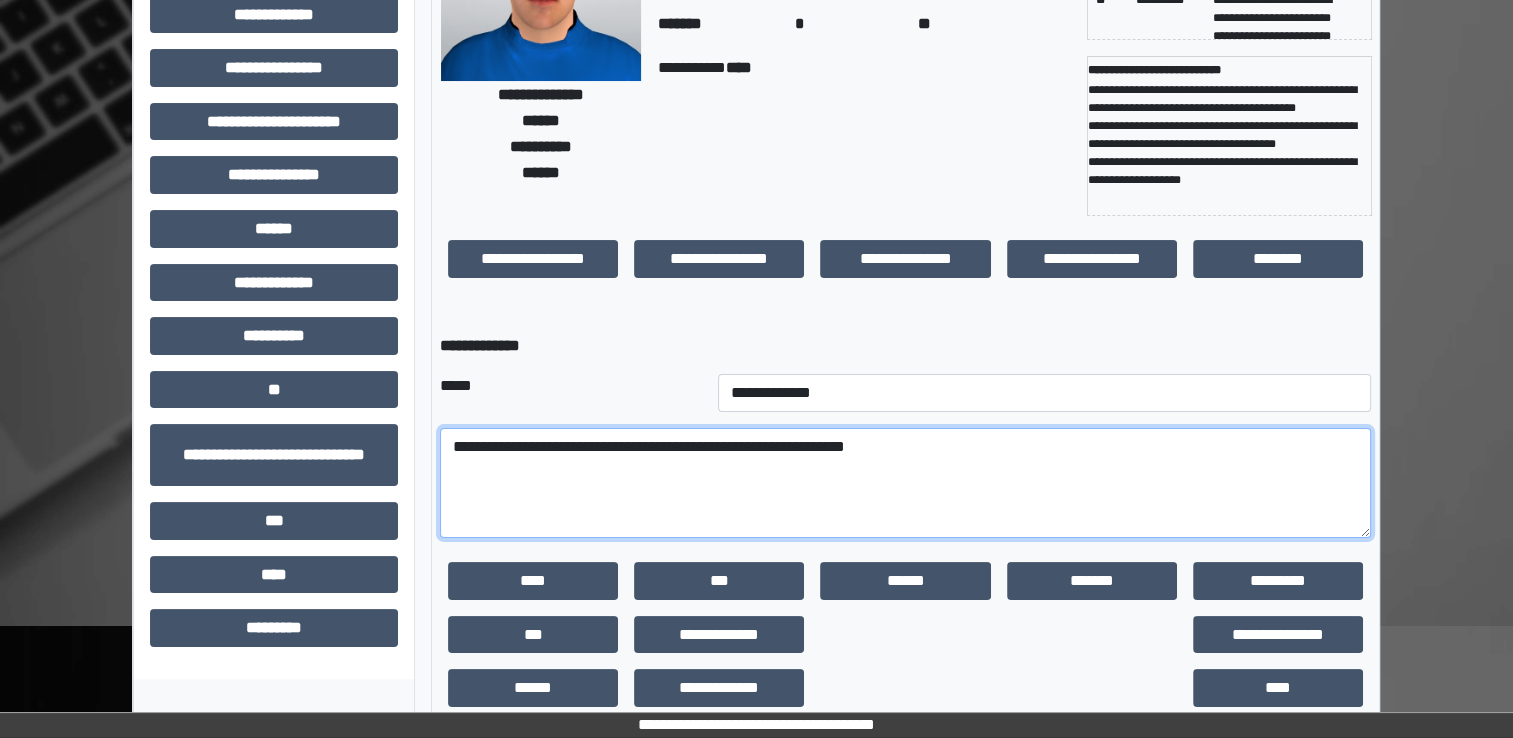 scroll, scrollTop: 259, scrollLeft: 0, axis: vertical 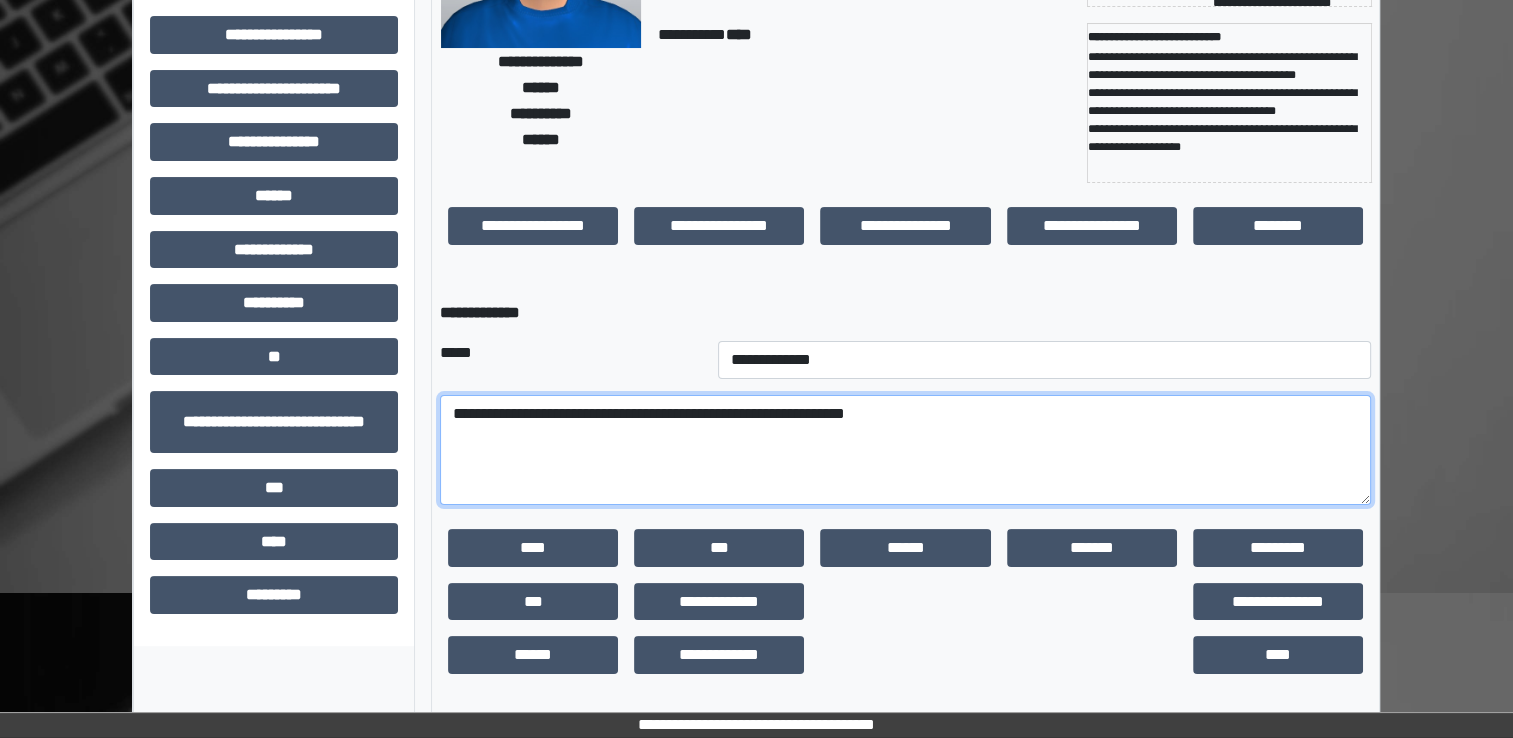 type on "**********" 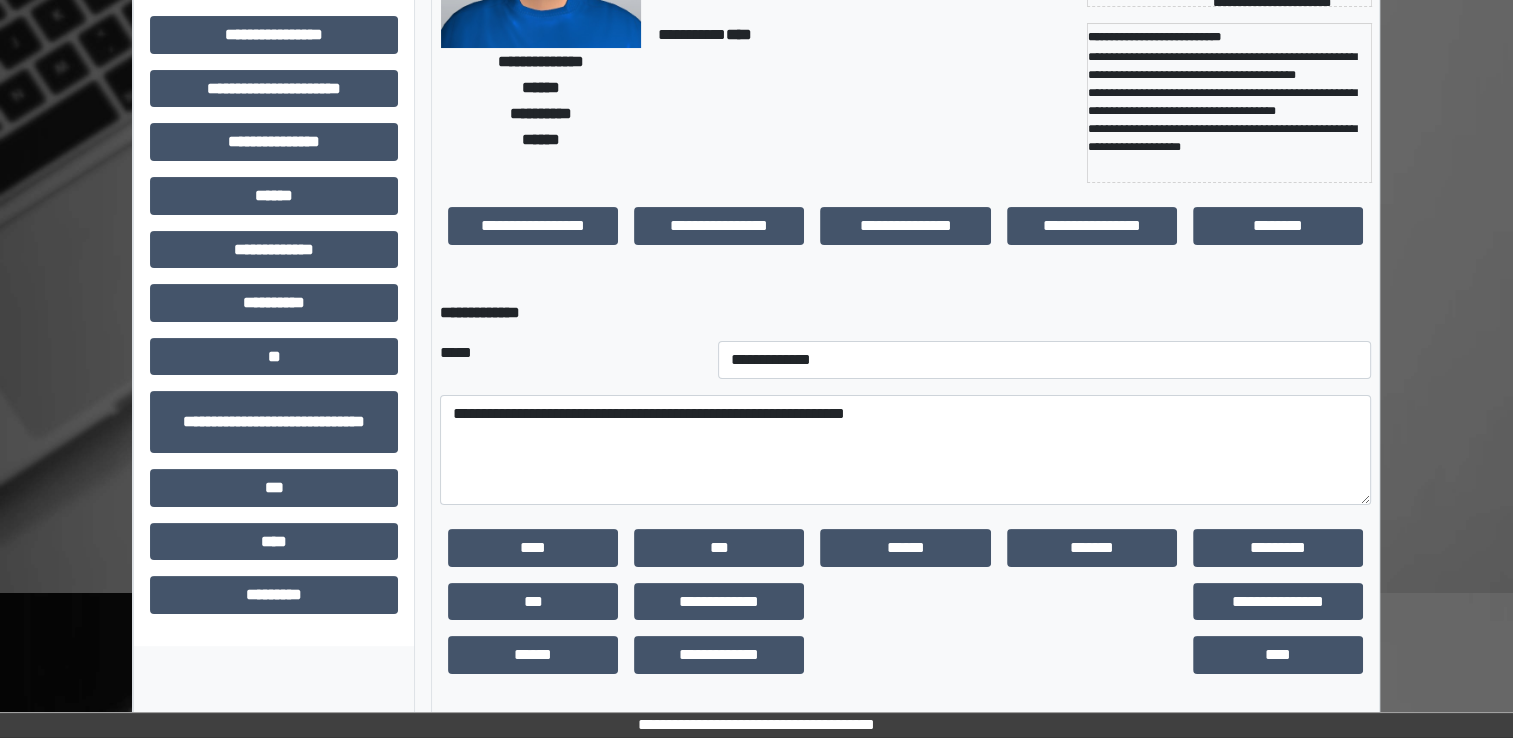 click on "****" at bounding box center (1278, 655) 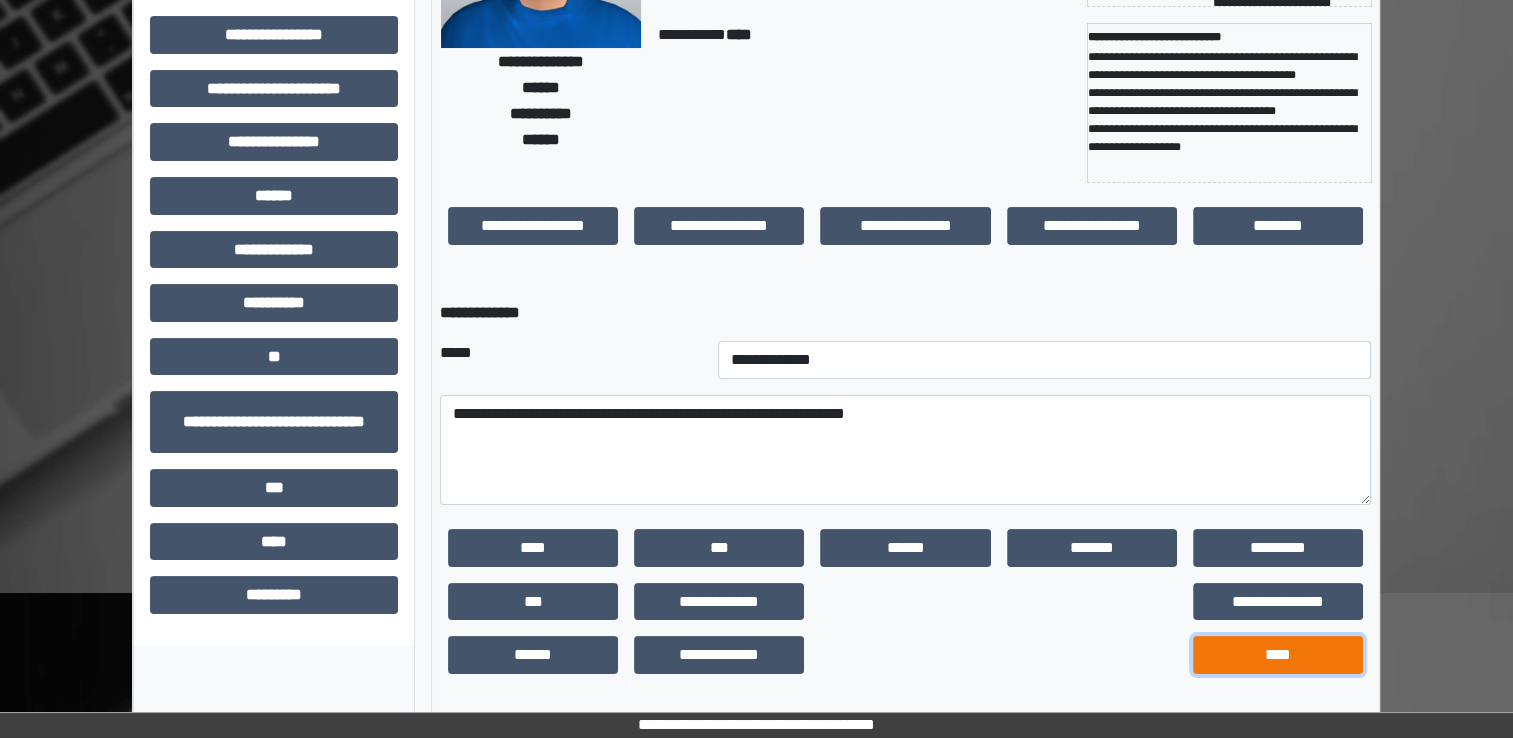 click on "****" at bounding box center [1278, 655] 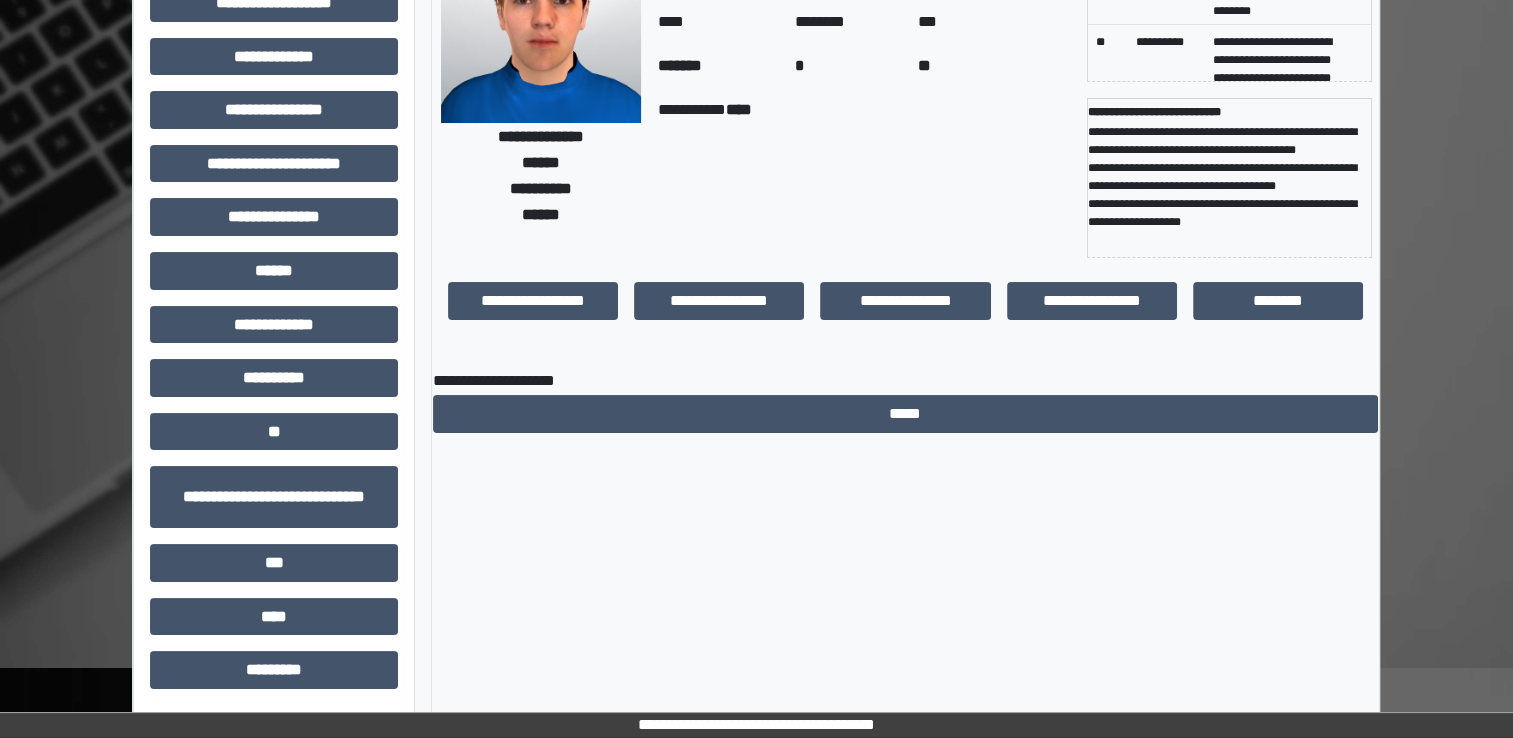 scroll, scrollTop: 184, scrollLeft: 0, axis: vertical 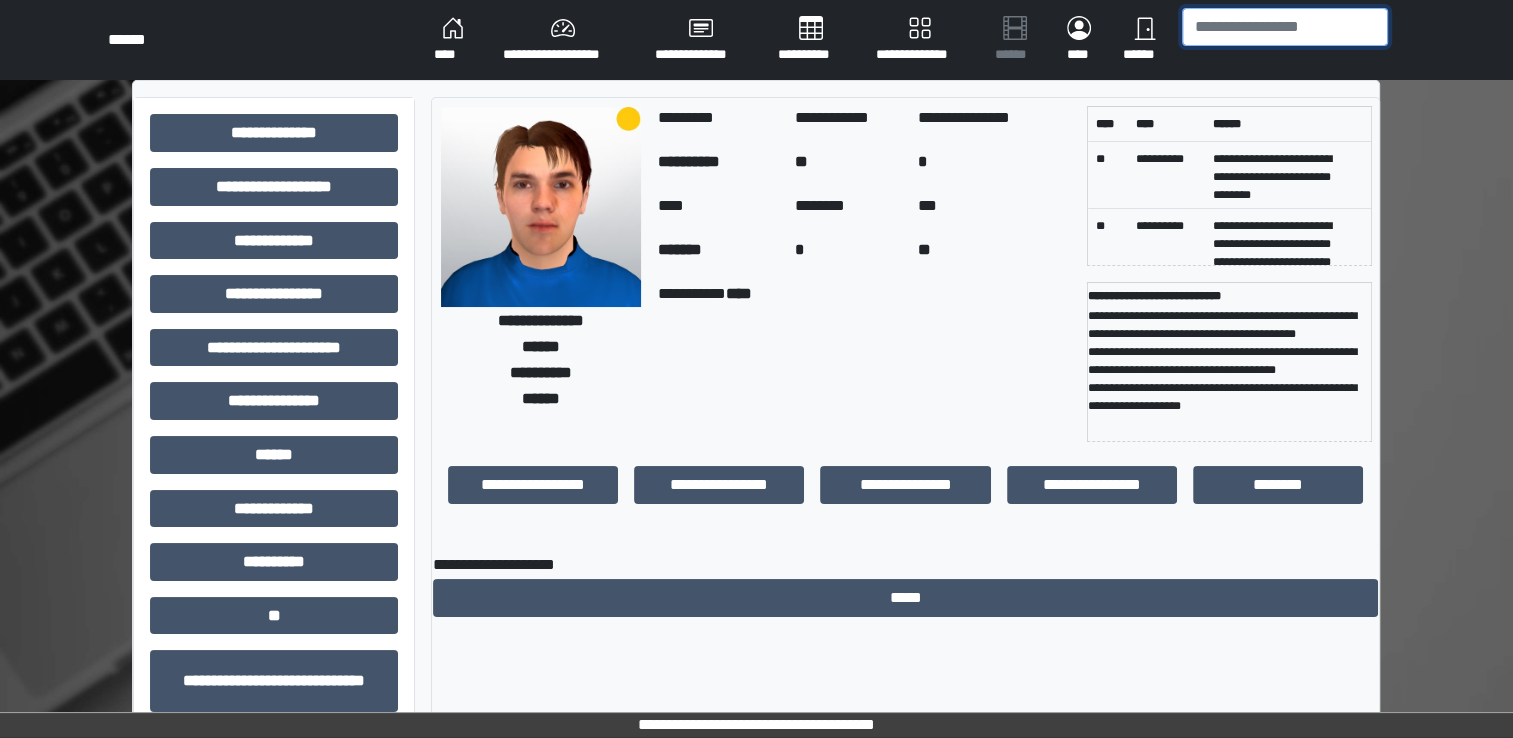 click at bounding box center (1285, 27) 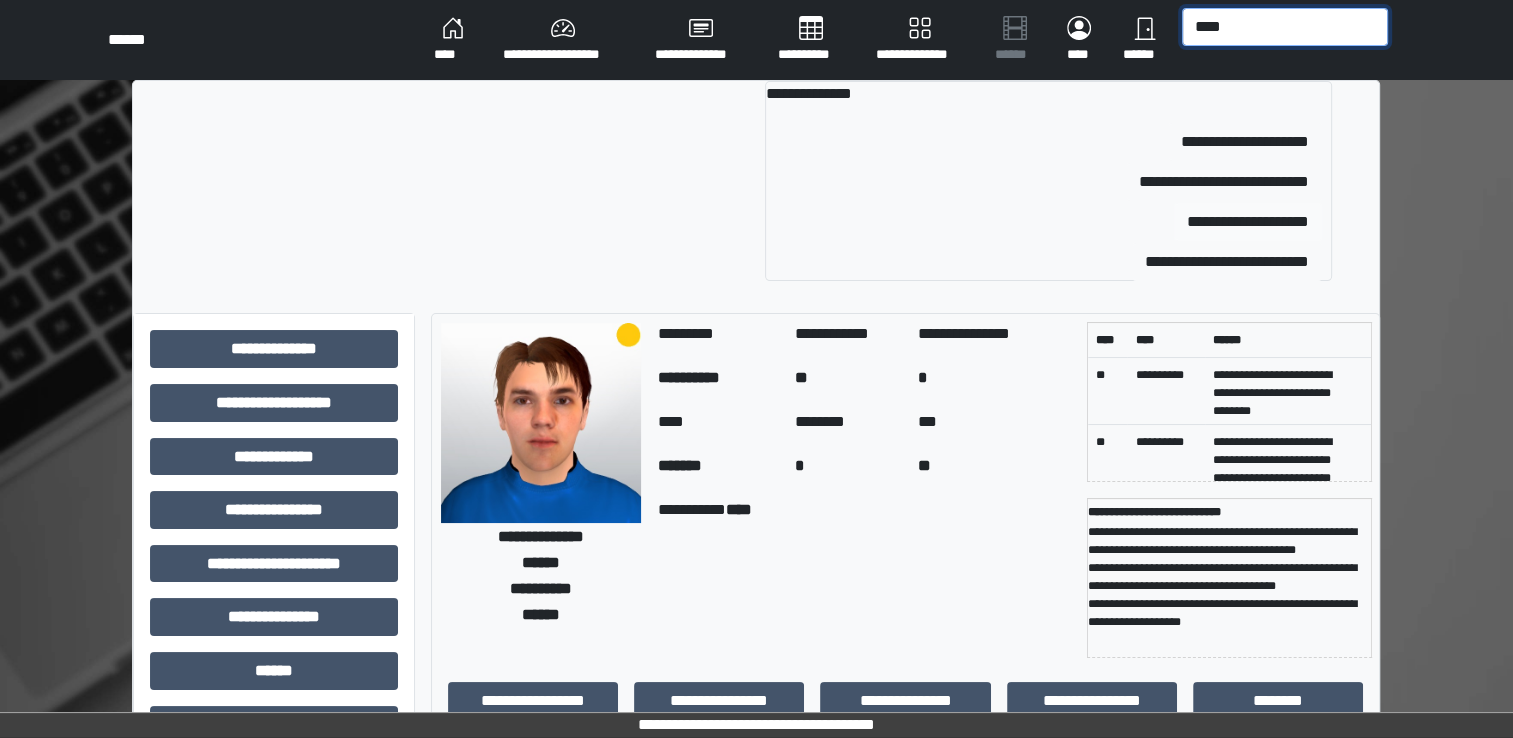 type on "****" 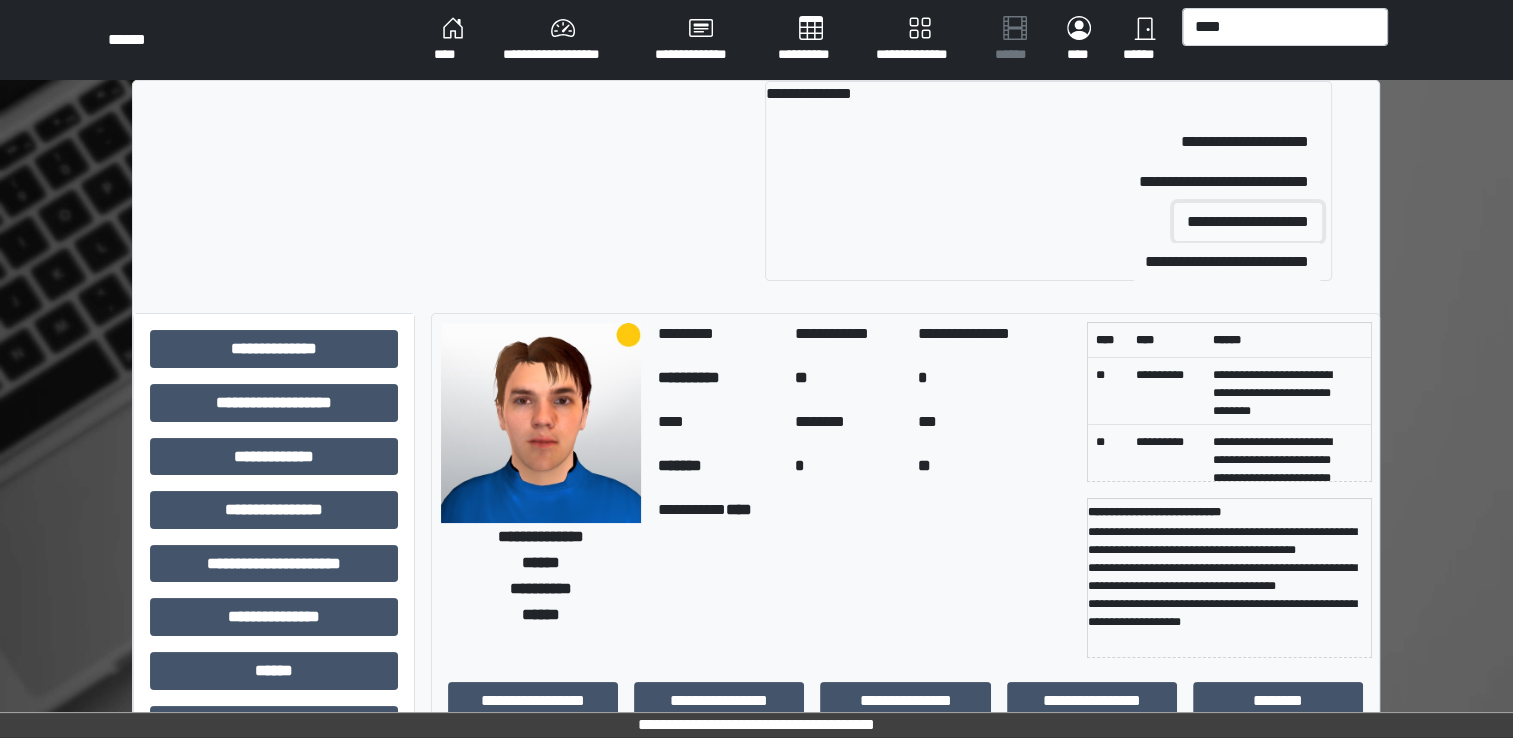 click on "**********" at bounding box center (1248, 222) 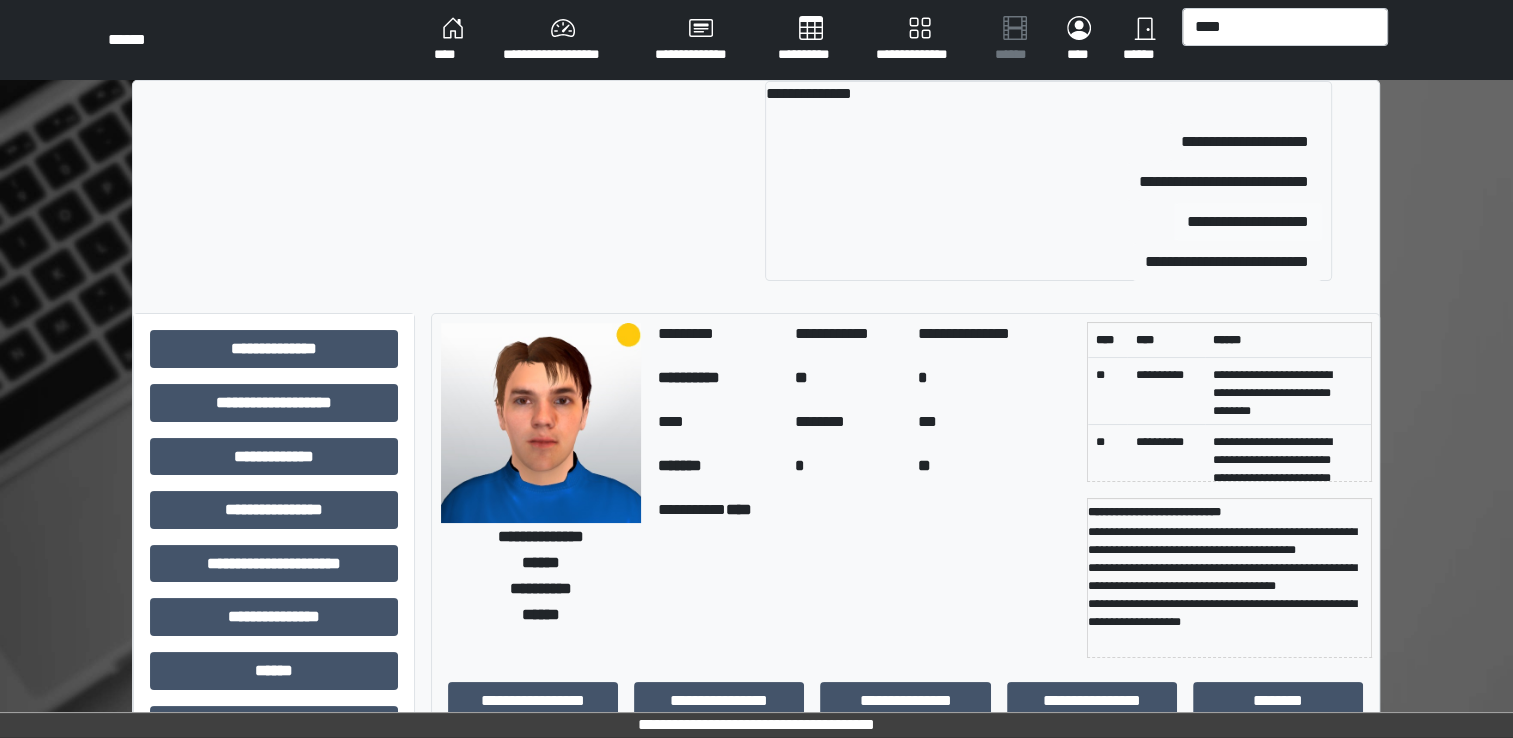 type 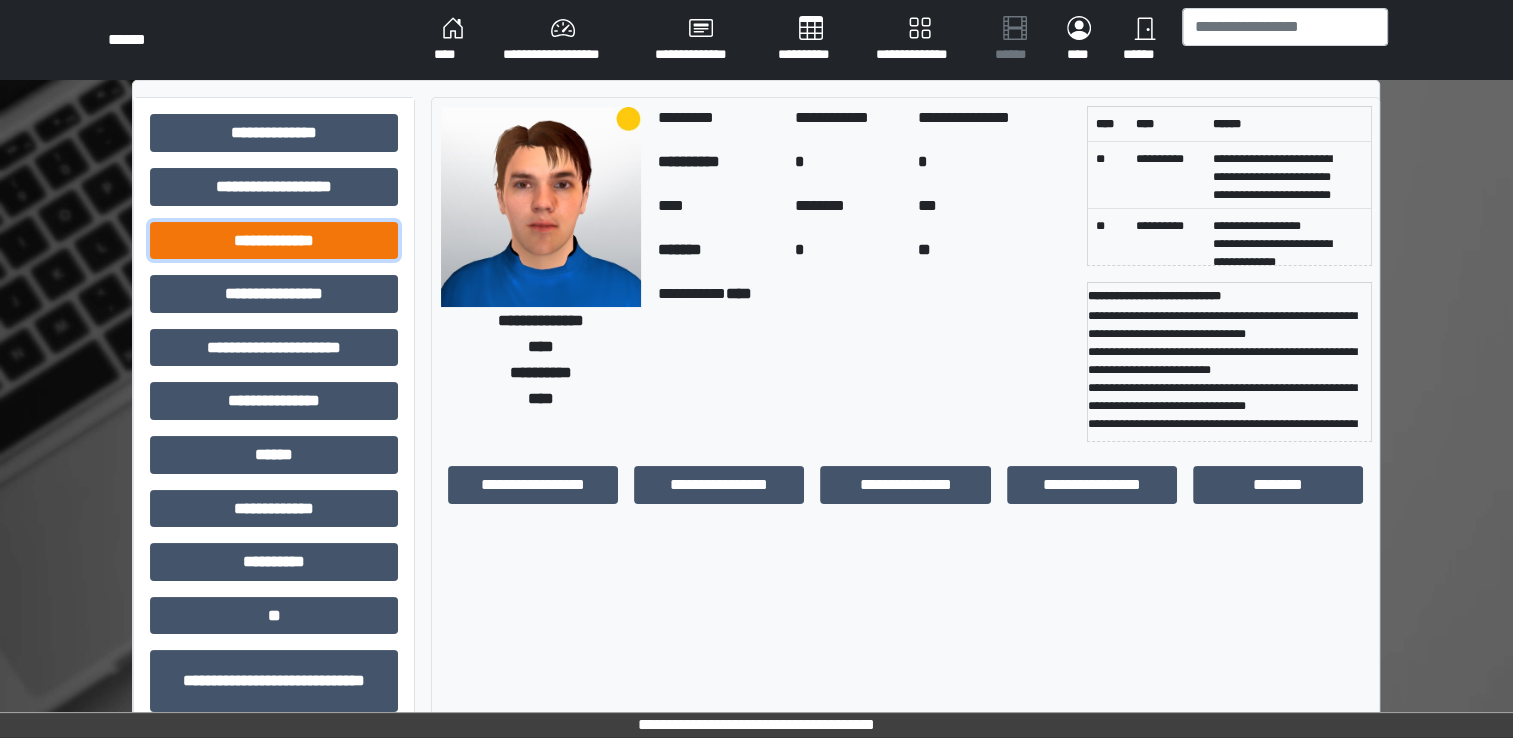 click on "**********" at bounding box center (274, 241) 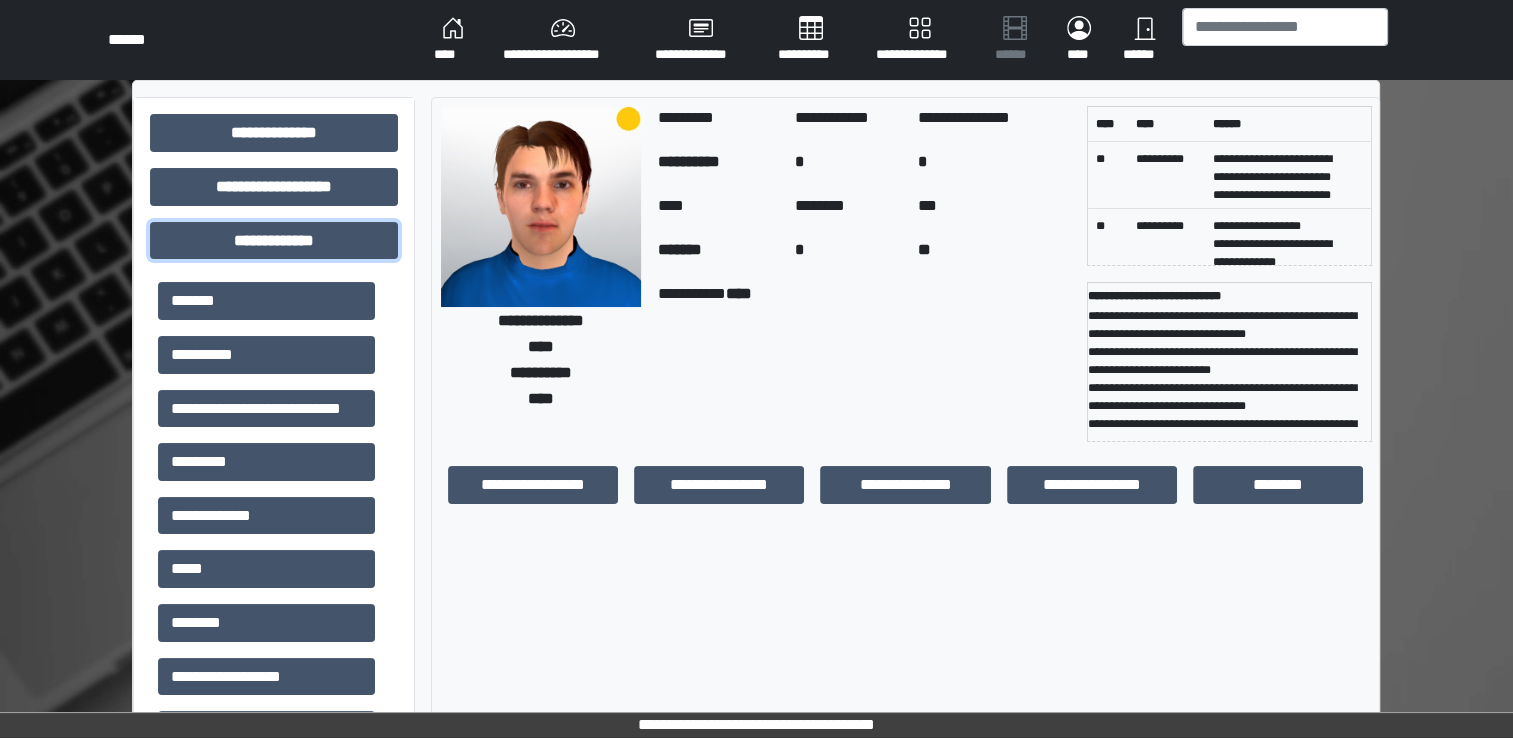 scroll, scrollTop: 98, scrollLeft: 0, axis: vertical 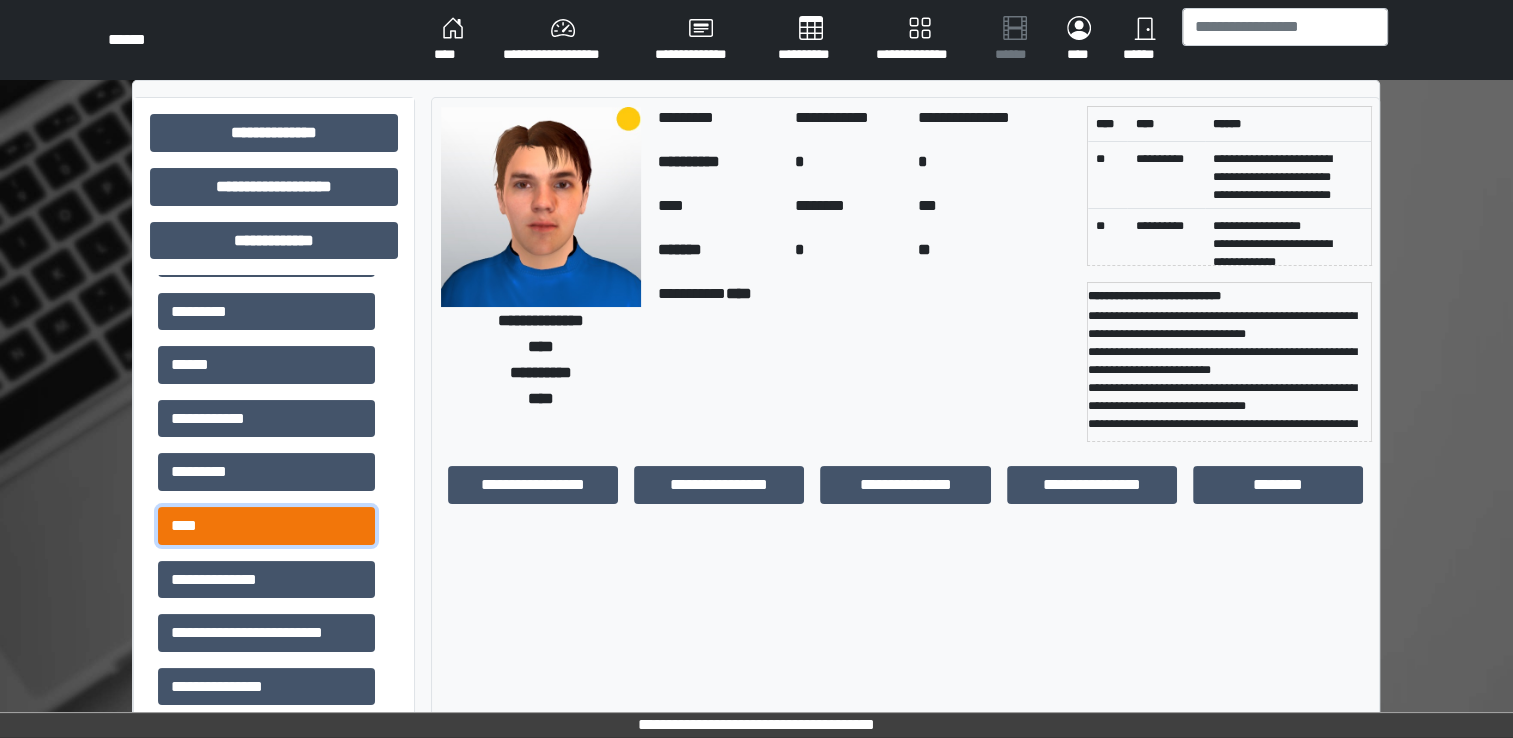 click on "****" at bounding box center [266, 526] 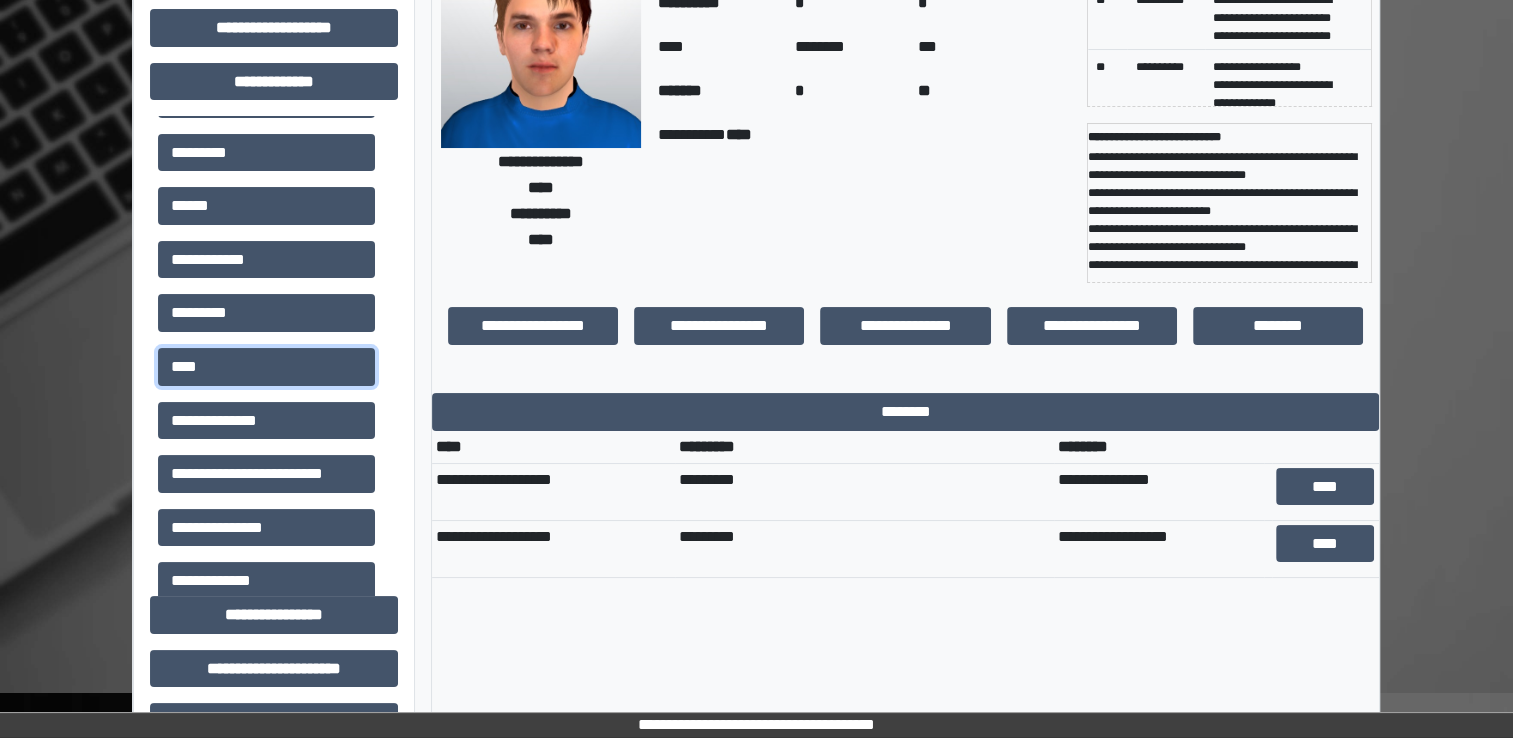 scroll, scrollTop: 160, scrollLeft: 0, axis: vertical 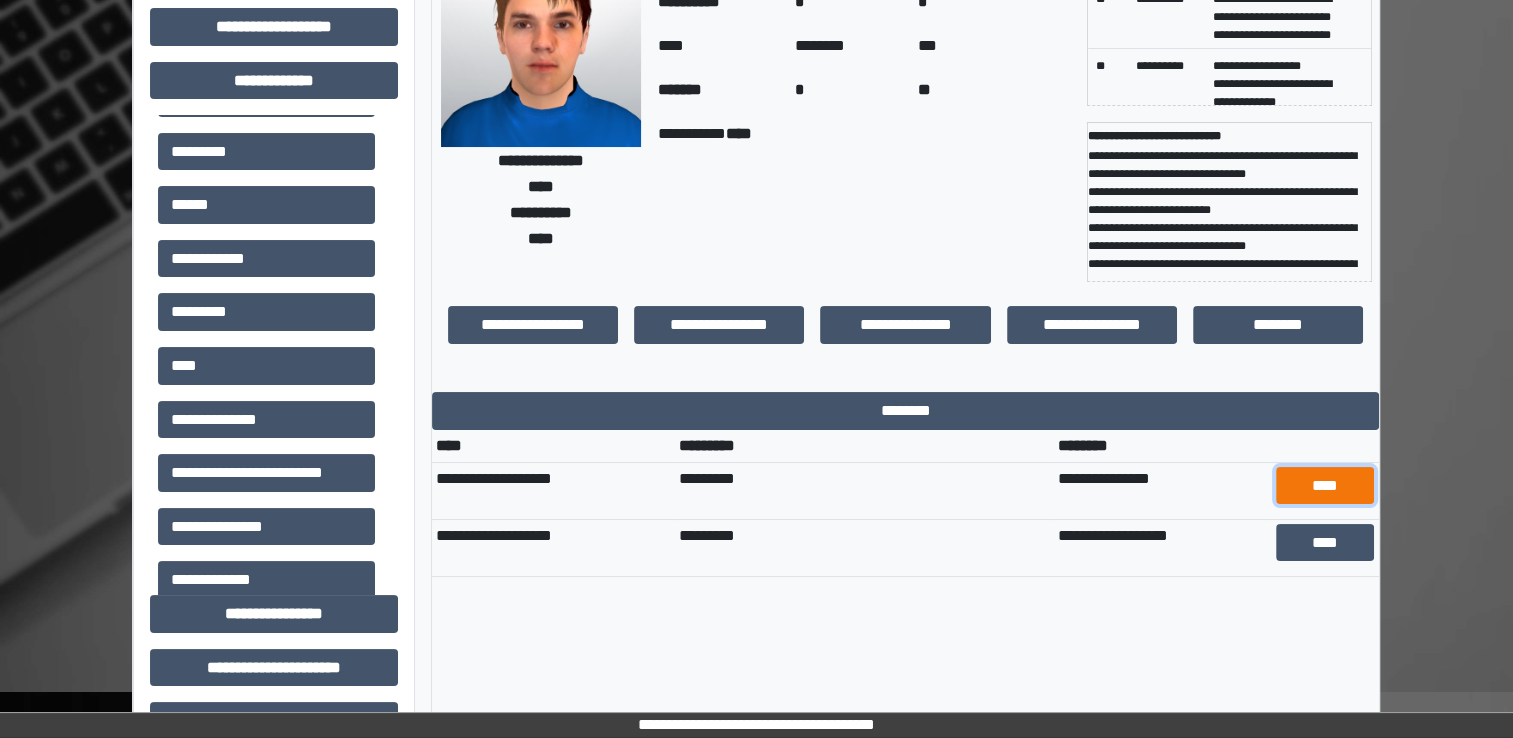 click on "****" at bounding box center (1325, 486) 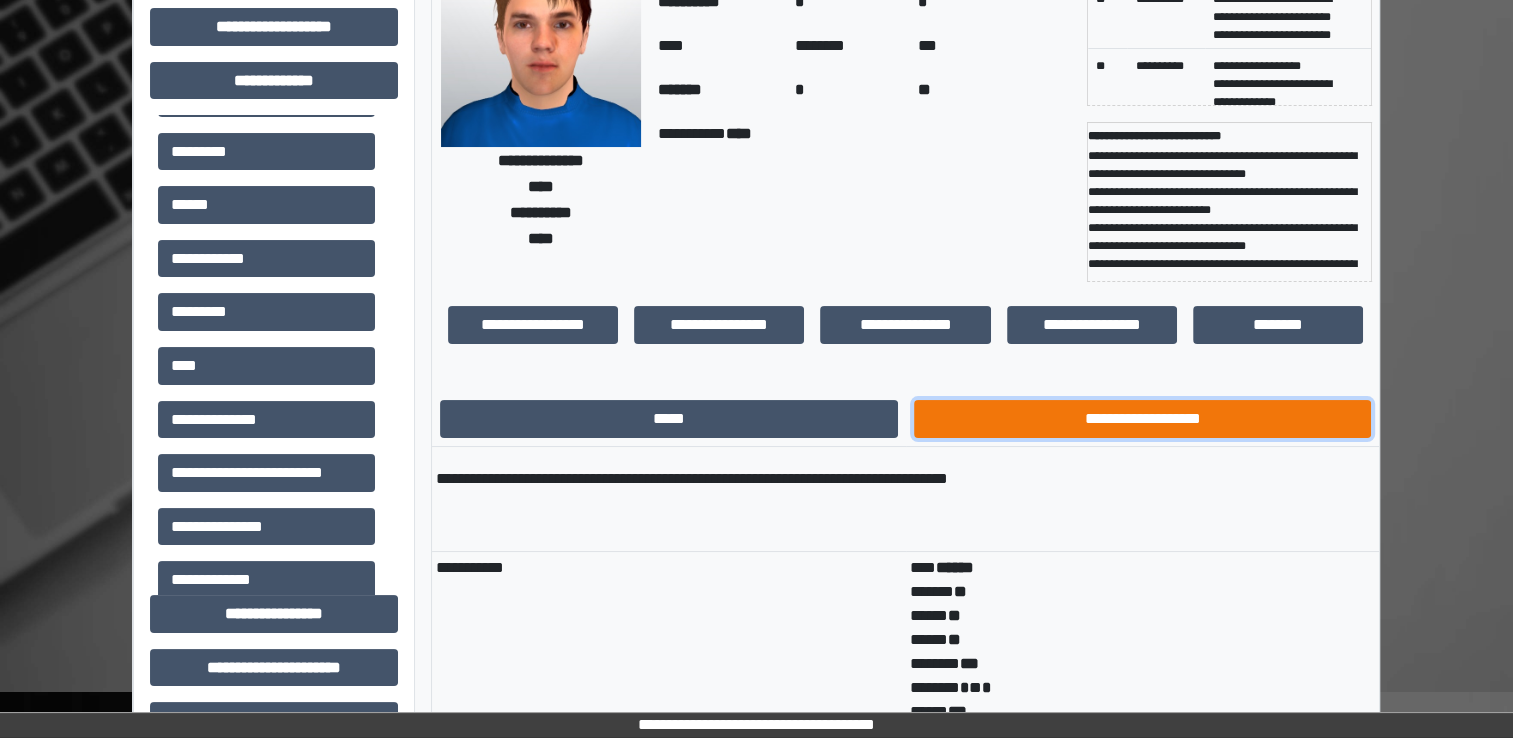 click on "**********" at bounding box center (1143, 419) 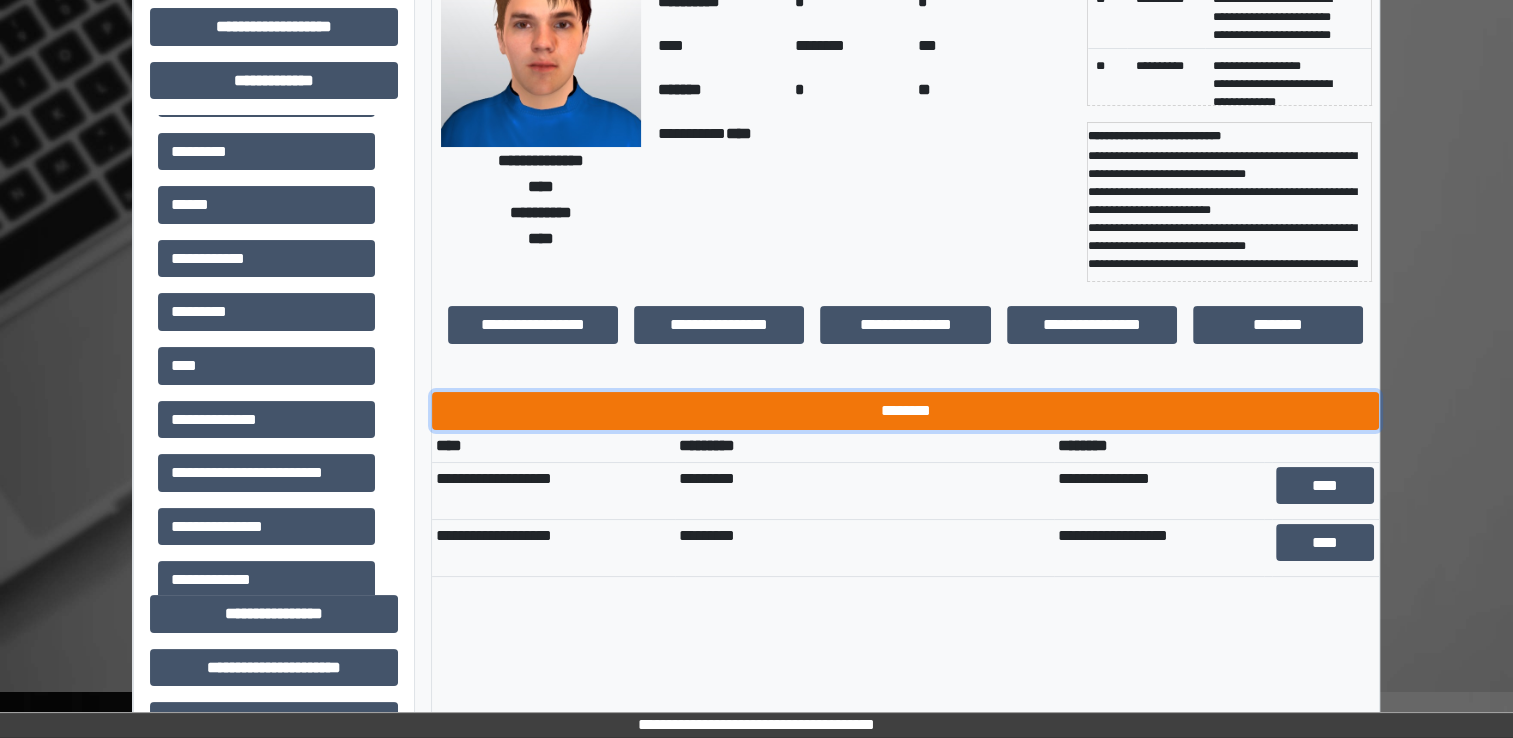 click on "********" at bounding box center (905, 411) 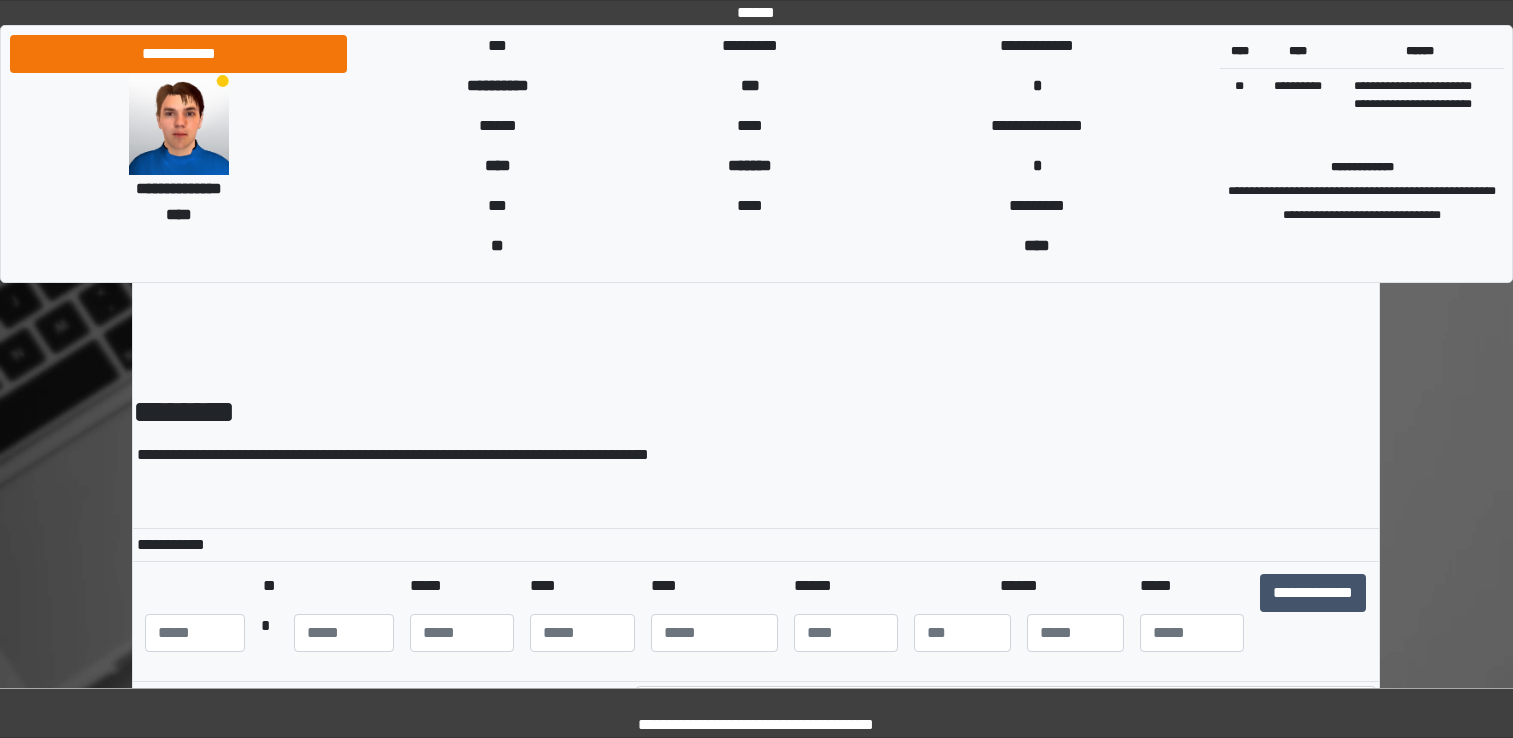 scroll, scrollTop: 0, scrollLeft: 0, axis: both 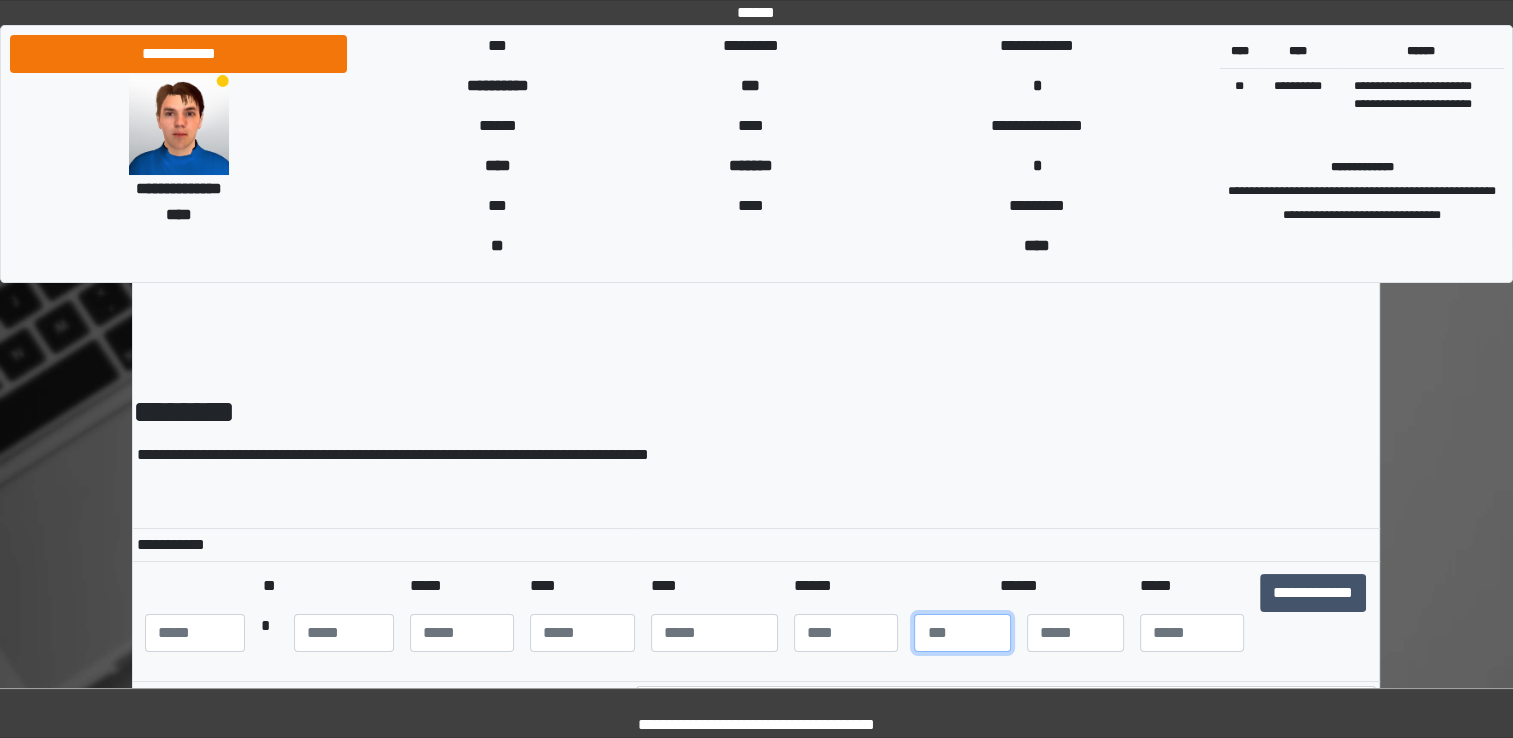 click at bounding box center [962, 633] 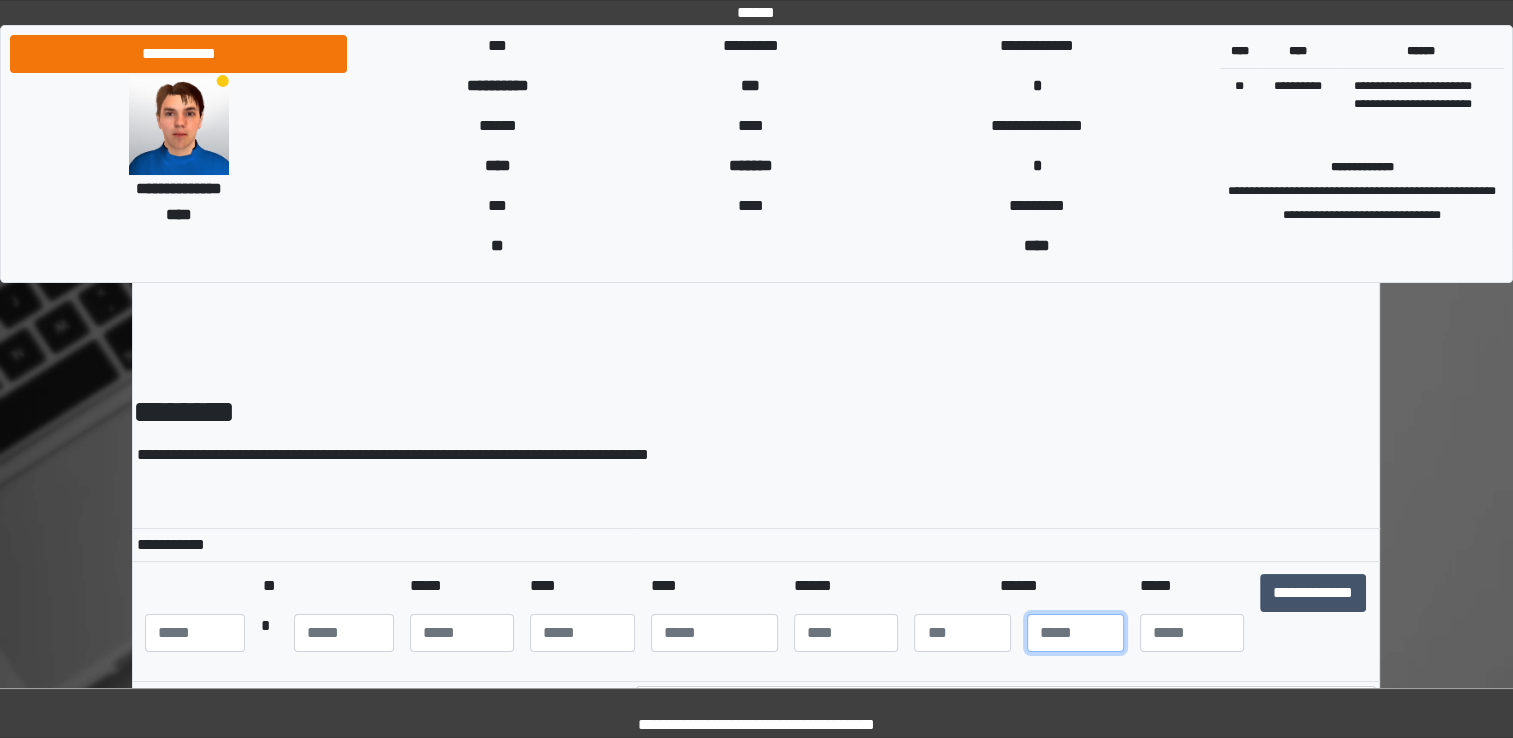 click at bounding box center [1075, 633] 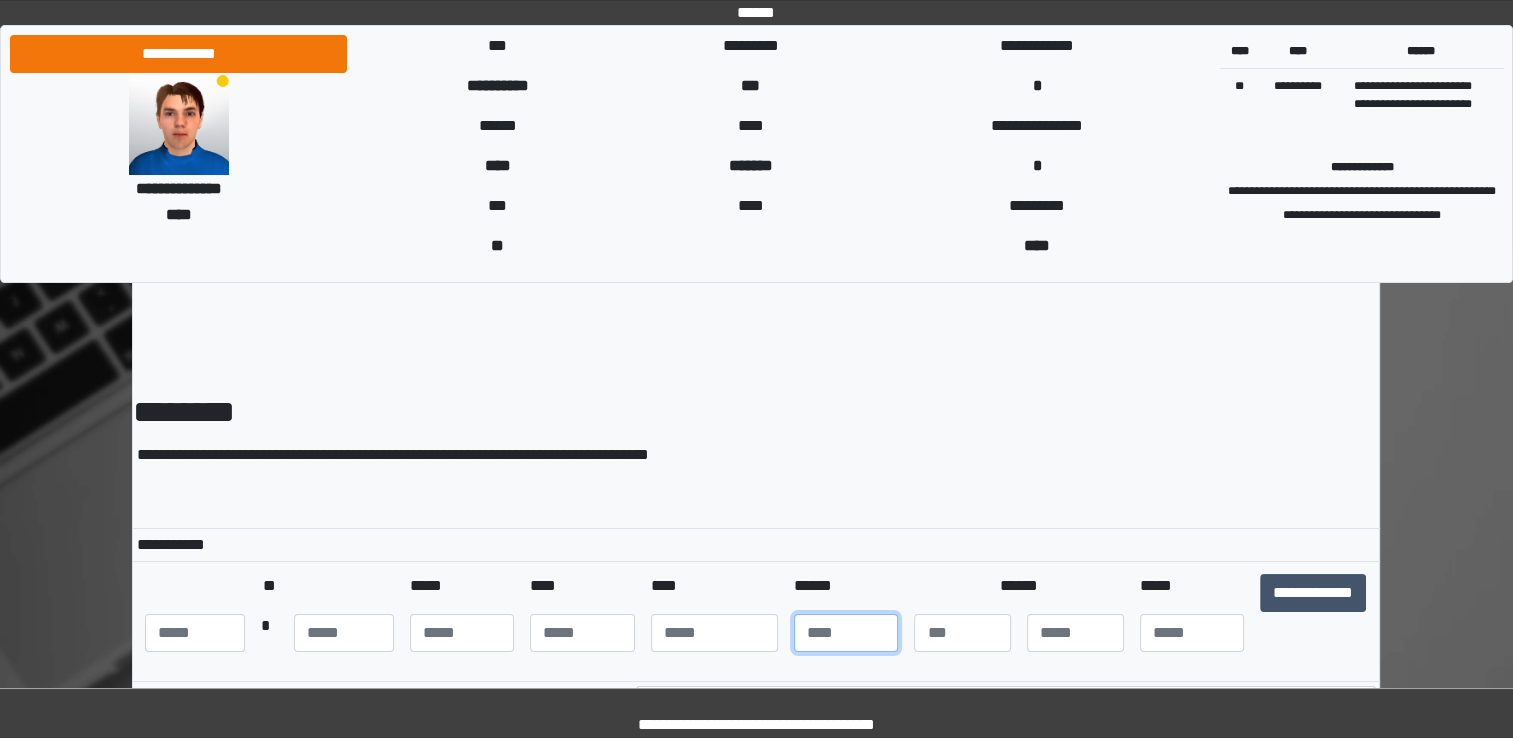 click at bounding box center [846, 633] 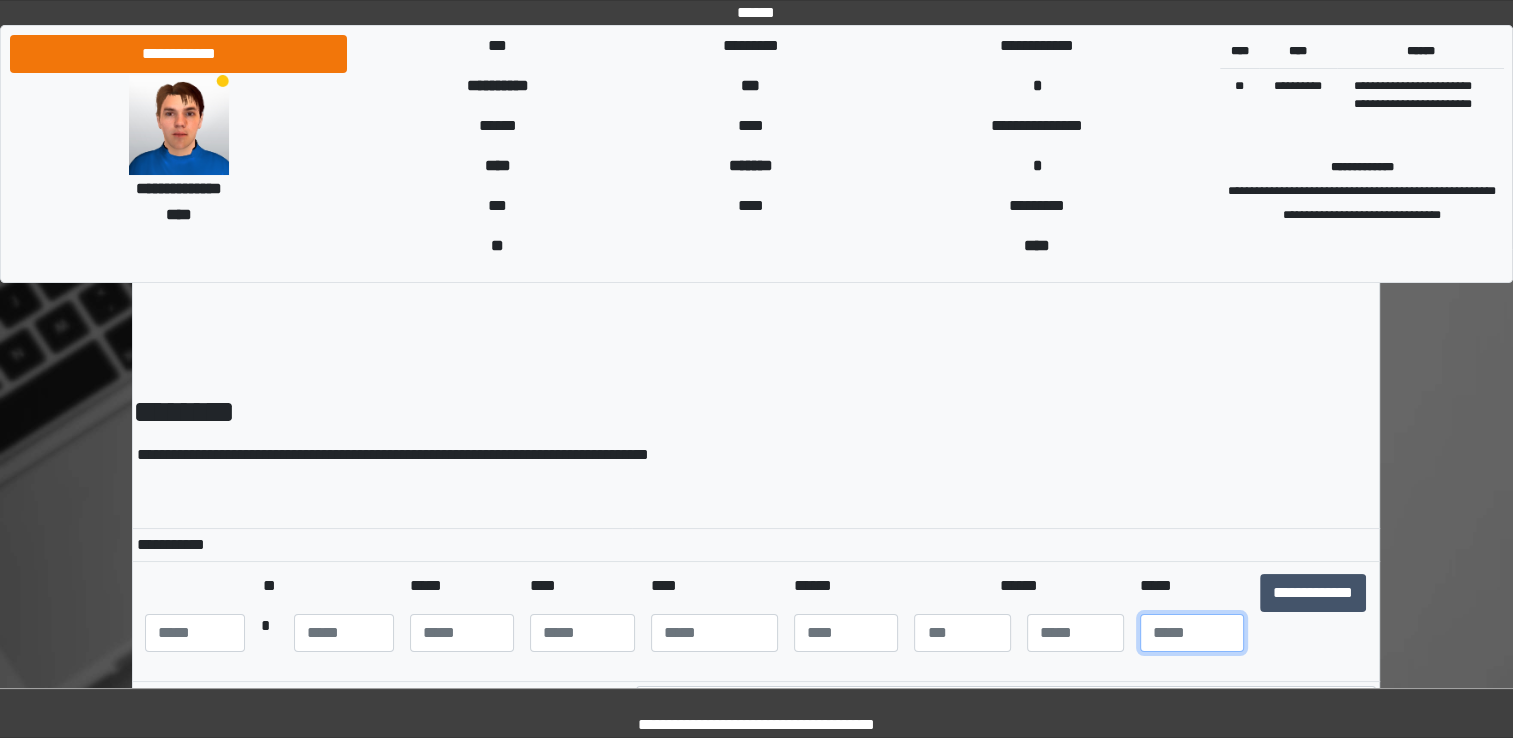 click at bounding box center (1192, 633) 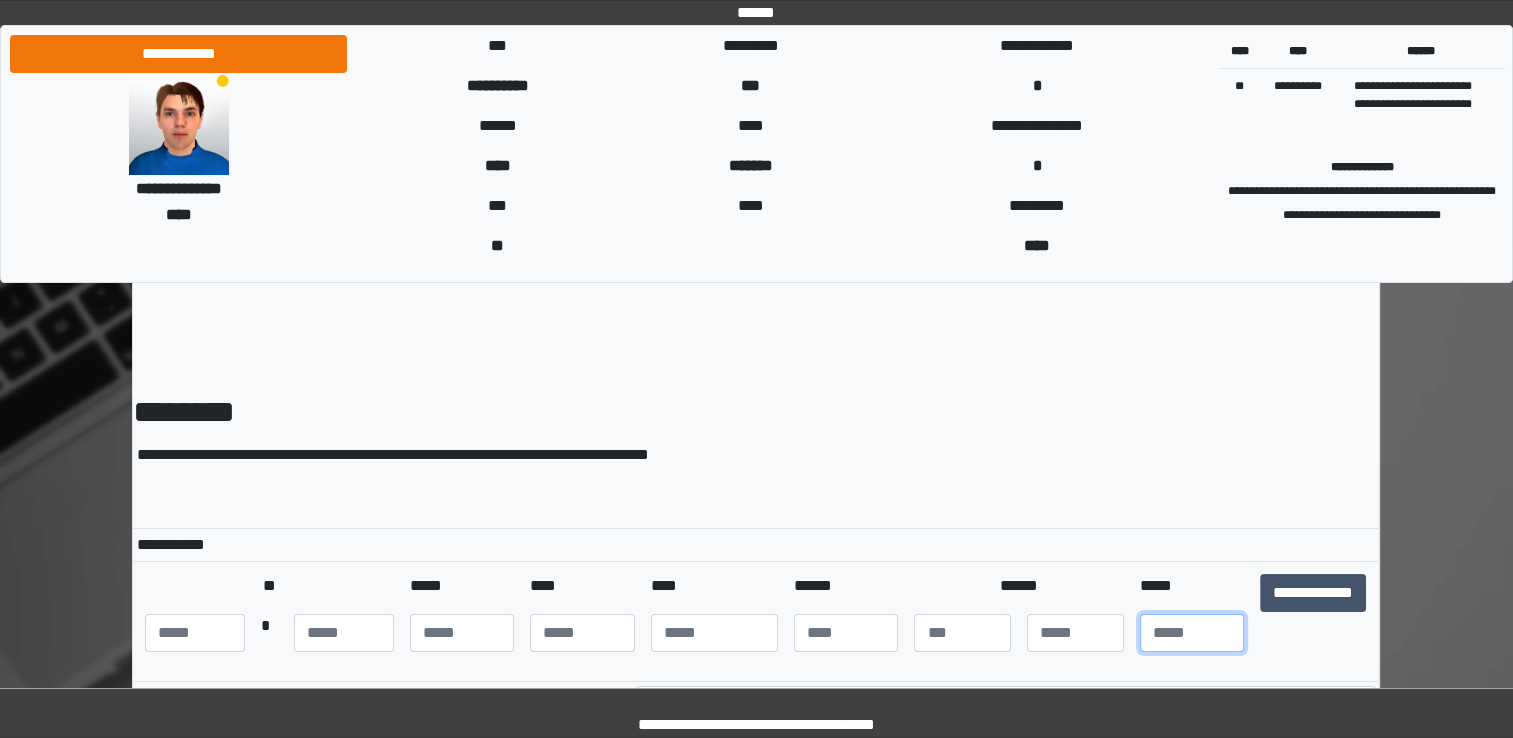 type on "**" 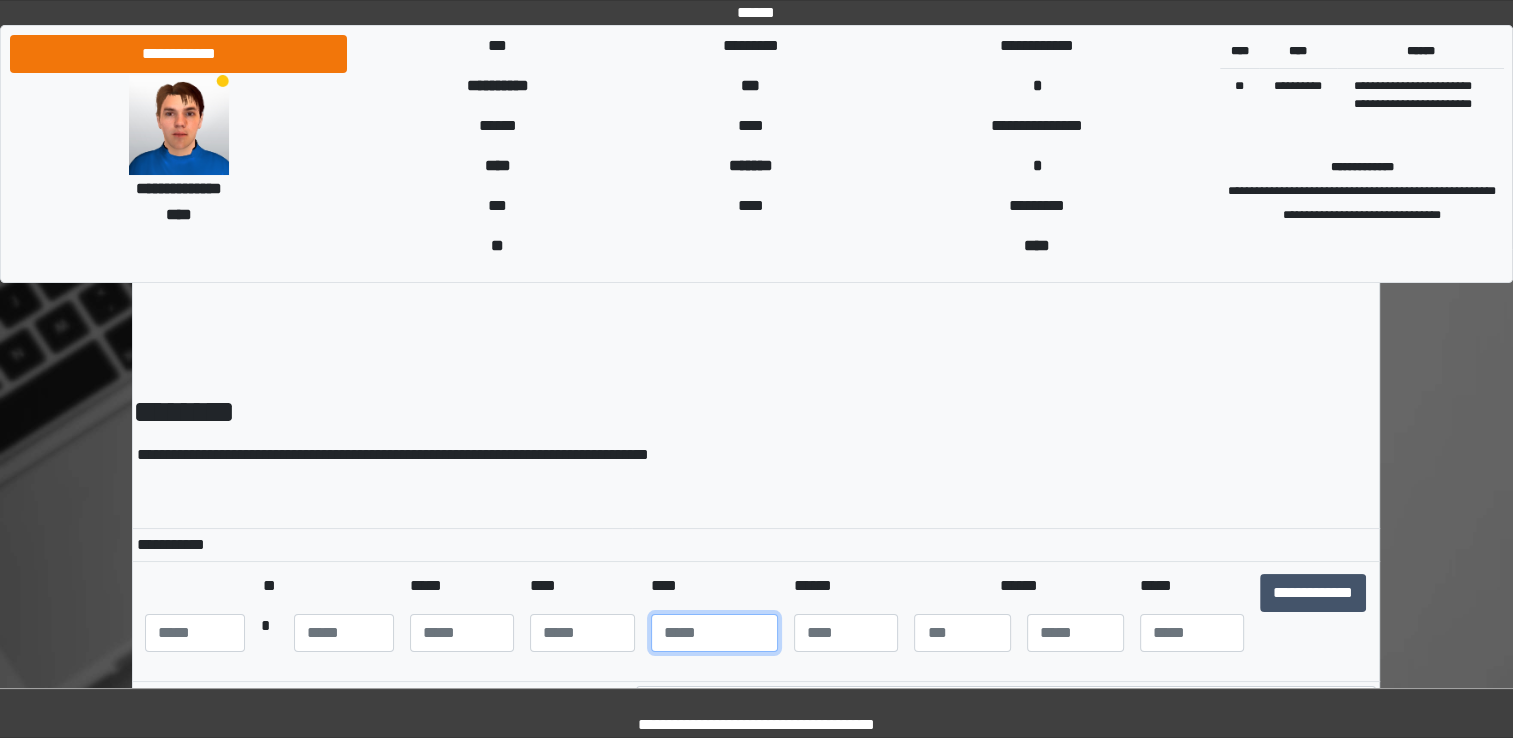click at bounding box center (714, 633) 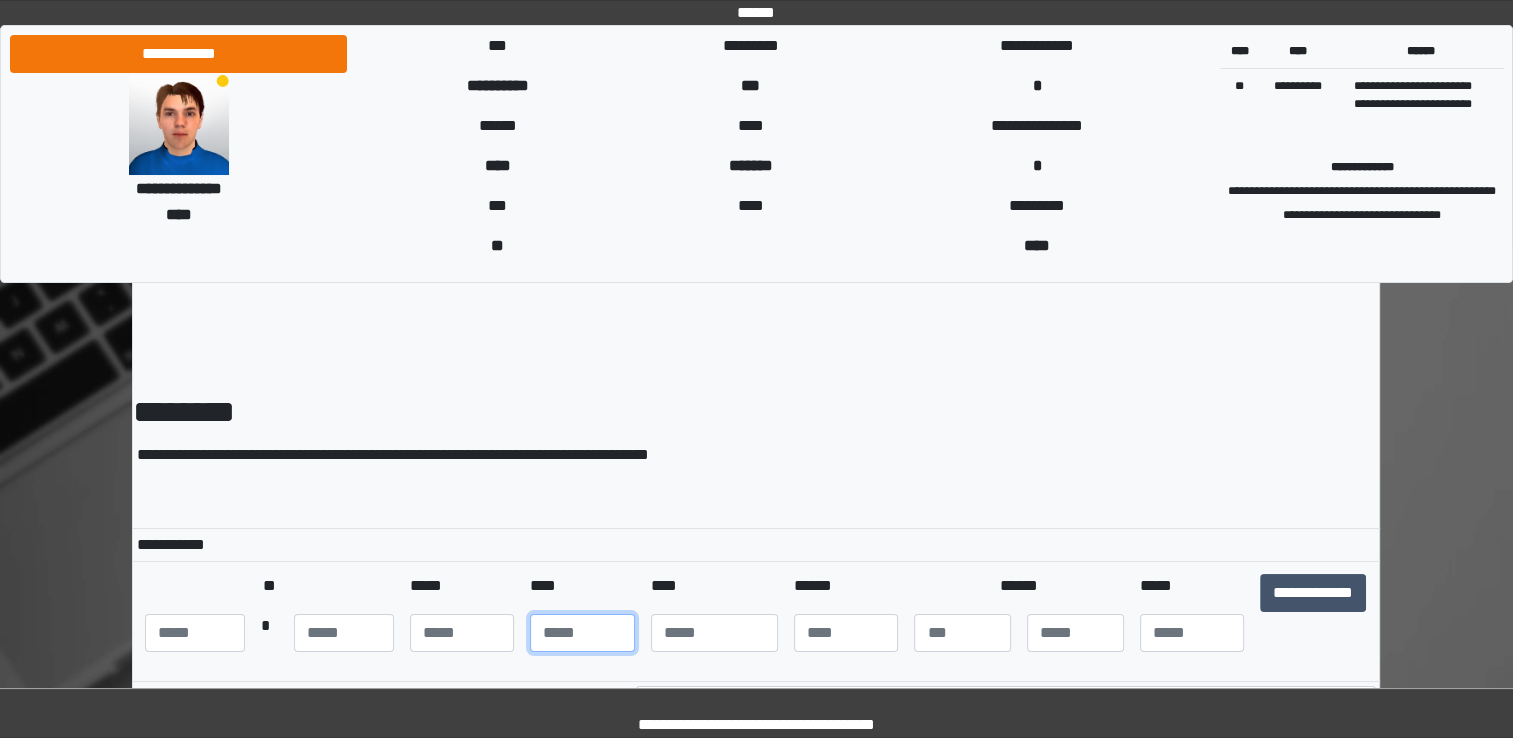 click at bounding box center [582, 633] 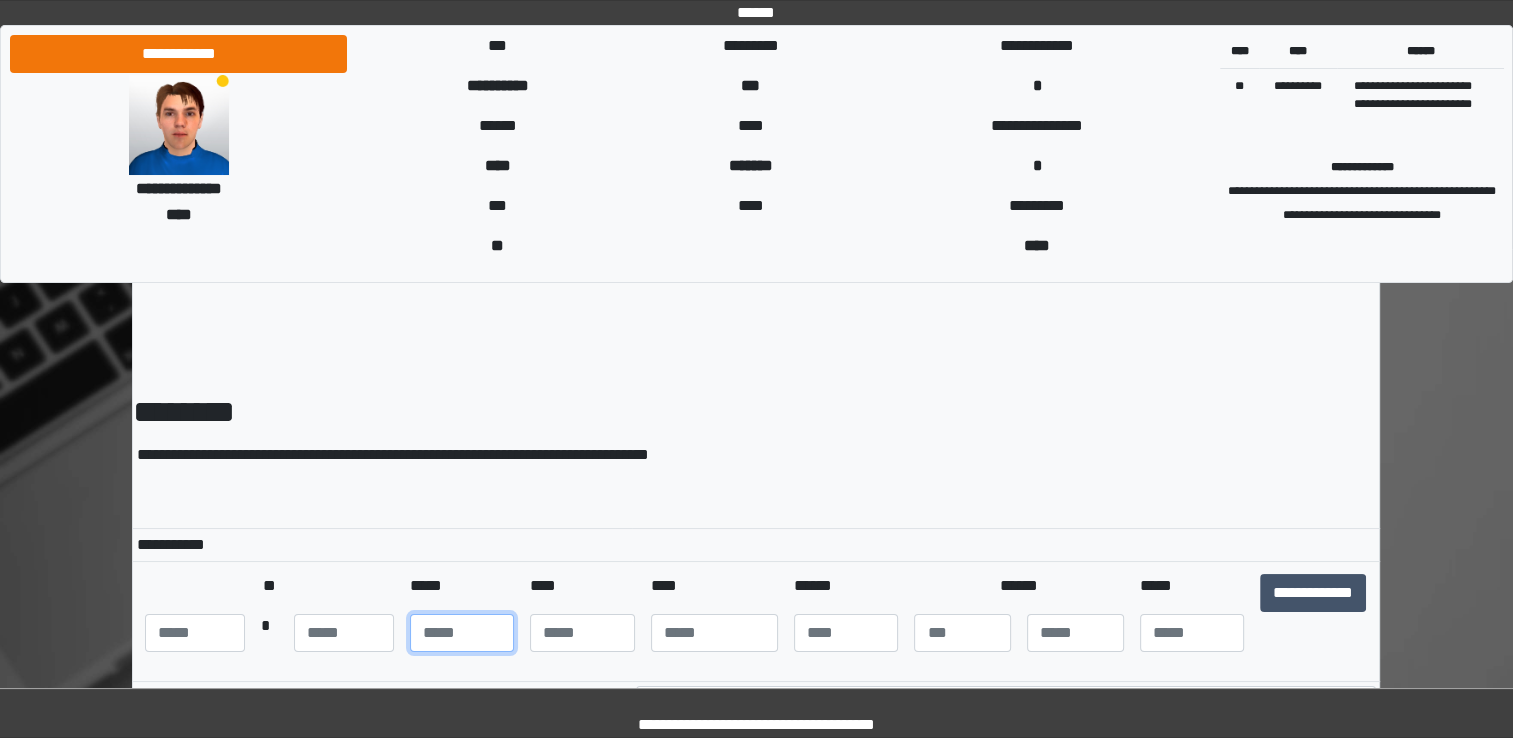 click at bounding box center [462, 633] 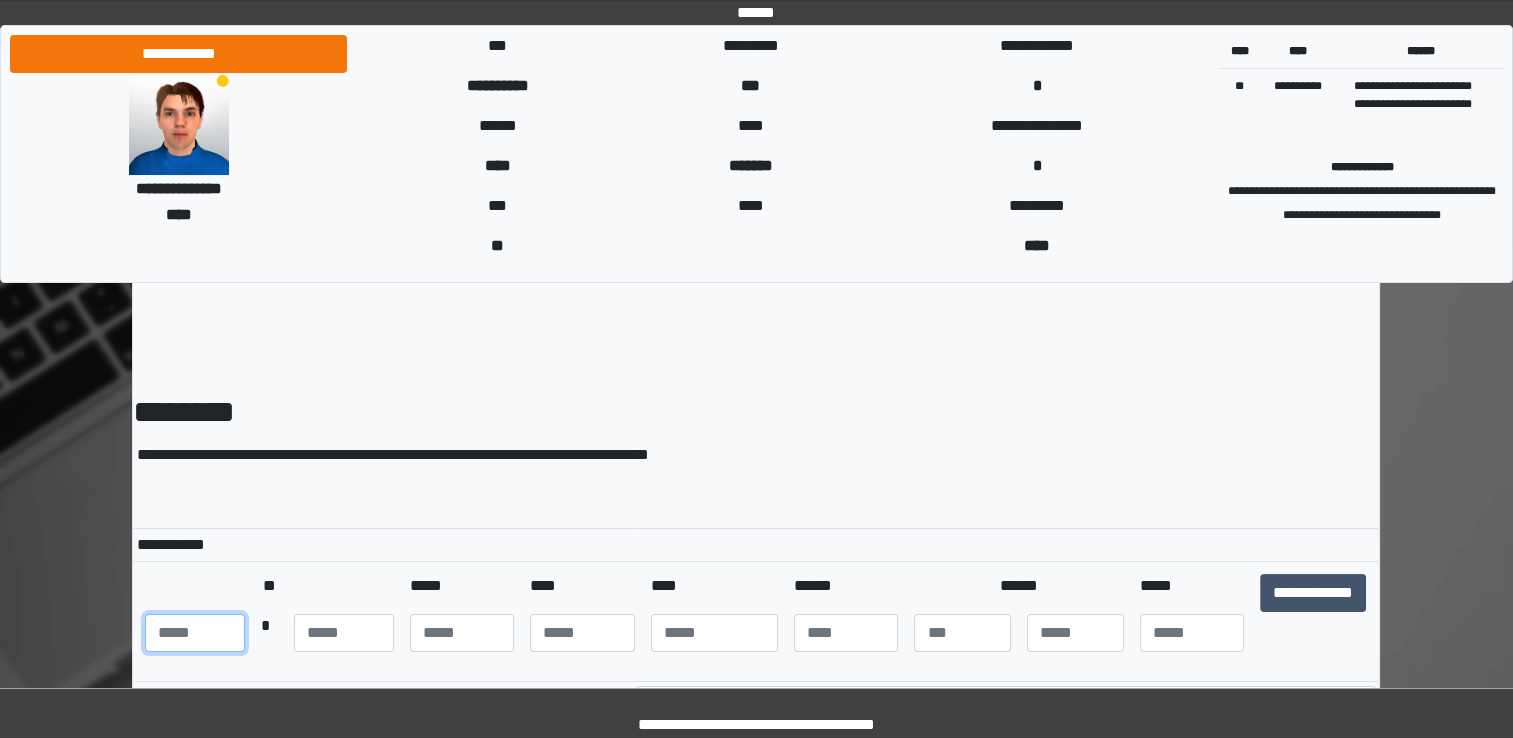 click at bounding box center (195, 633) 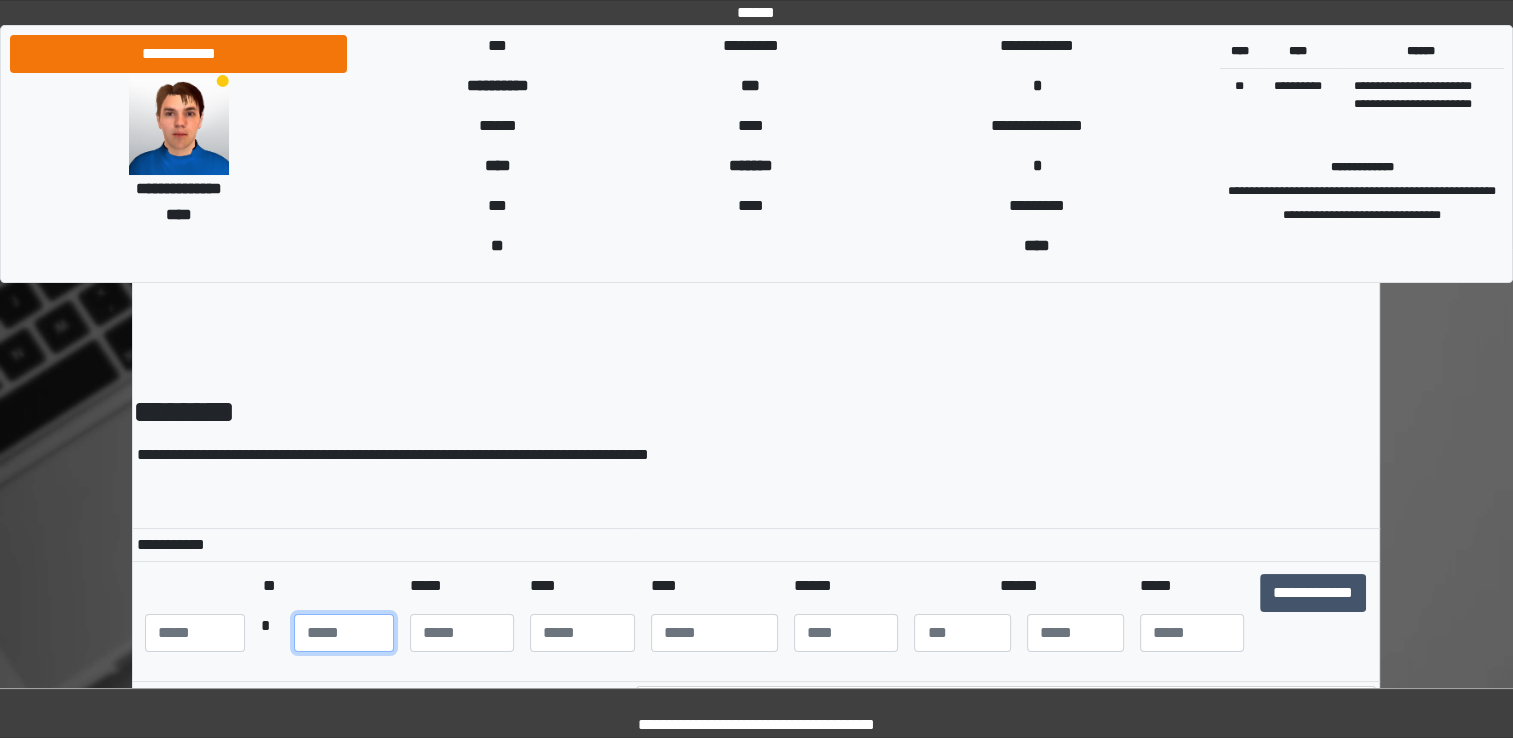 click at bounding box center [344, 633] 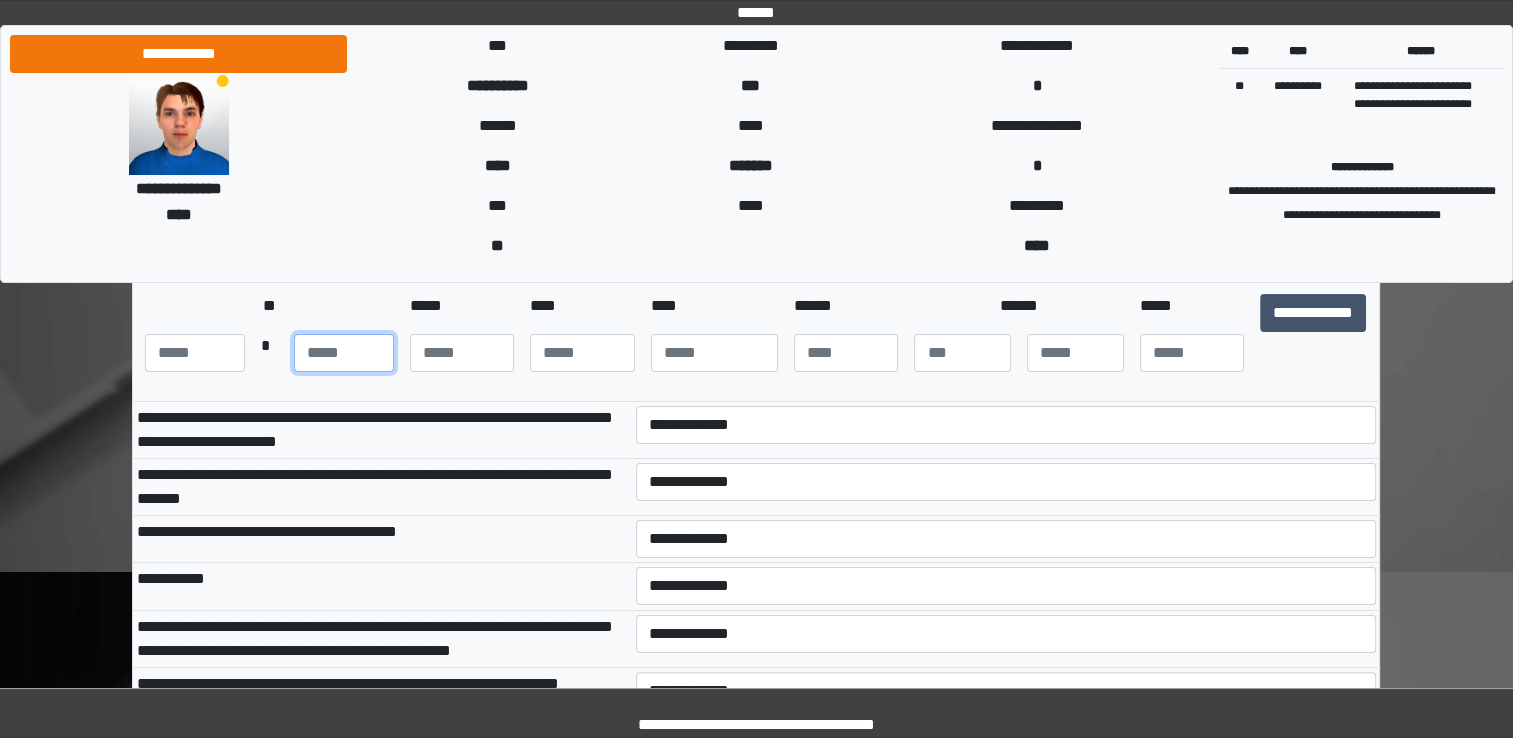 scroll, scrollTop: 276, scrollLeft: 0, axis: vertical 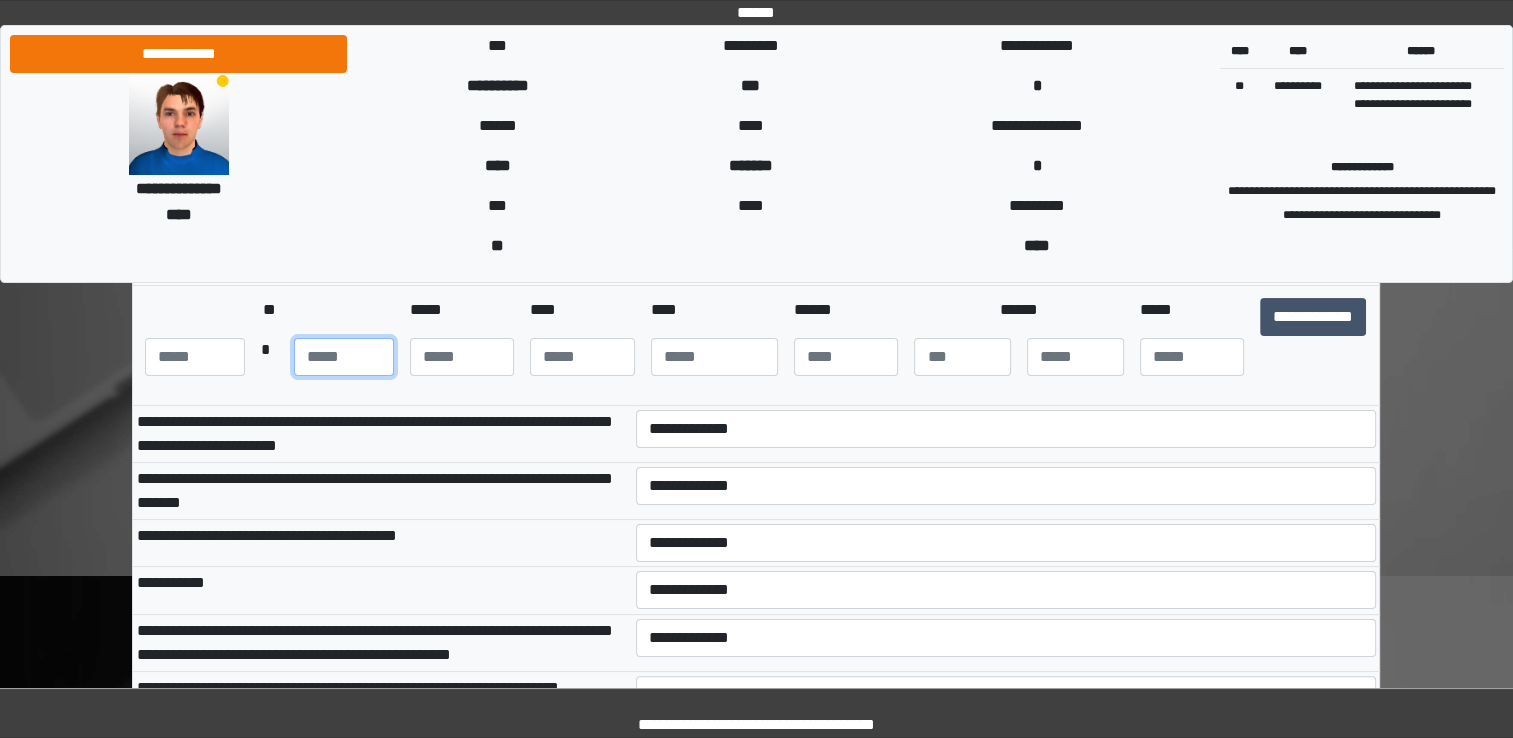 type on "**" 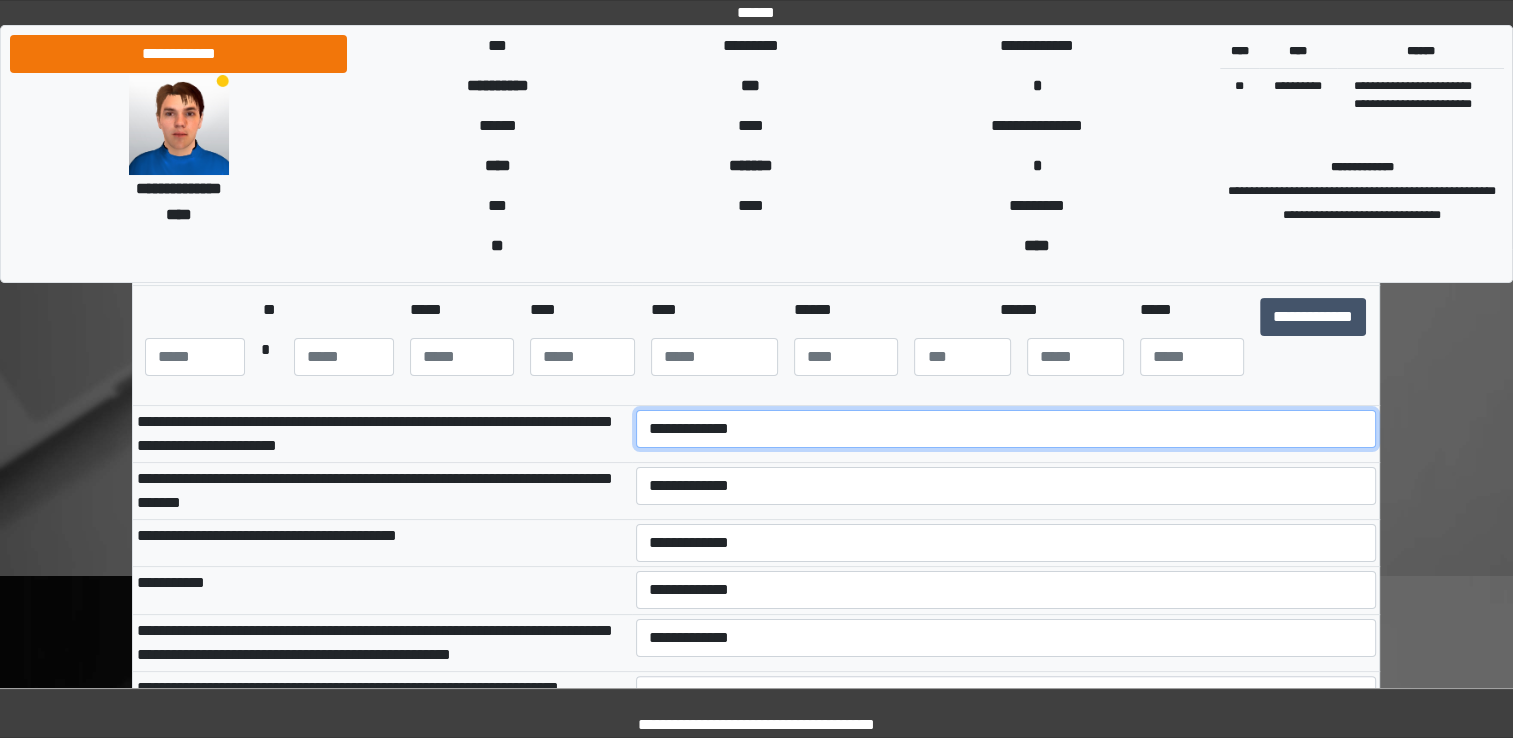 click on "**********" at bounding box center [1006, 429] 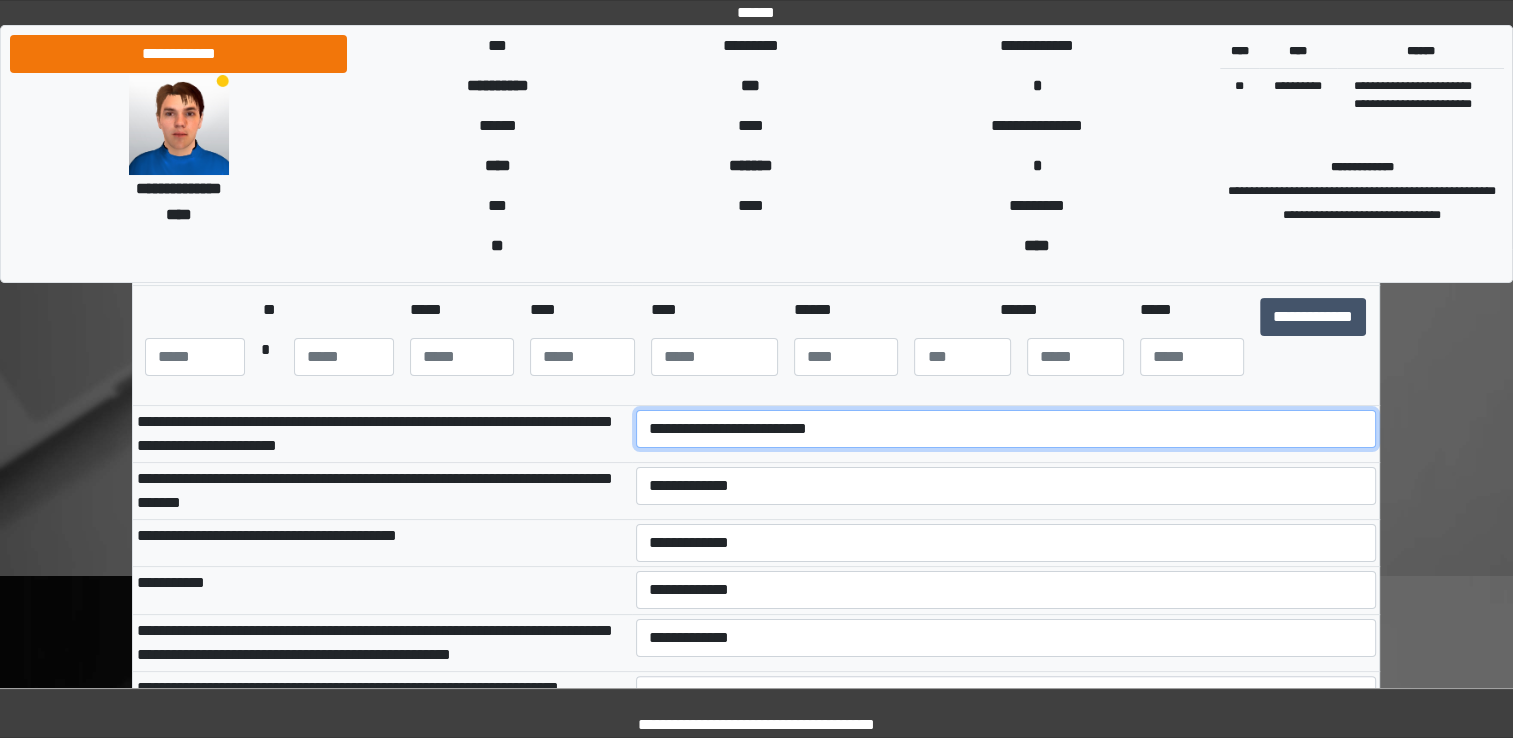 click on "**********" at bounding box center (1006, 429) 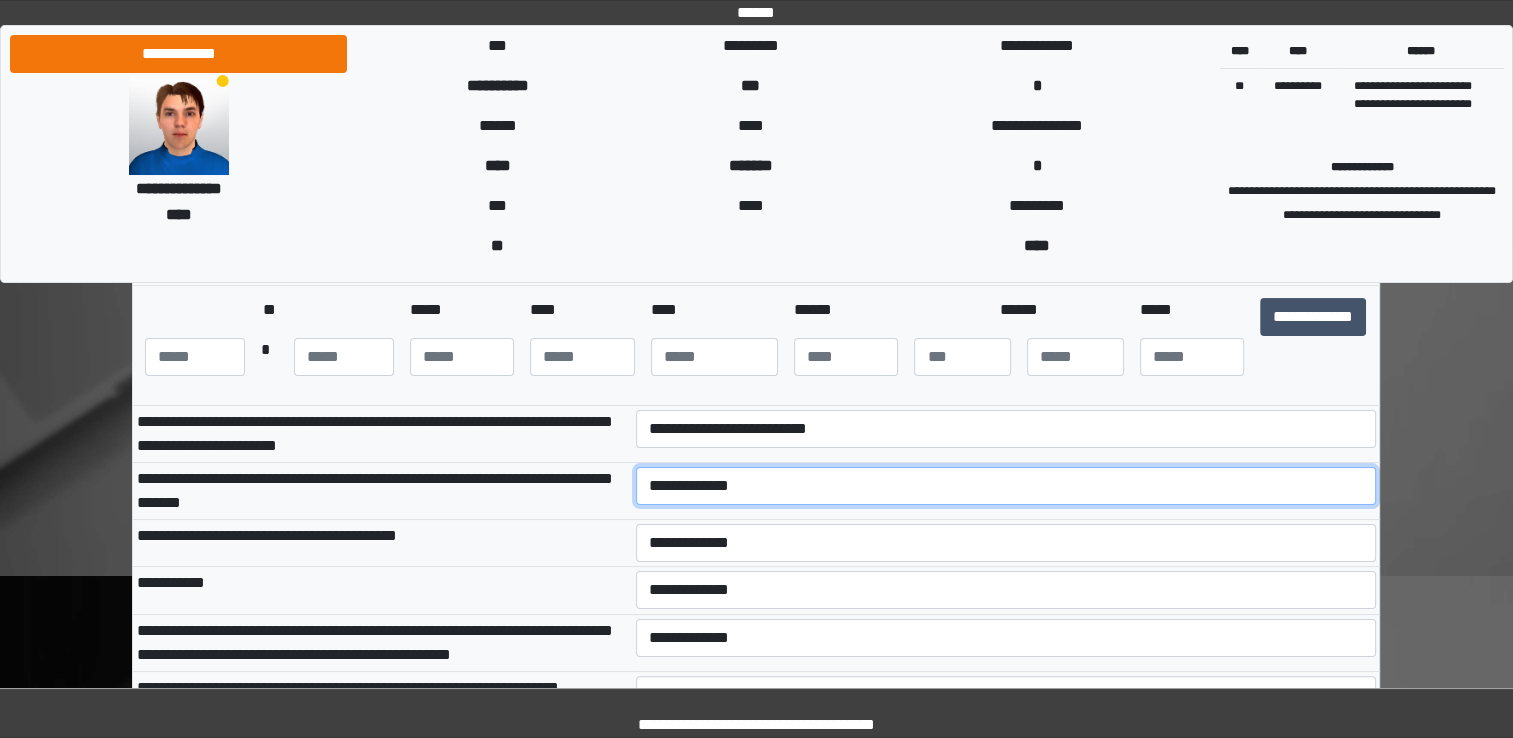 click on "**********" at bounding box center (1006, 486) 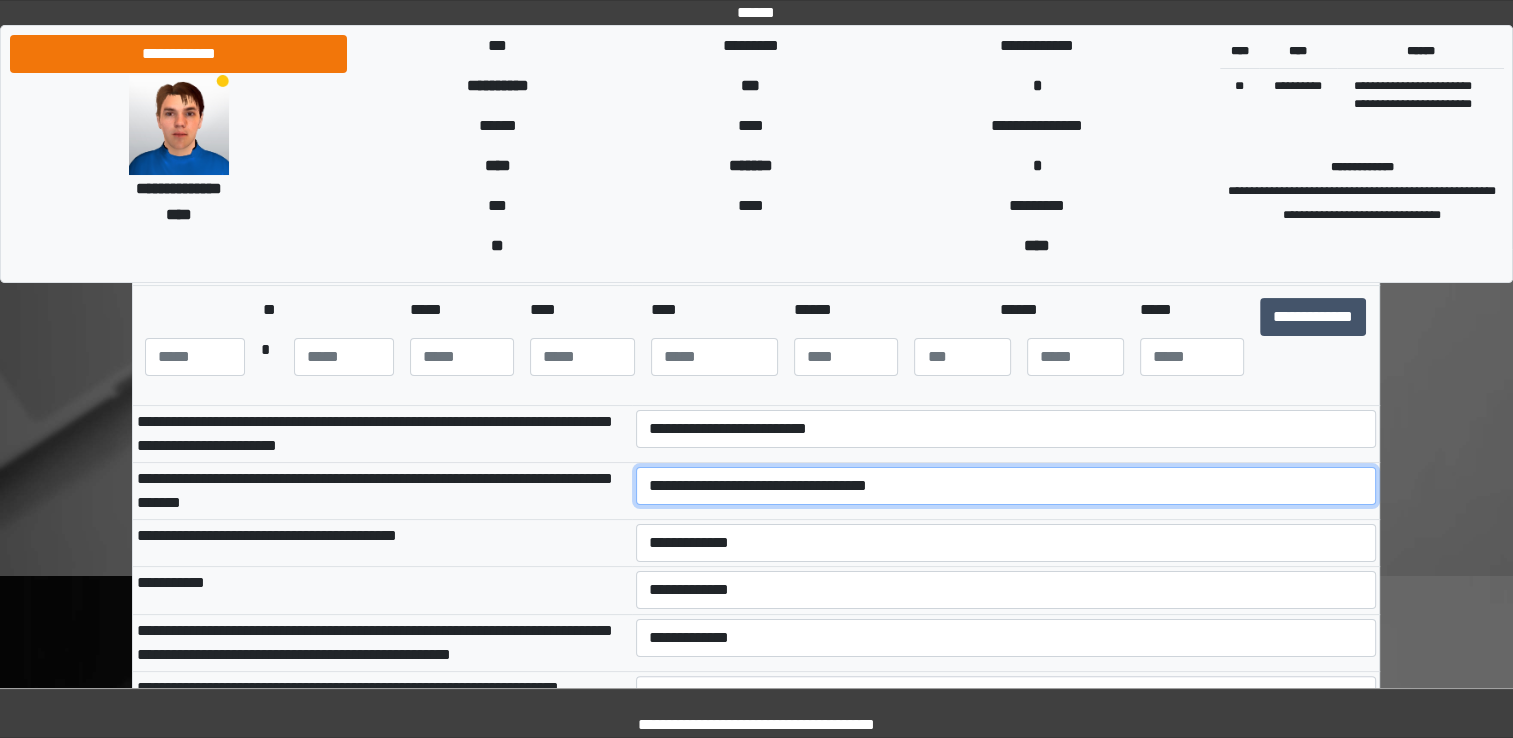 click on "**********" at bounding box center (1006, 486) 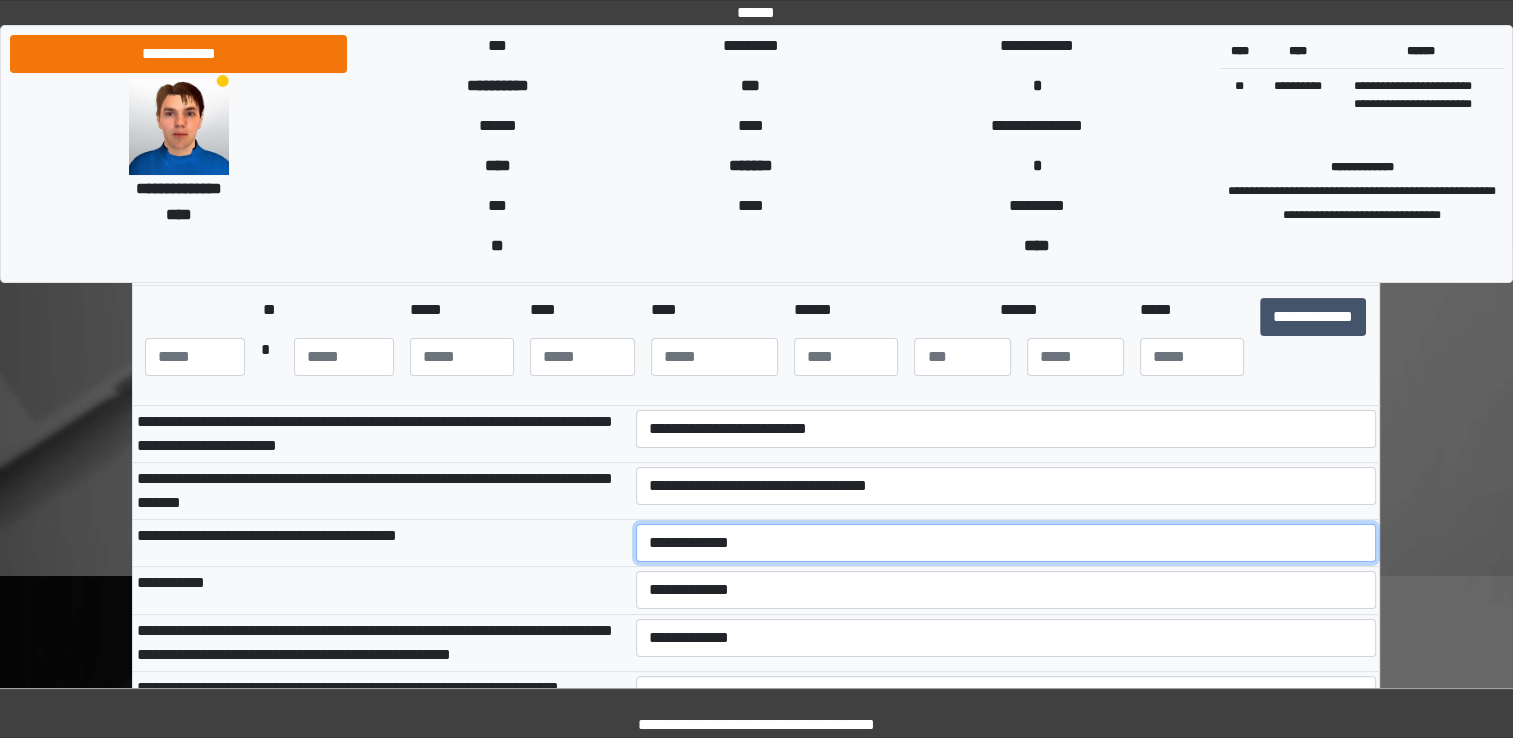 click on "**********" at bounding box center [1006, 543] 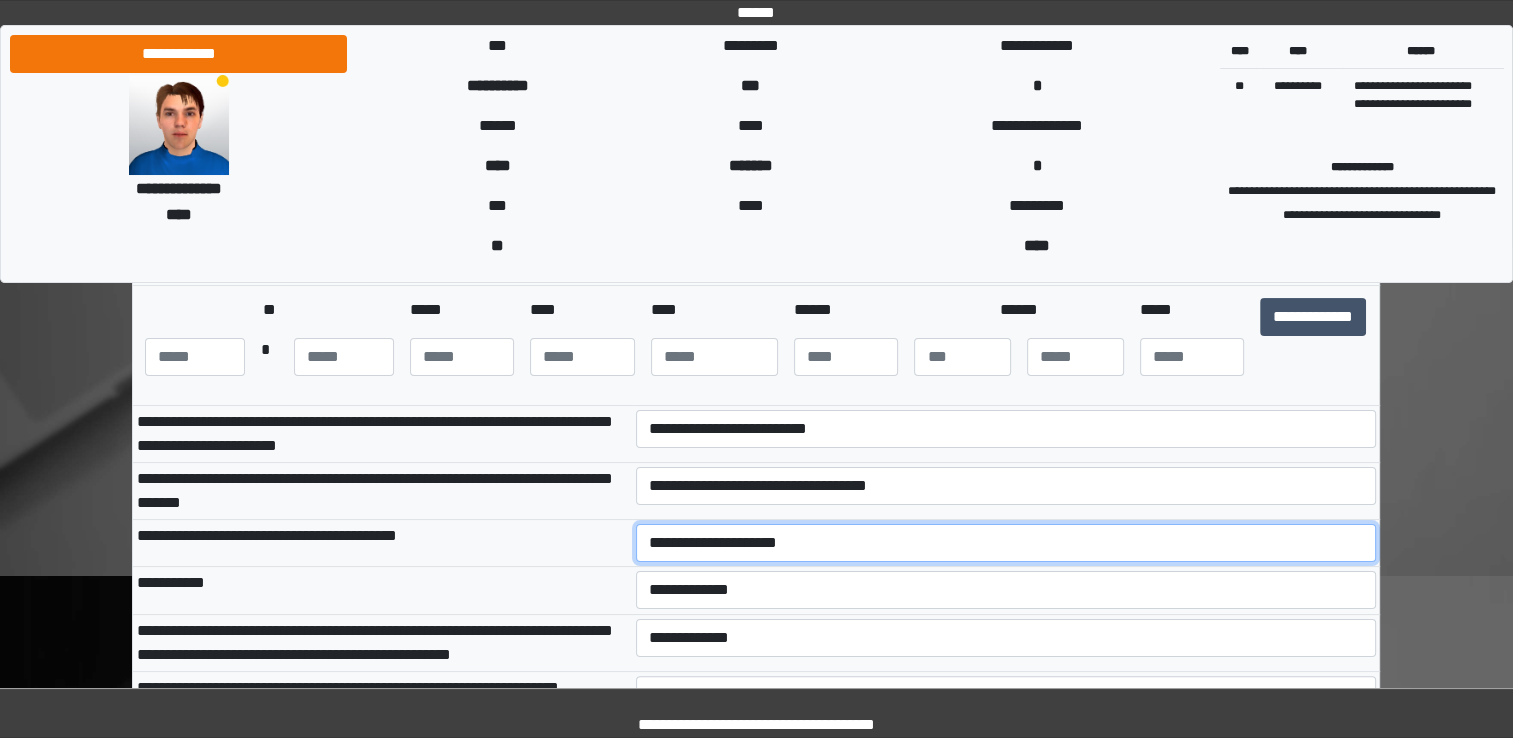 click on "**********" at bounding box center [1006, 543] 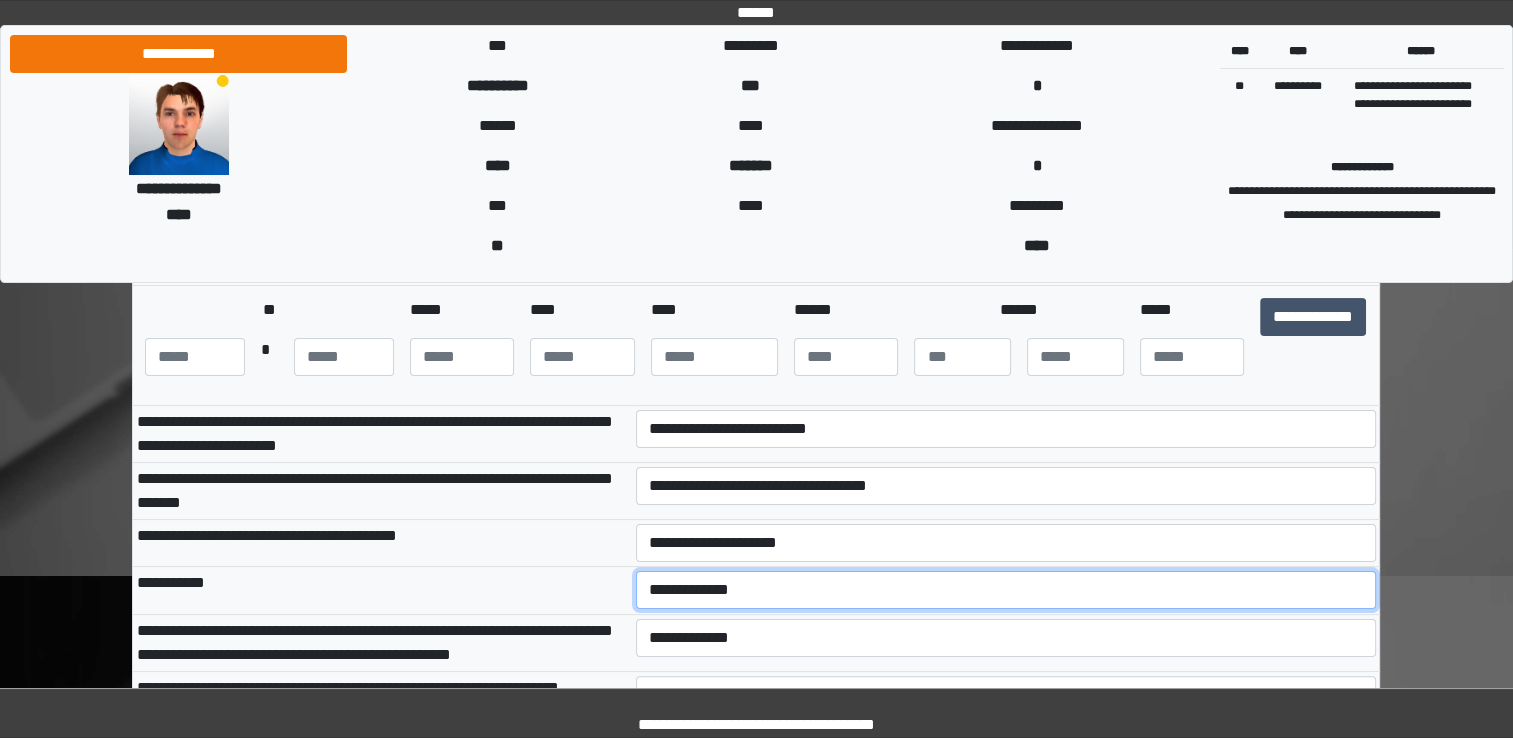 click on "**********" at bounding box center (1006, 590) 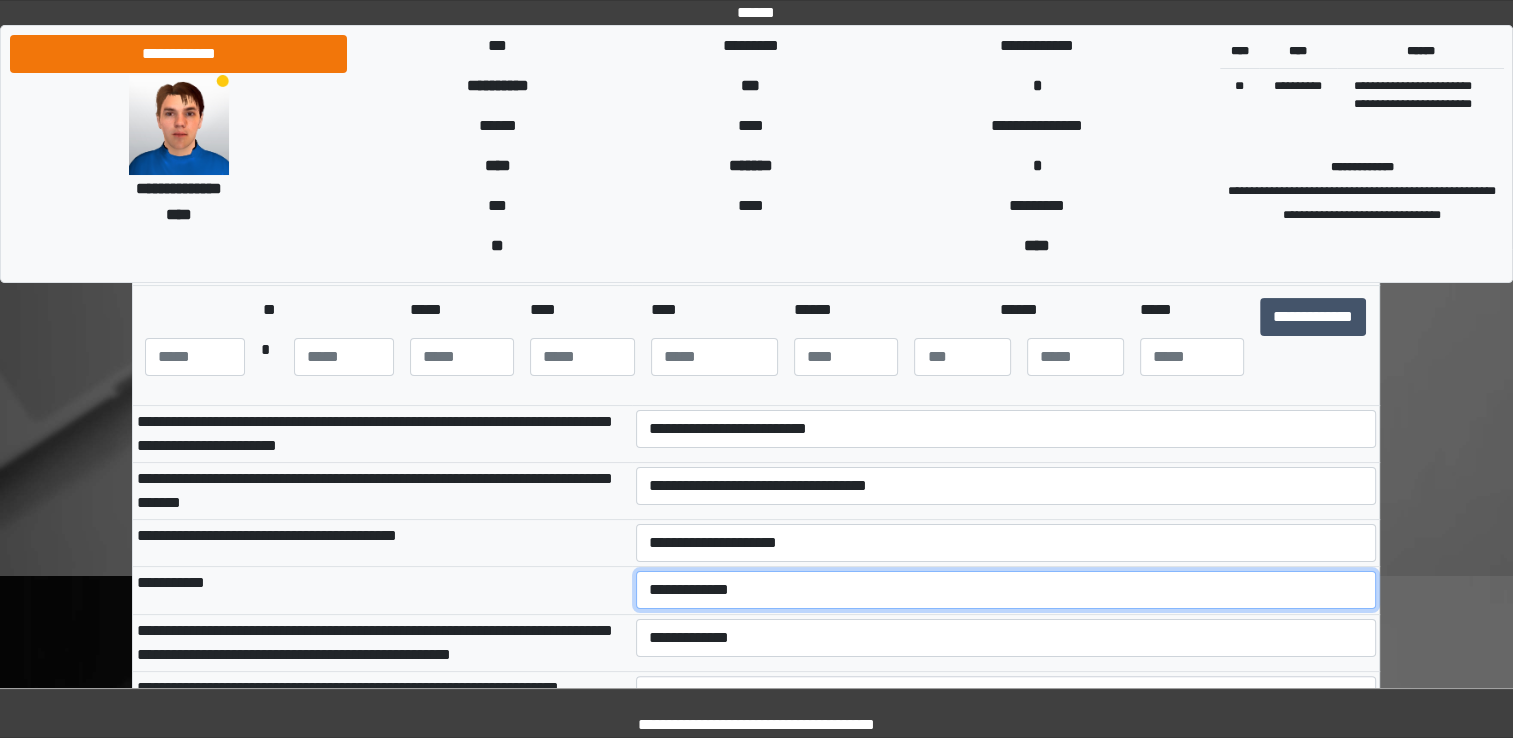 select on "***" 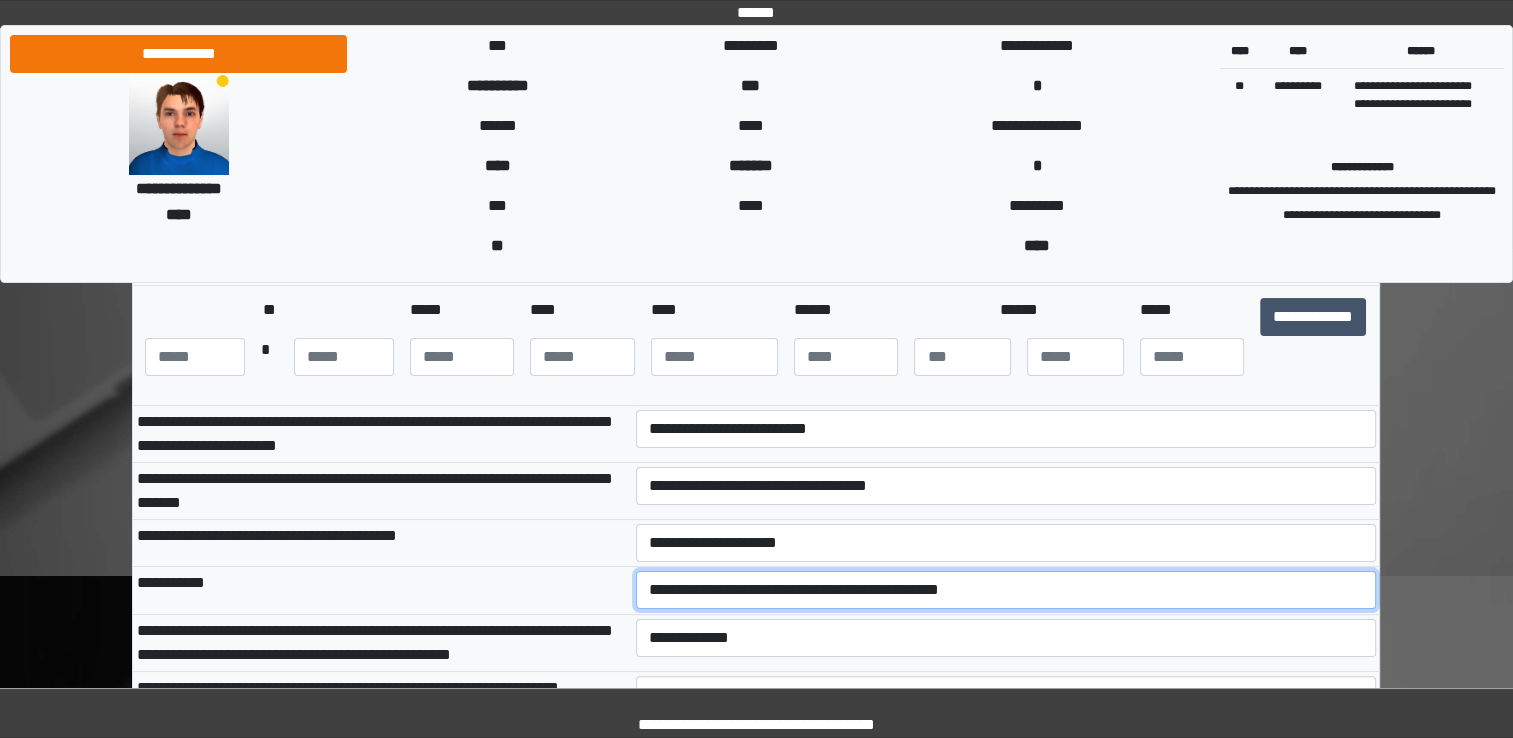 click on "**********" at bounding box center [1006, 590] 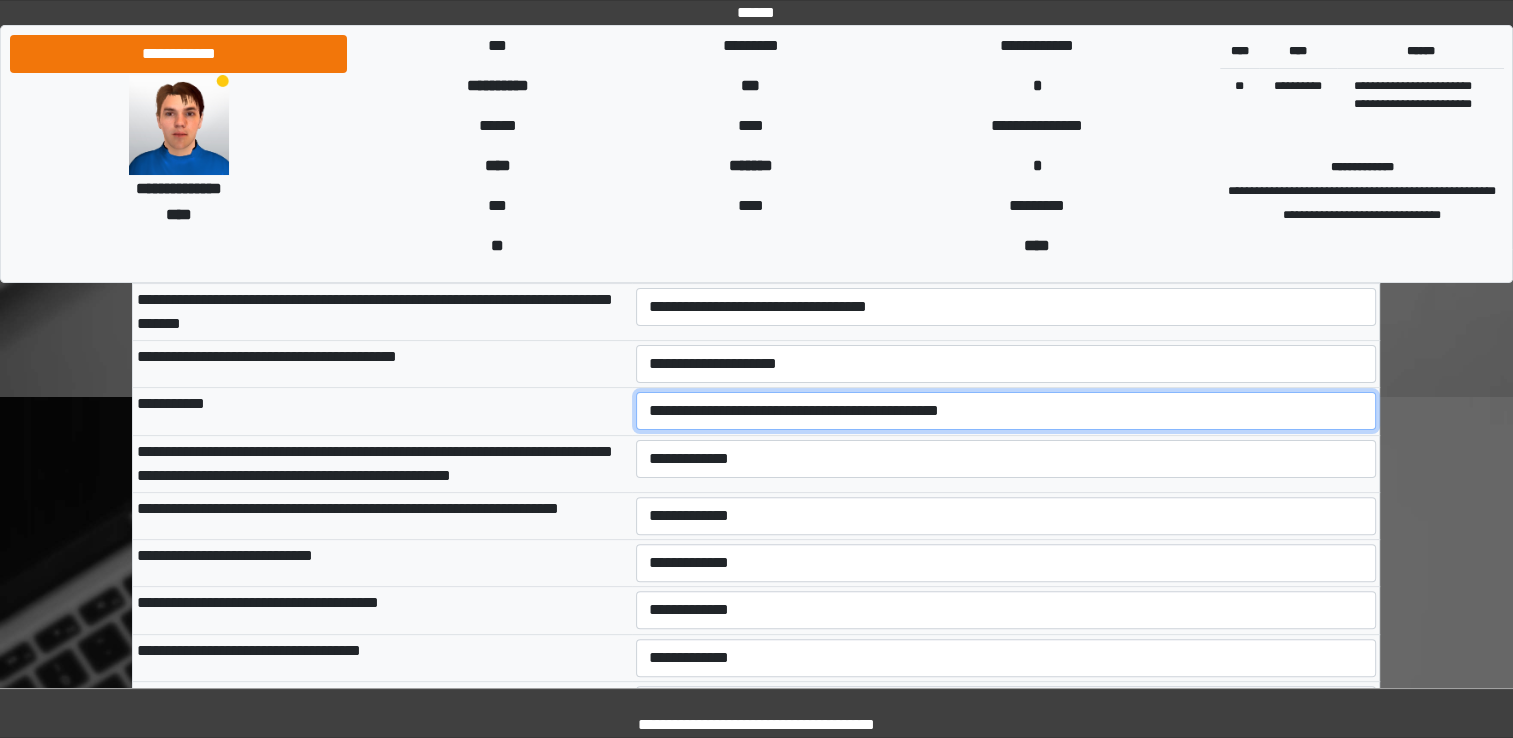 scroll, scrollTop: 504, scrollLeft: 0, axis: vertical 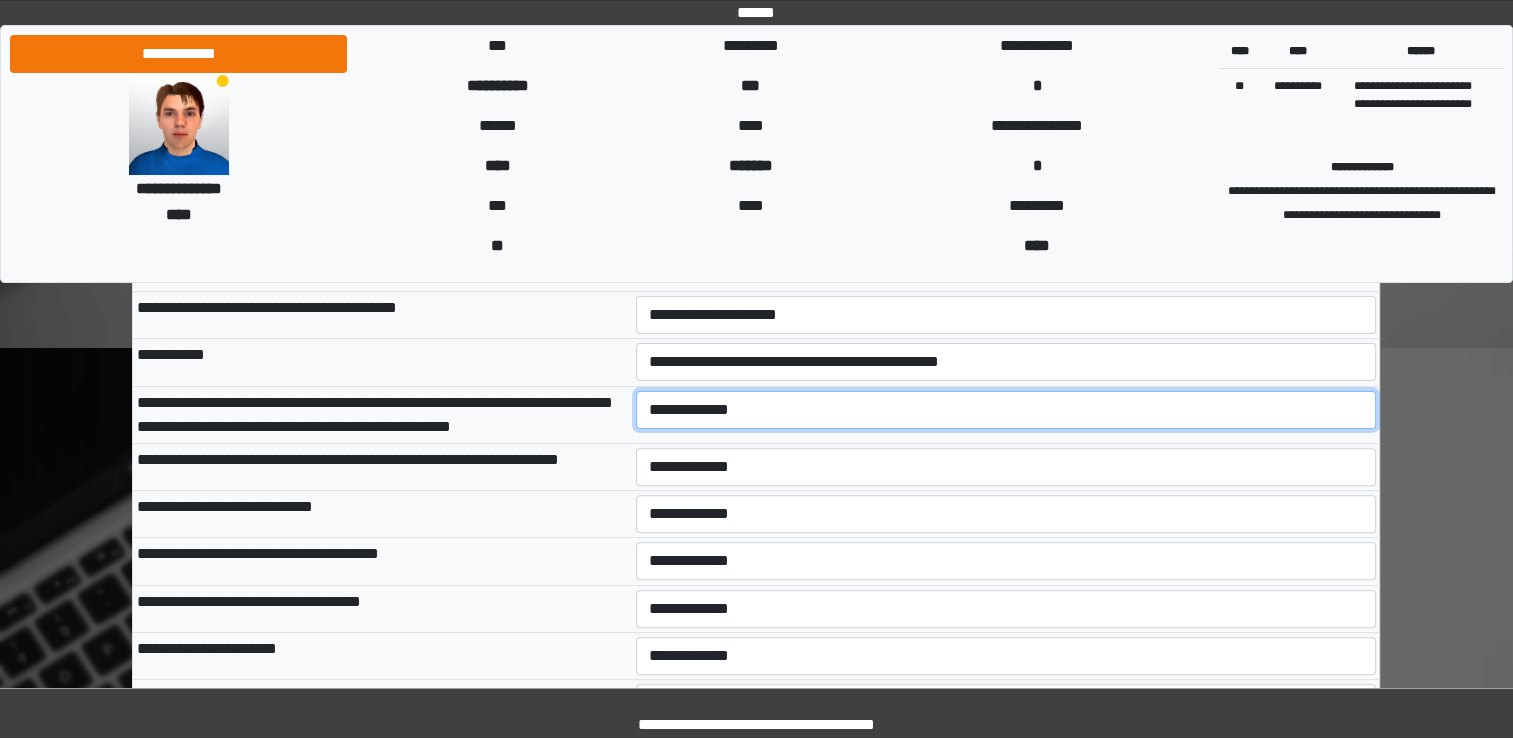 click on "**********" at bounding box center (1006, 410) 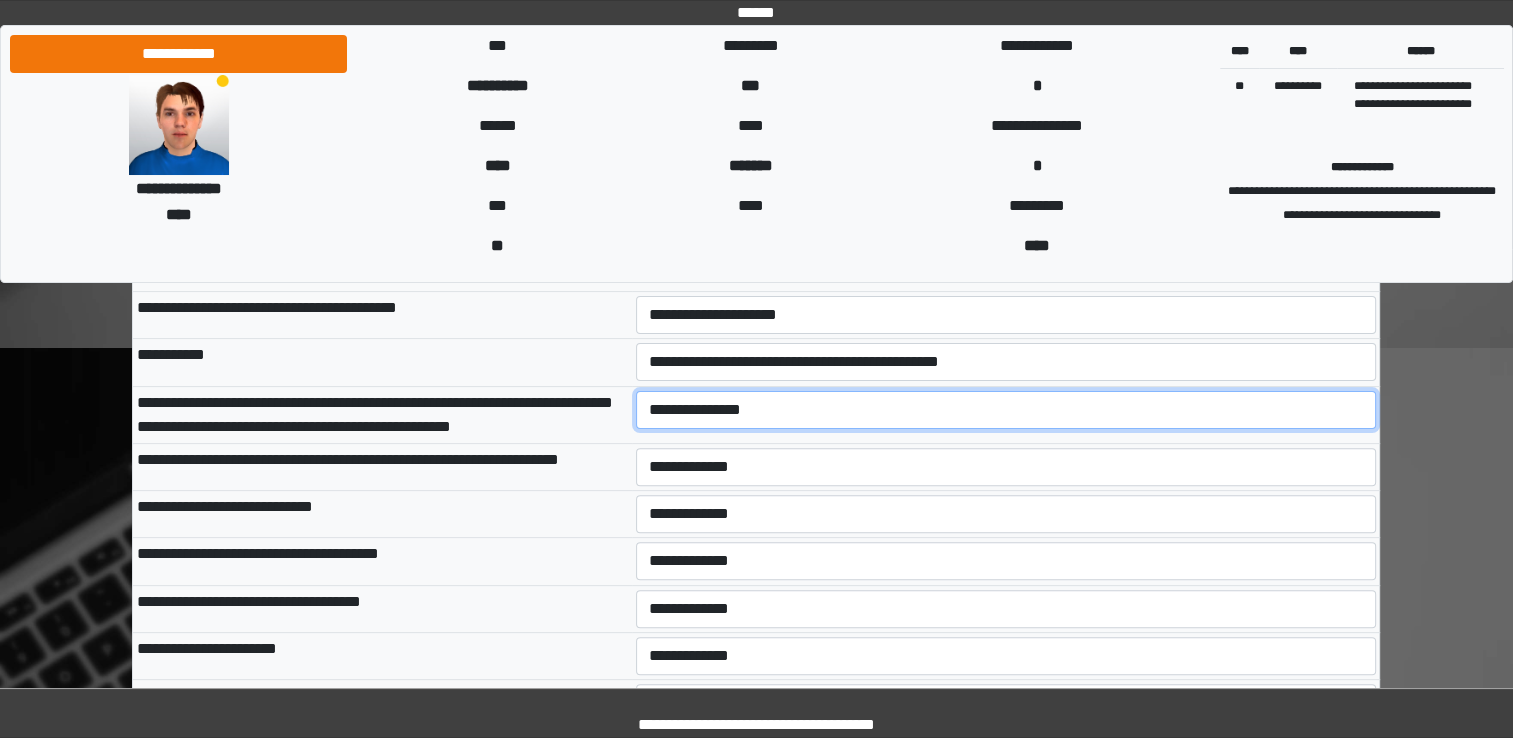 click on "**********" at bounding box center (1006, 410) 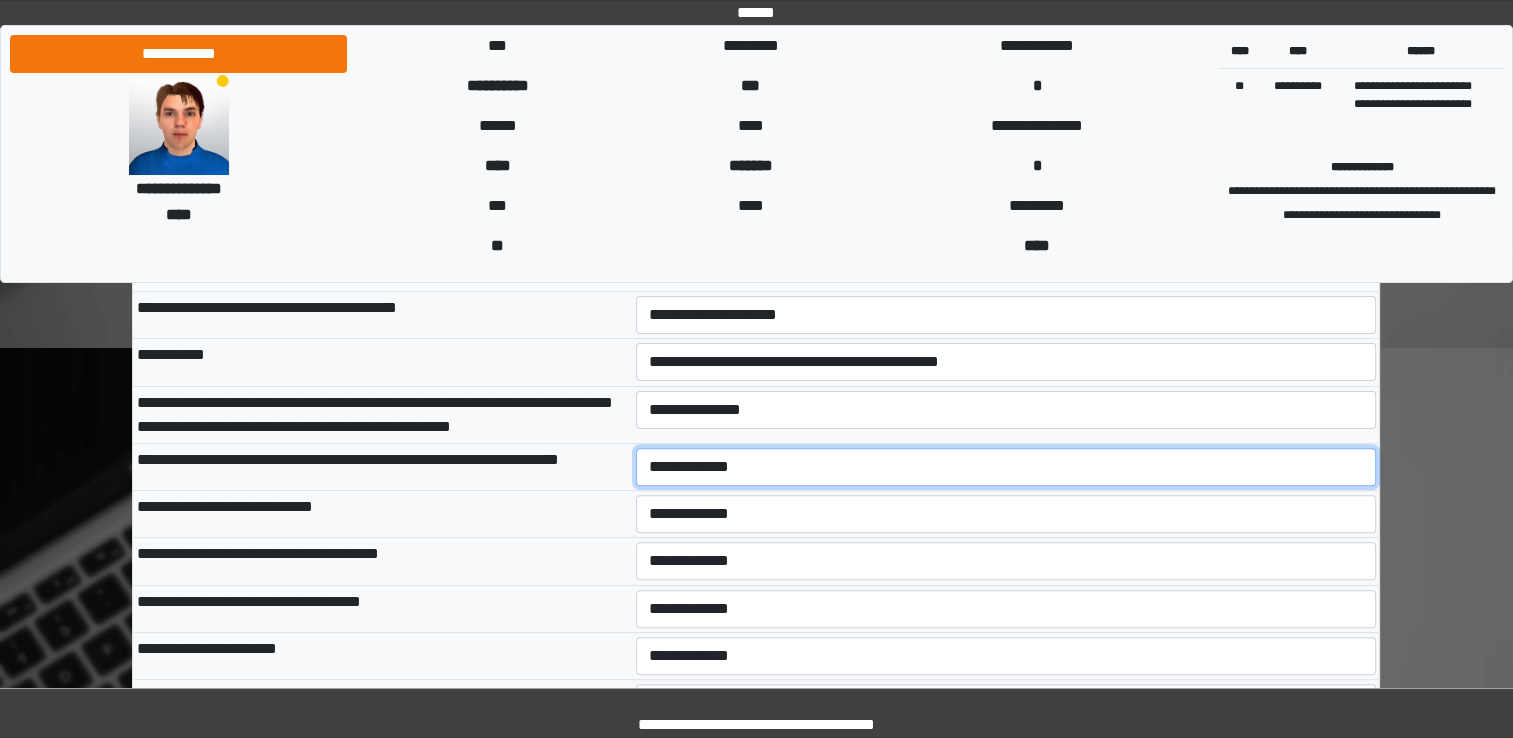 click on "**********" at bounding box center (1006, 467) 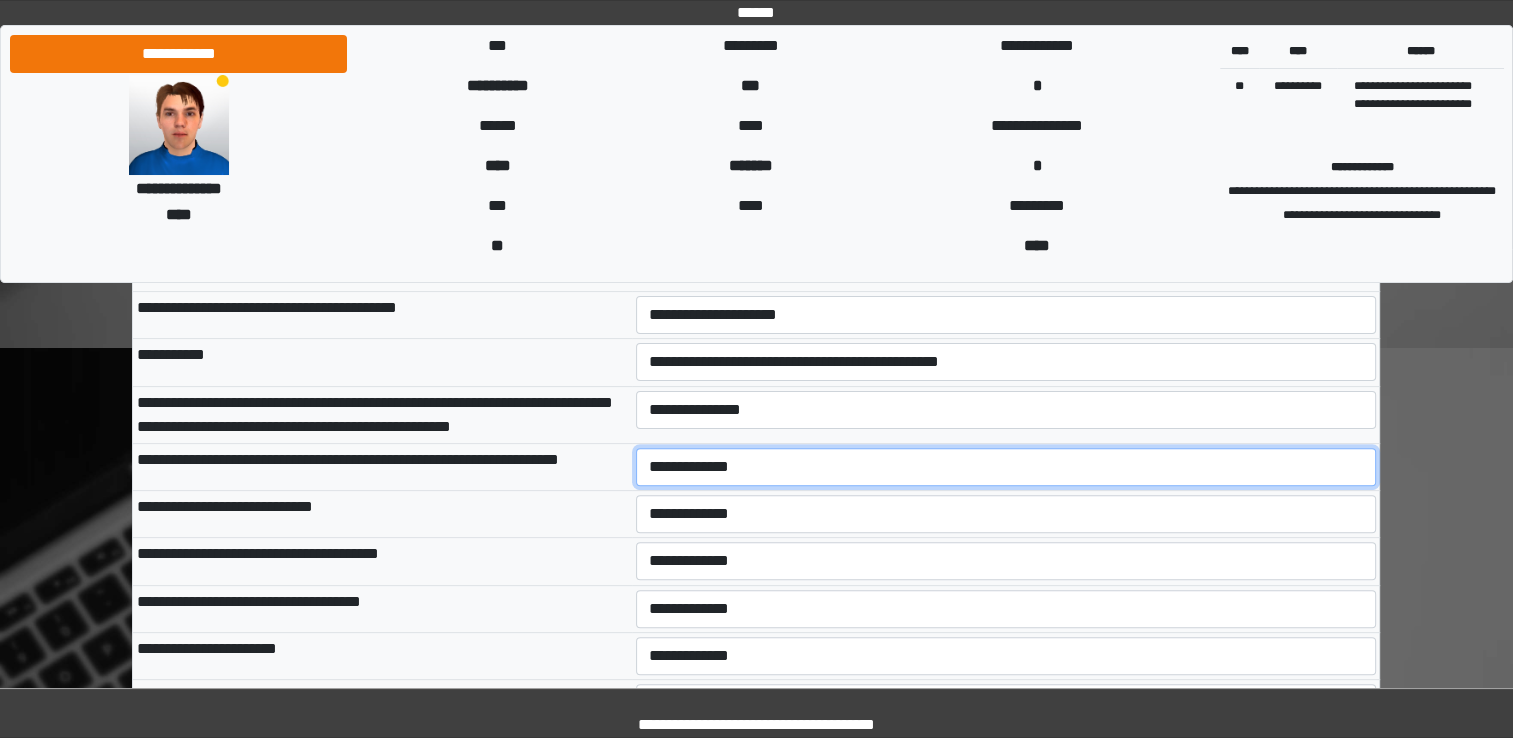 select on "***" 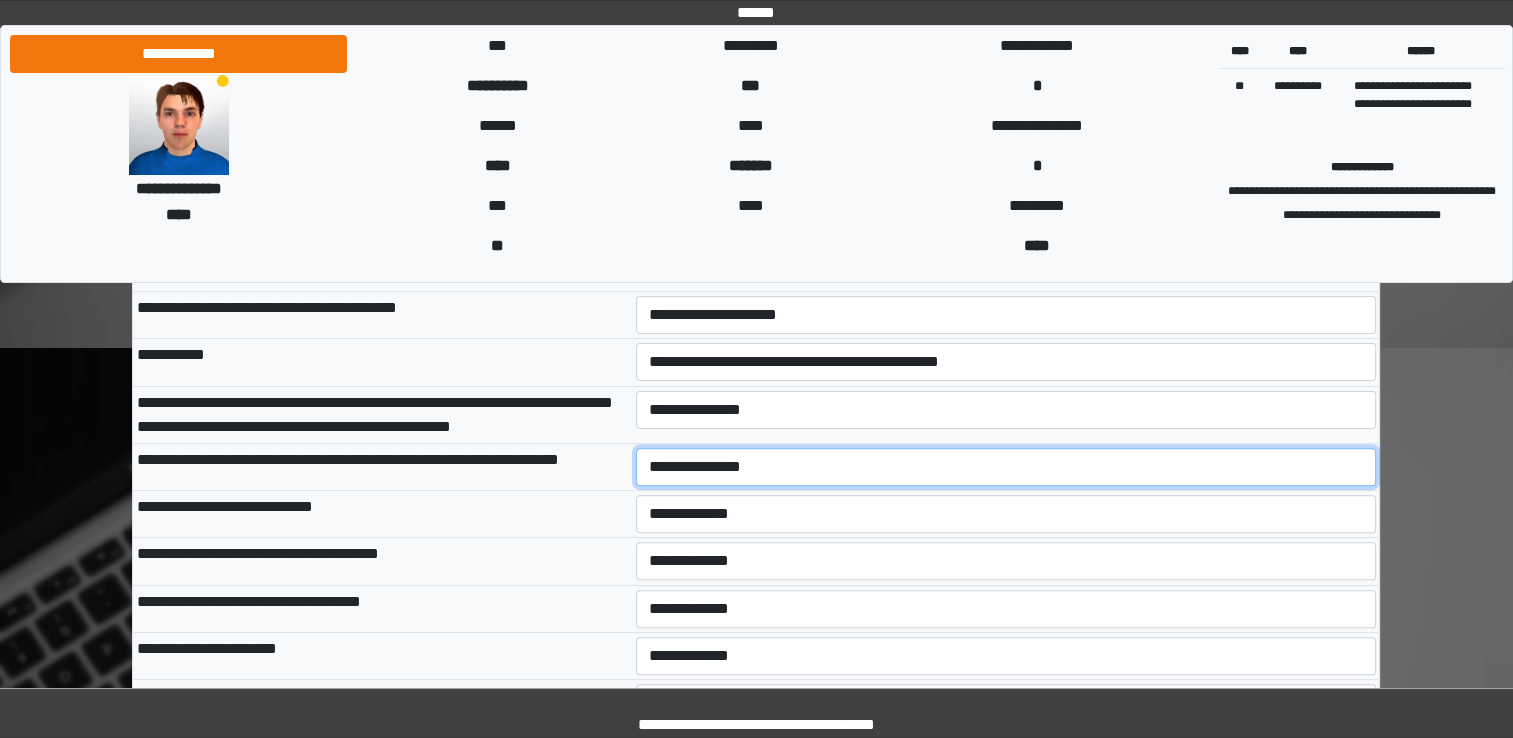 click on "**********" at bounding box center [1006, 467] 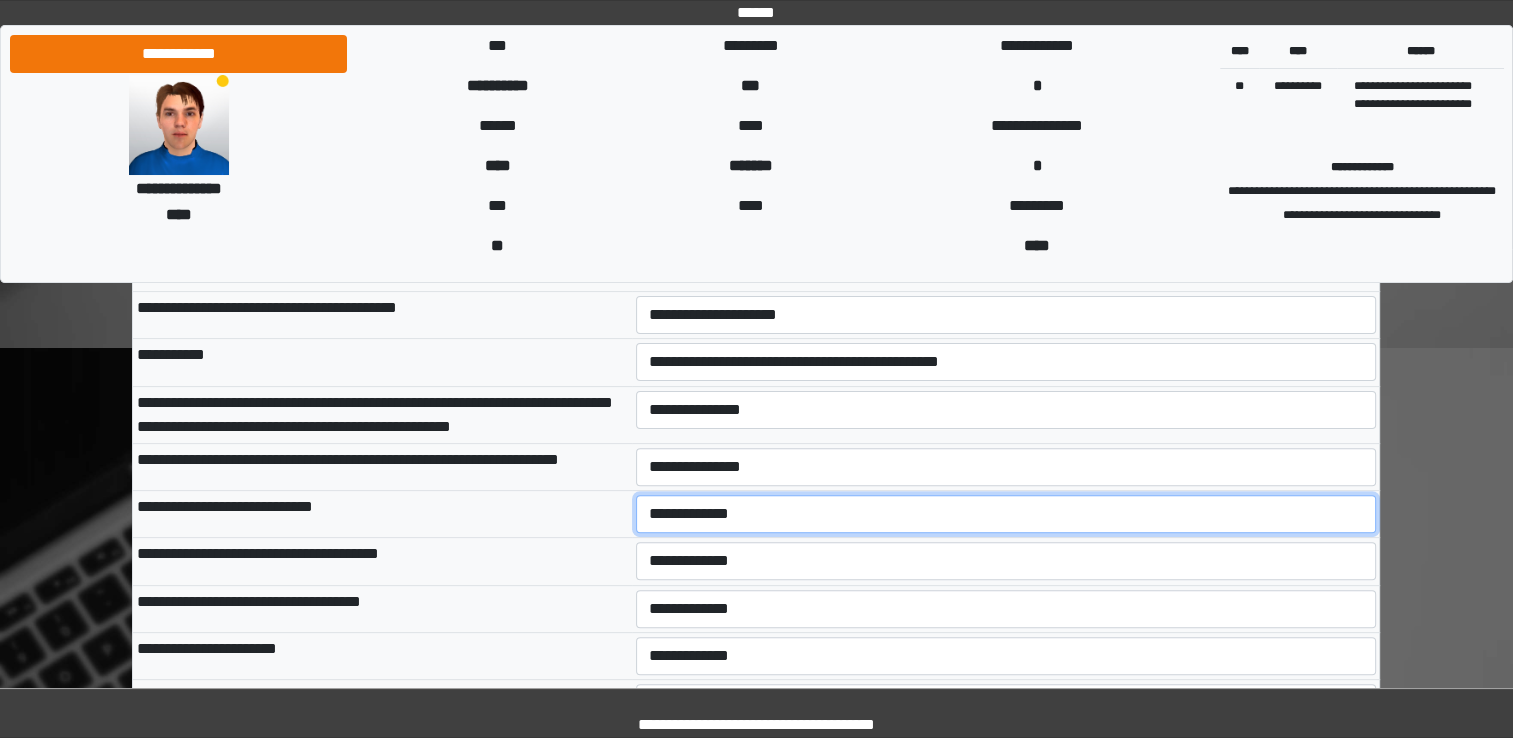 click on "**********" at bounding box center [1006, 514] 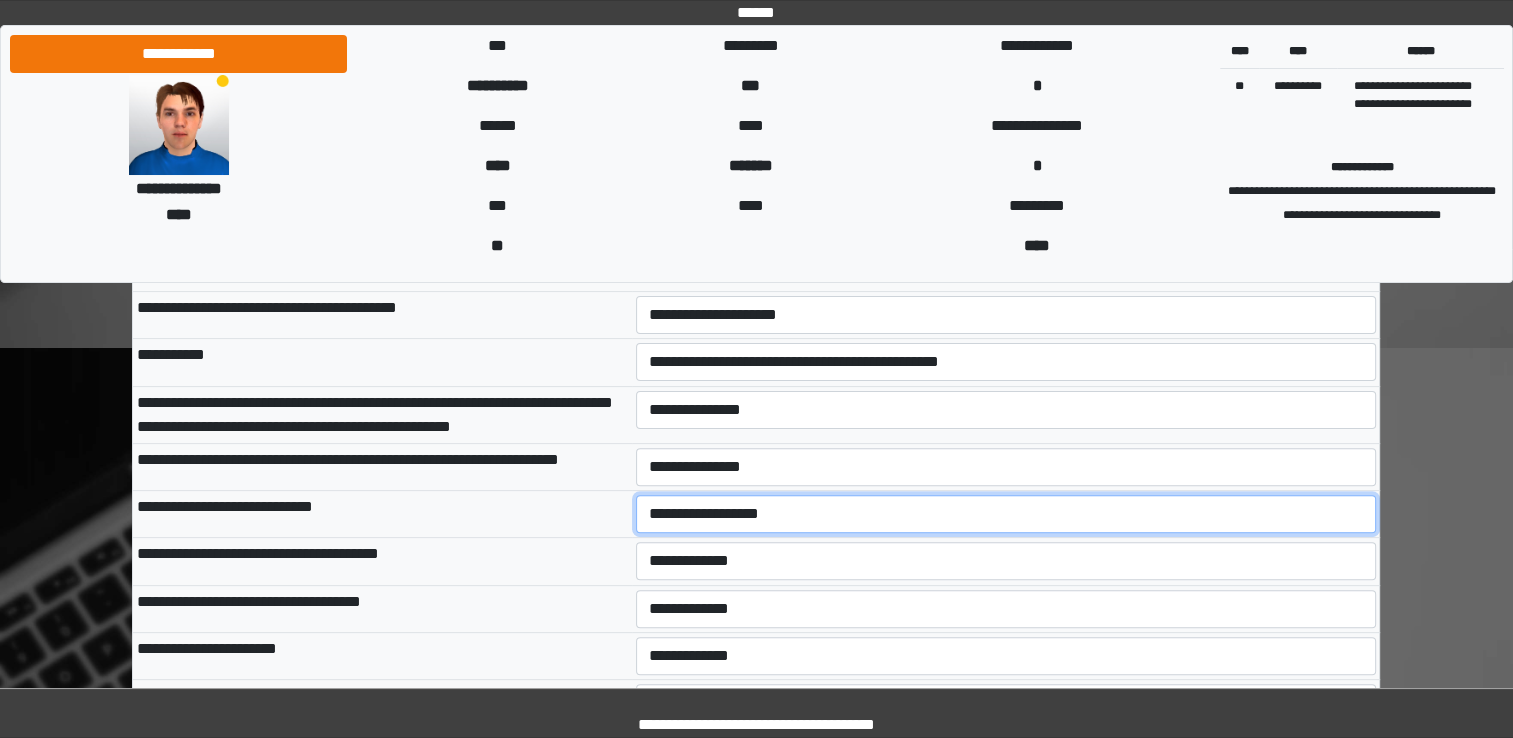 click on "**********" at bounding box center [1006, 514] 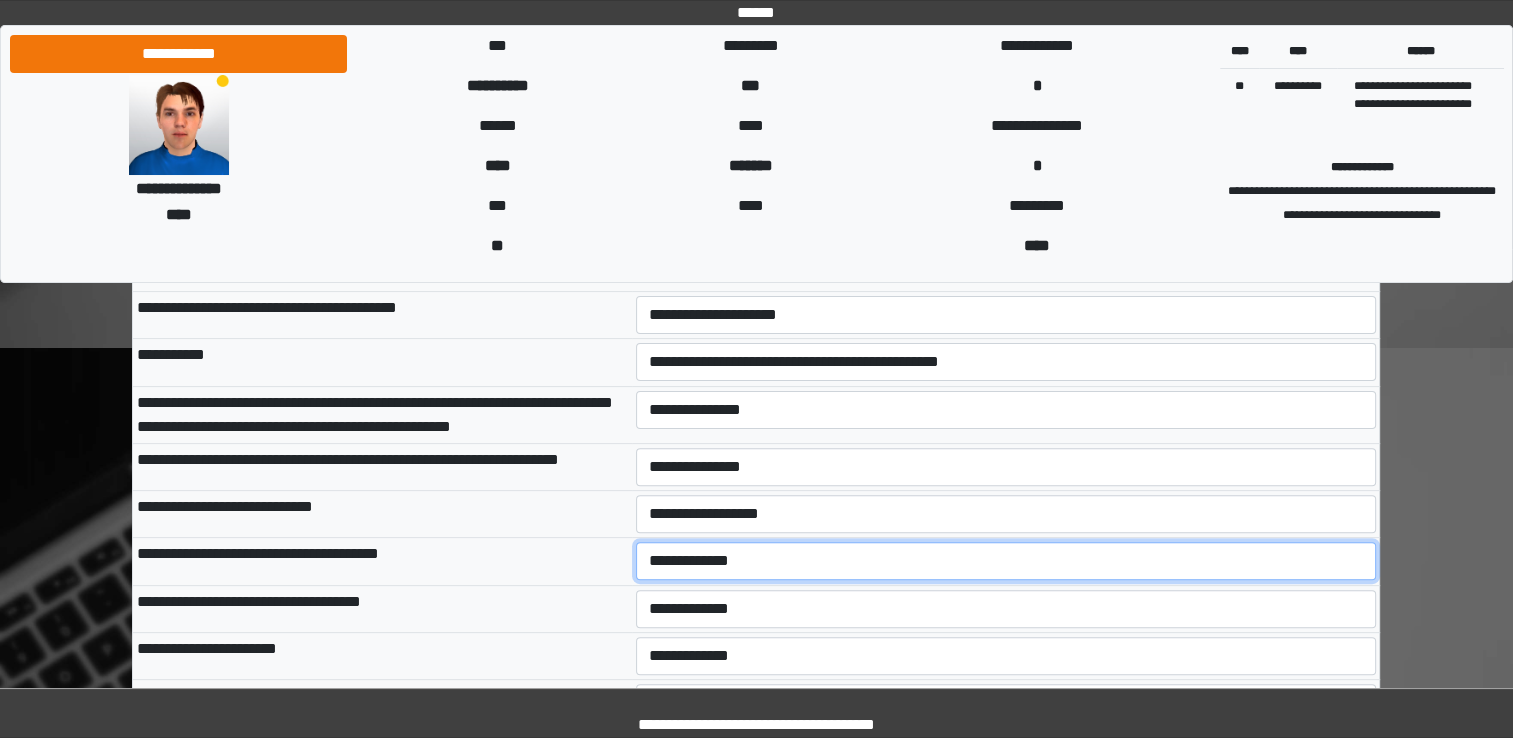 click on "**********" at bounding box center (1006, 561) 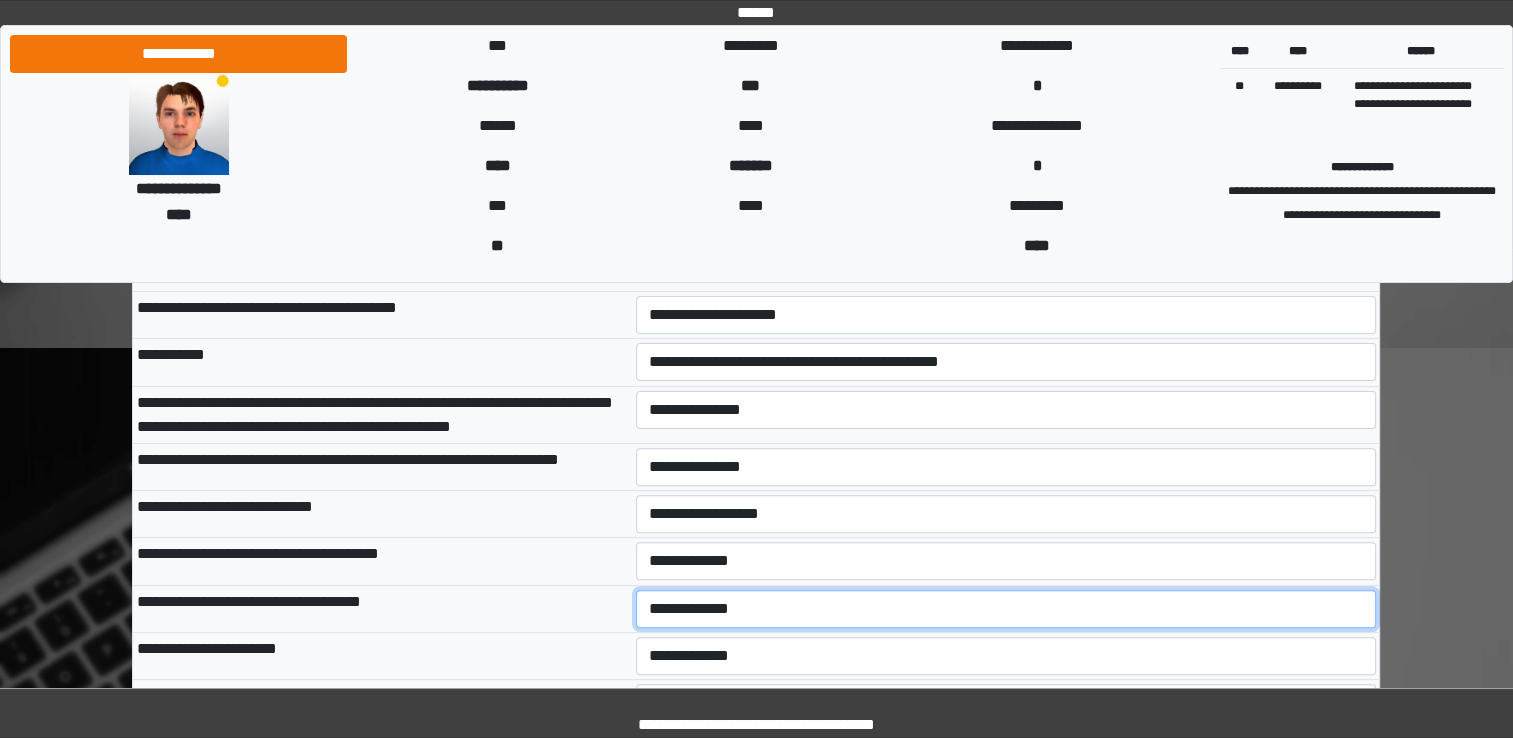 click on "**********" at bounding box center (1006, 609) 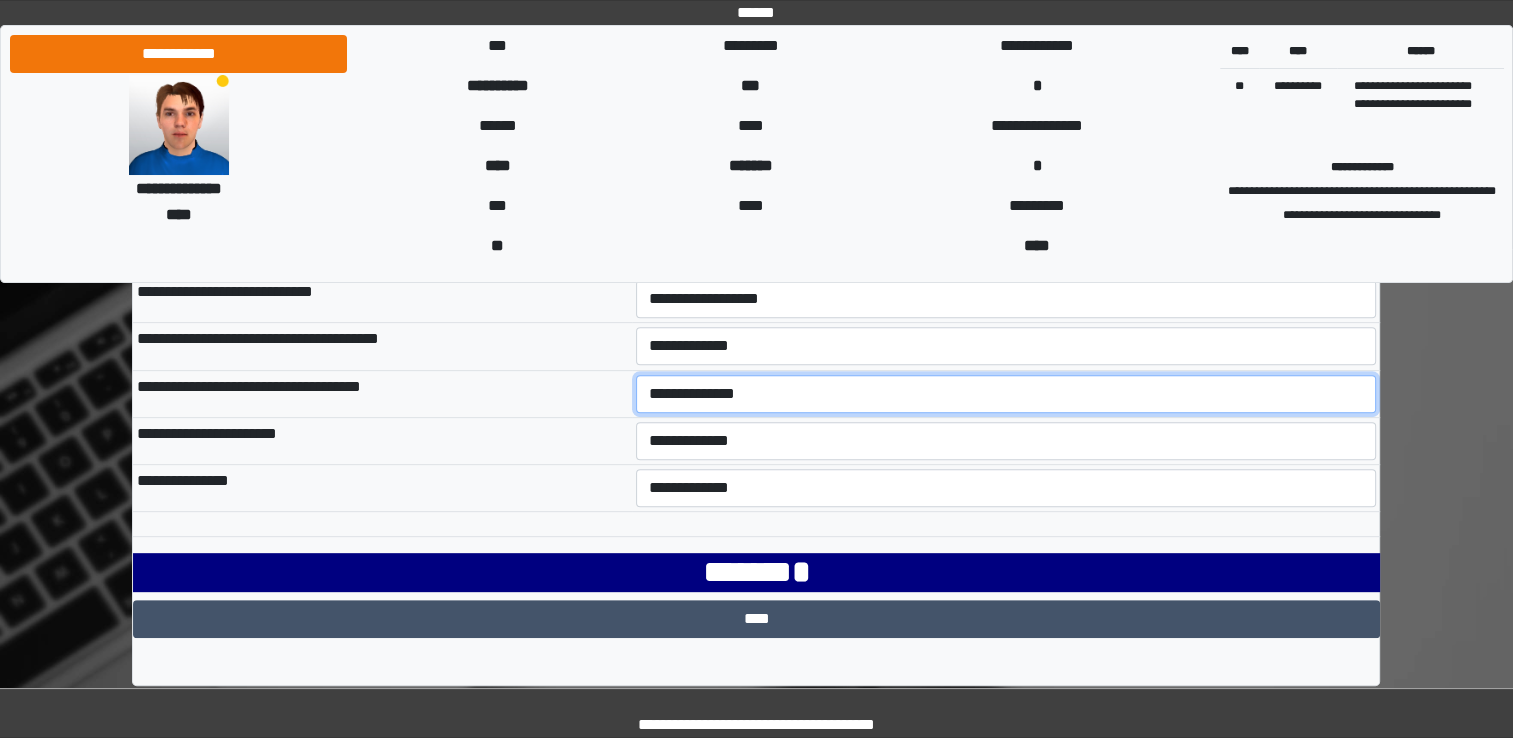 scroll, scrollTop: 730, scrollLeft: 0, axis: vertical 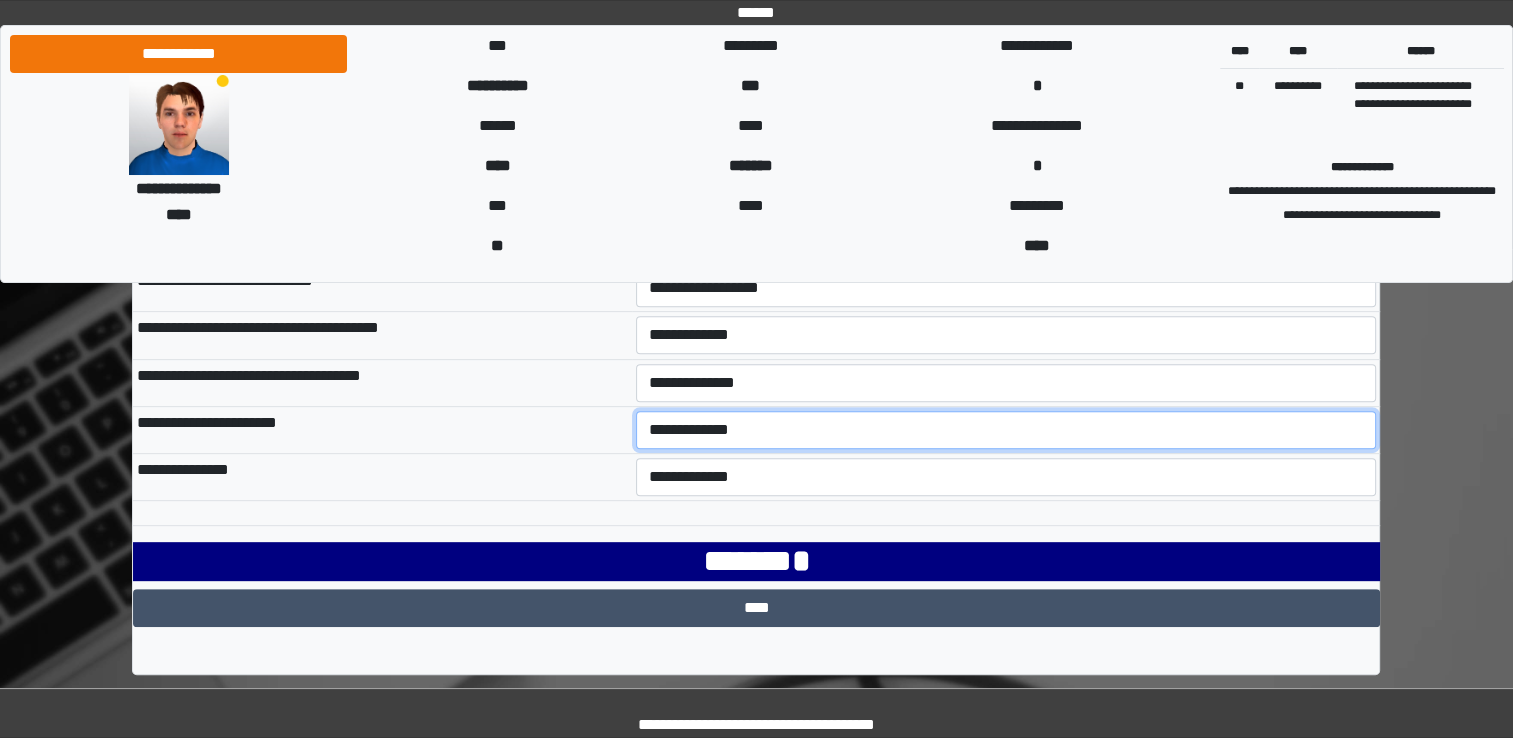 click on "**********" at bounding box center (1006, 430) 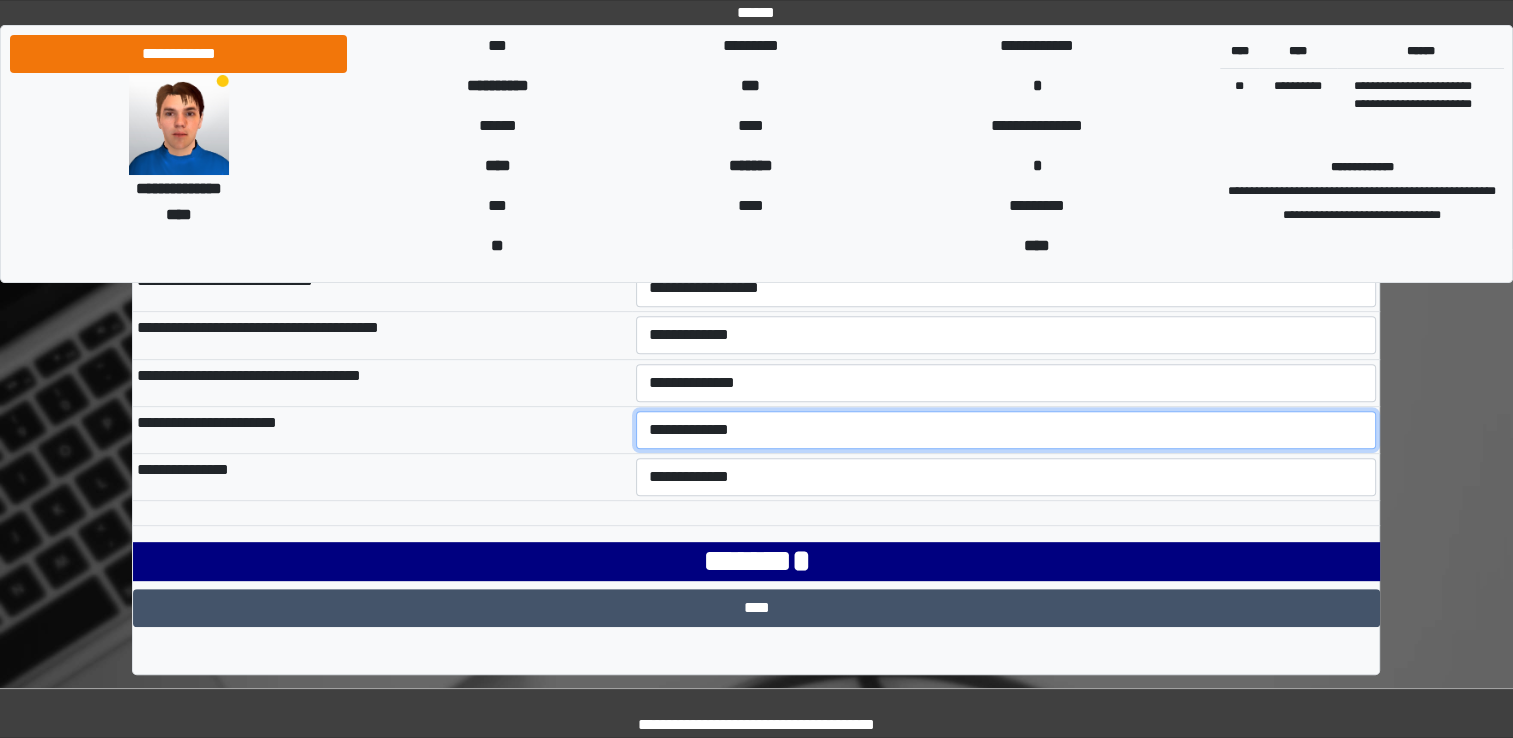 select on "***" 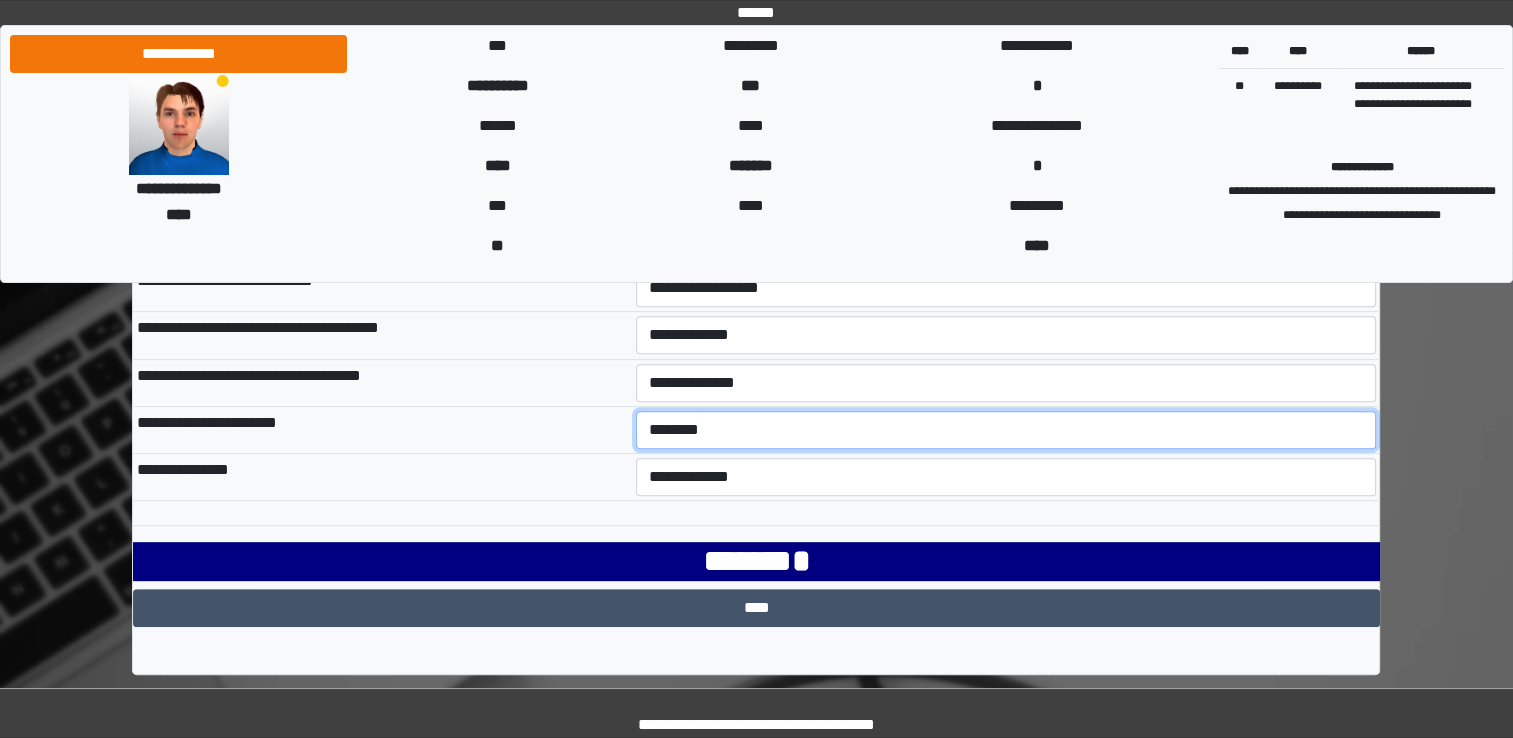 click on "**********" at bounding box center [1006, 430] 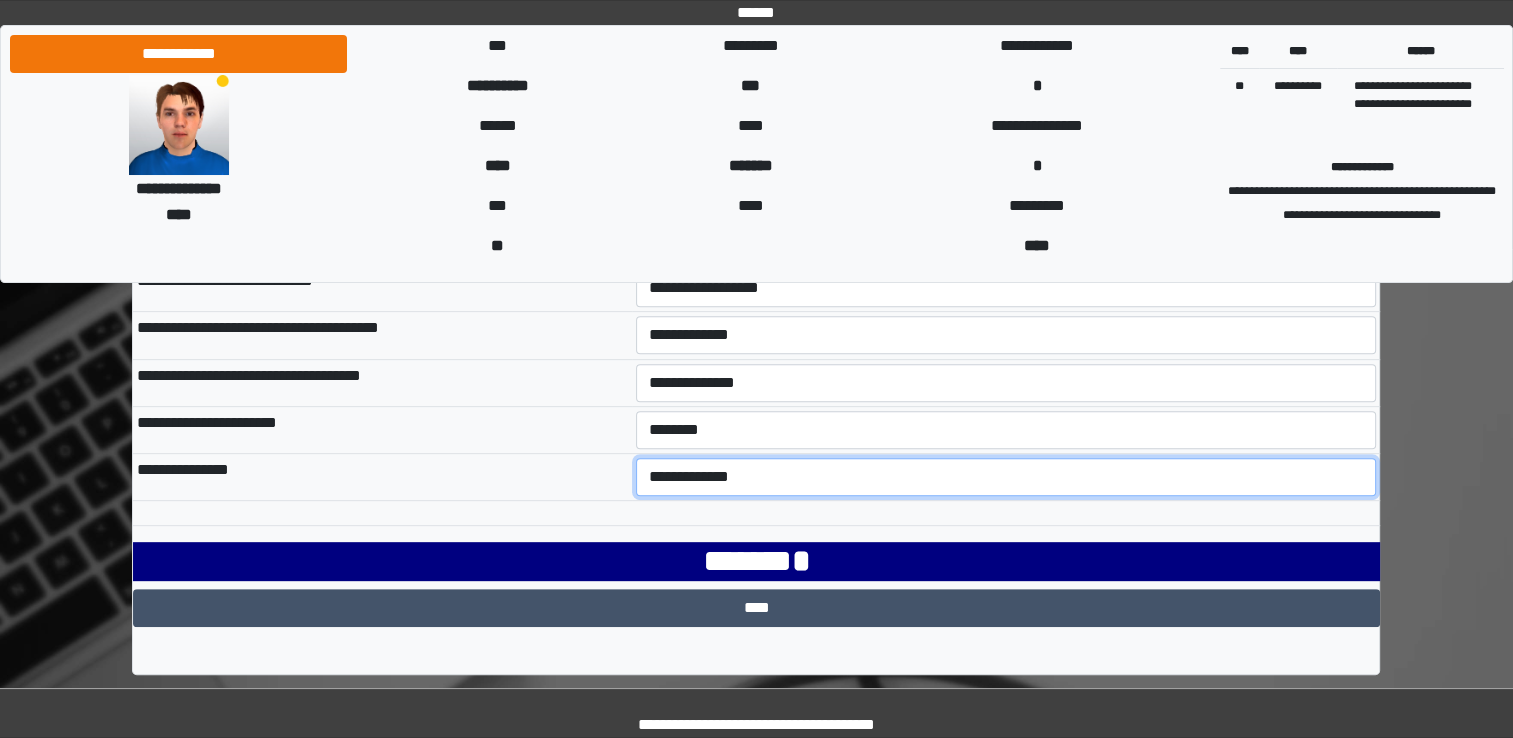 click on "**********" at bounding box center (1006, 477) 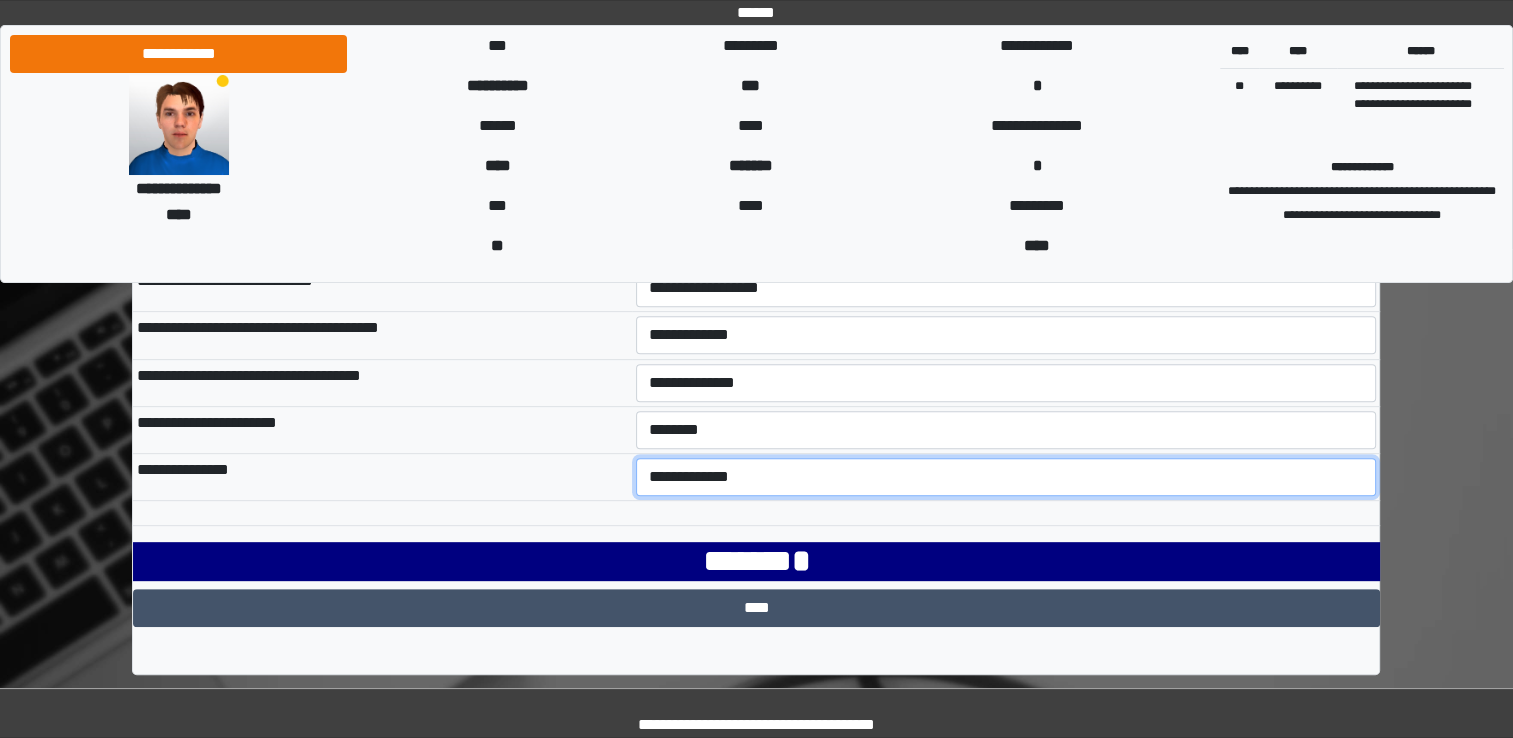 select on "***" 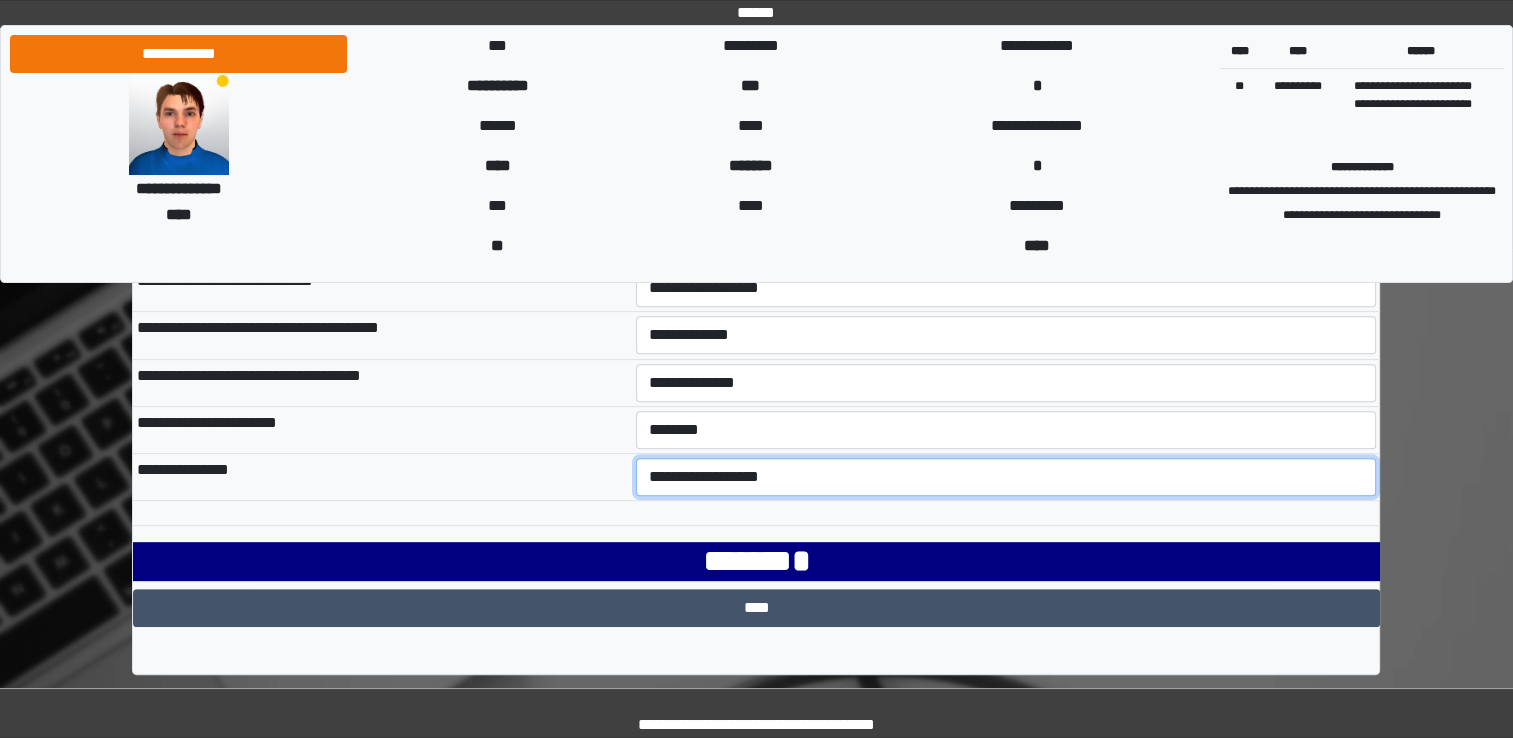 click on "**********" at bounding box center (1006, 477) 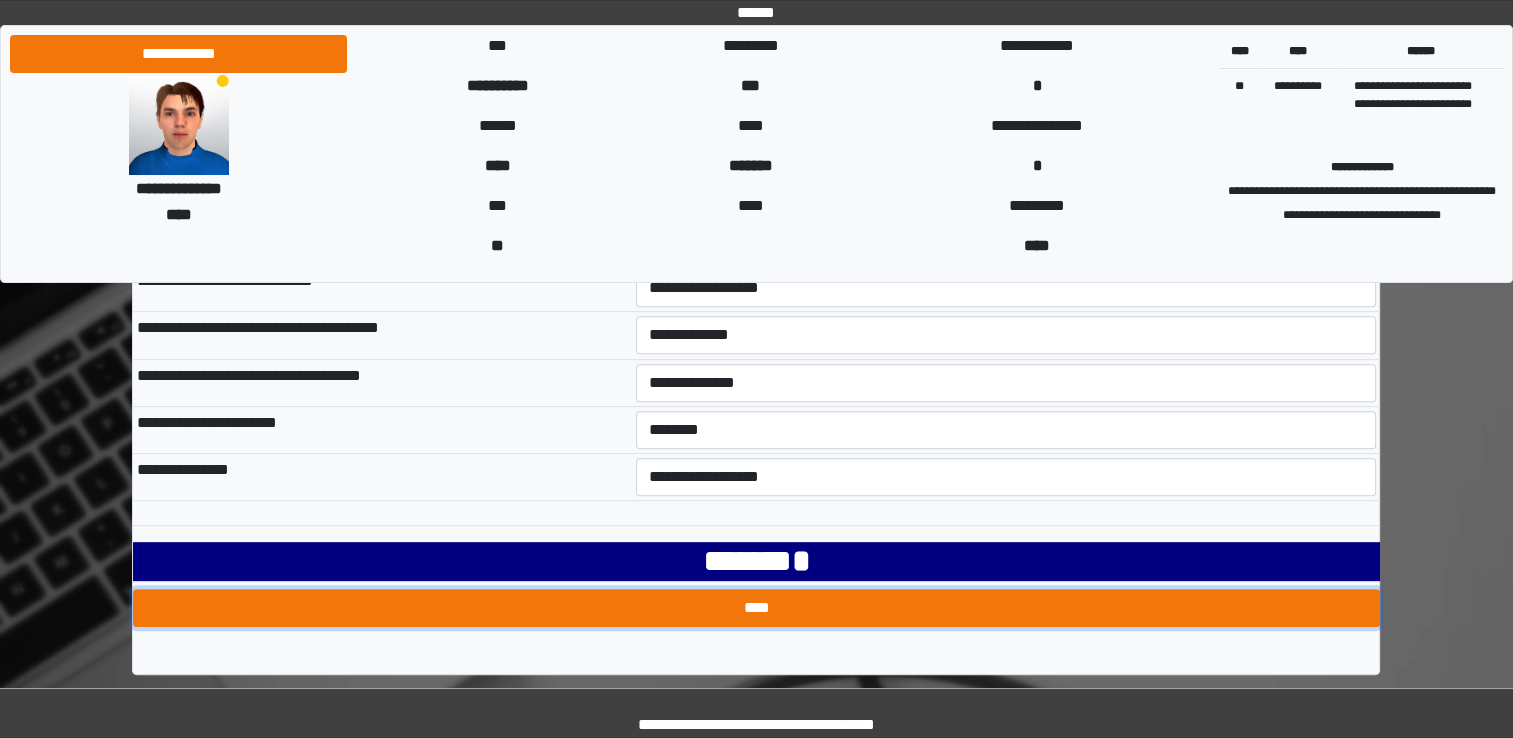click on "****" at bounding box center [756, 608] 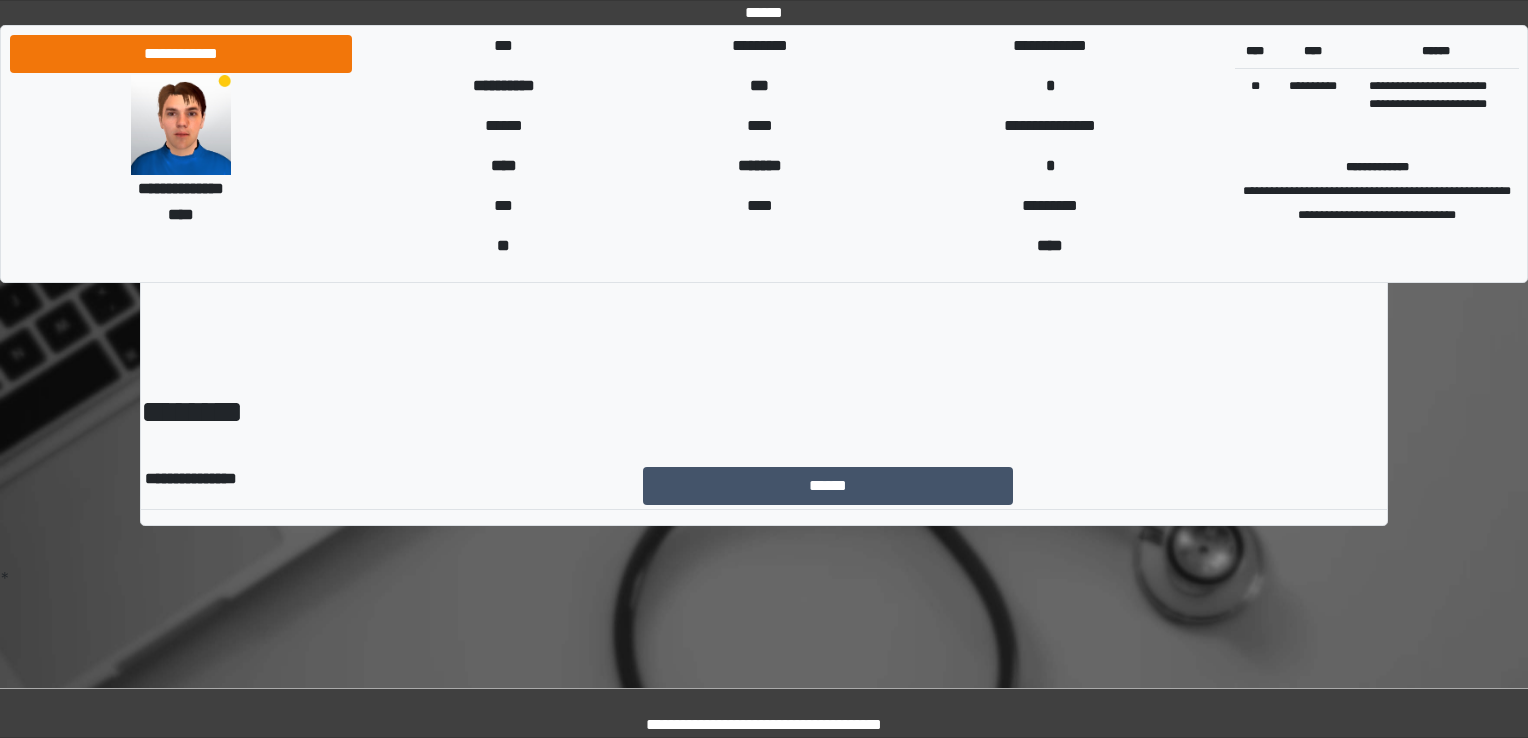 scroll, scrollTop: 0, scrollLeft: 0, axis: both 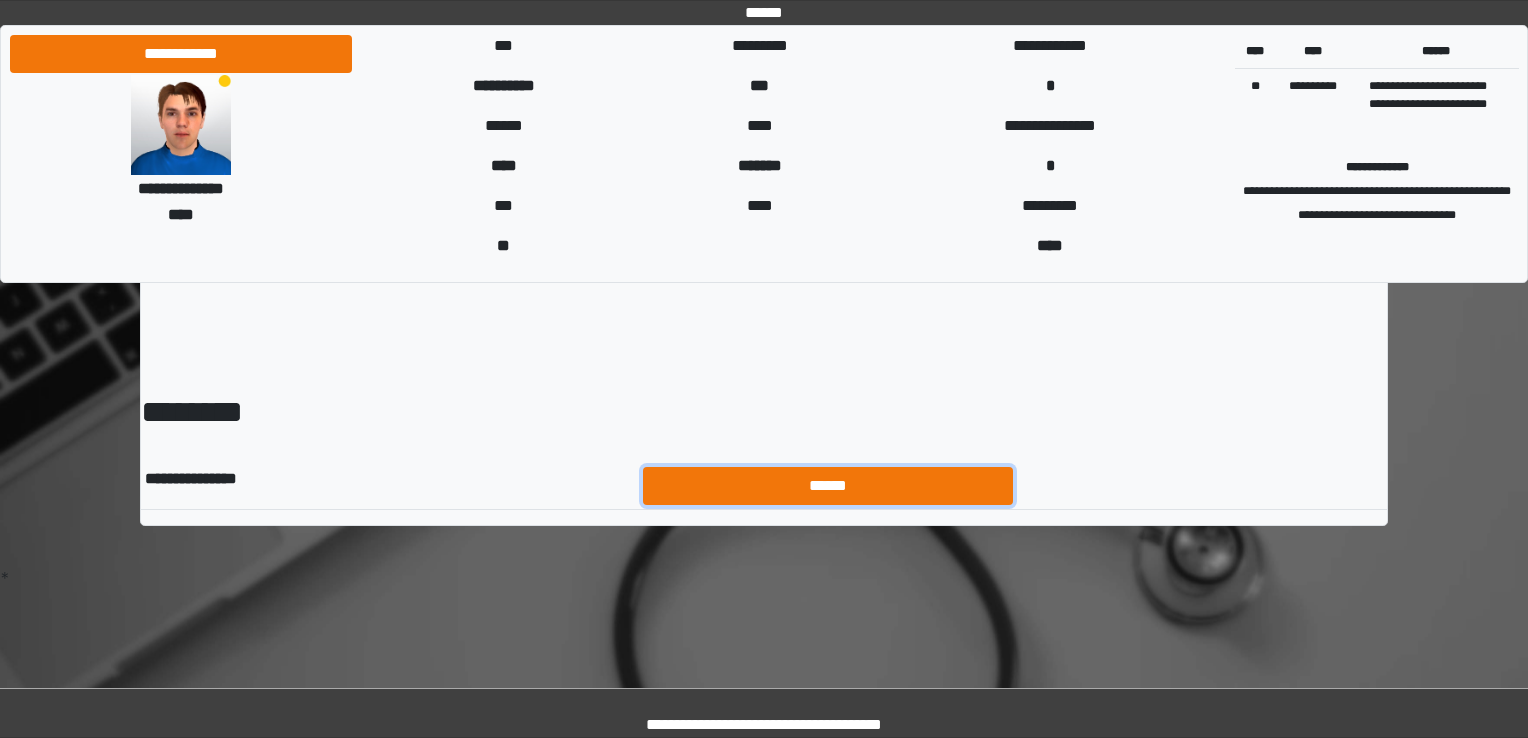 click on "******" at bounding box center [828, 486] 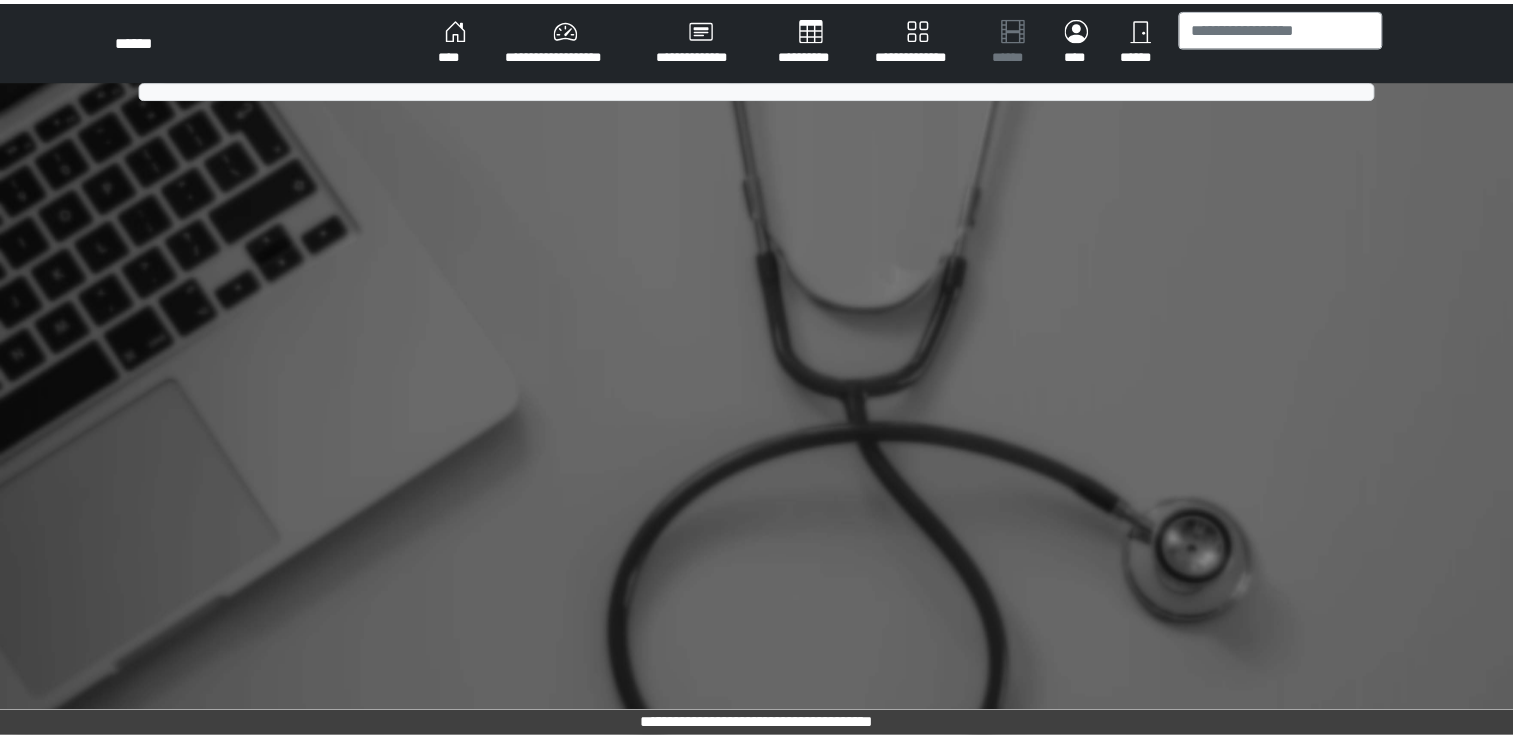 scroll, scrollTop: 0, scrollLeft: 0, axis: both 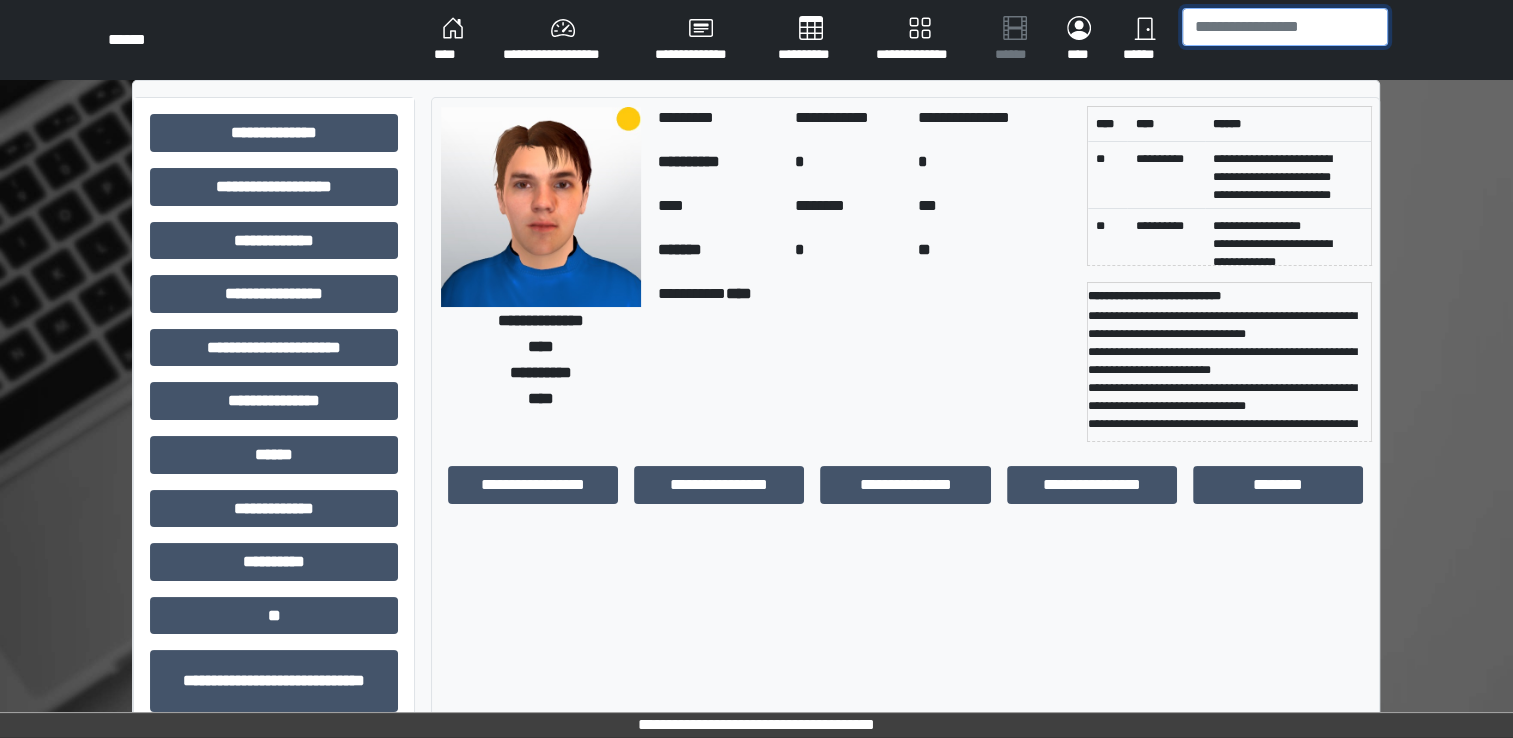 click at bounding box center (1285, 27) 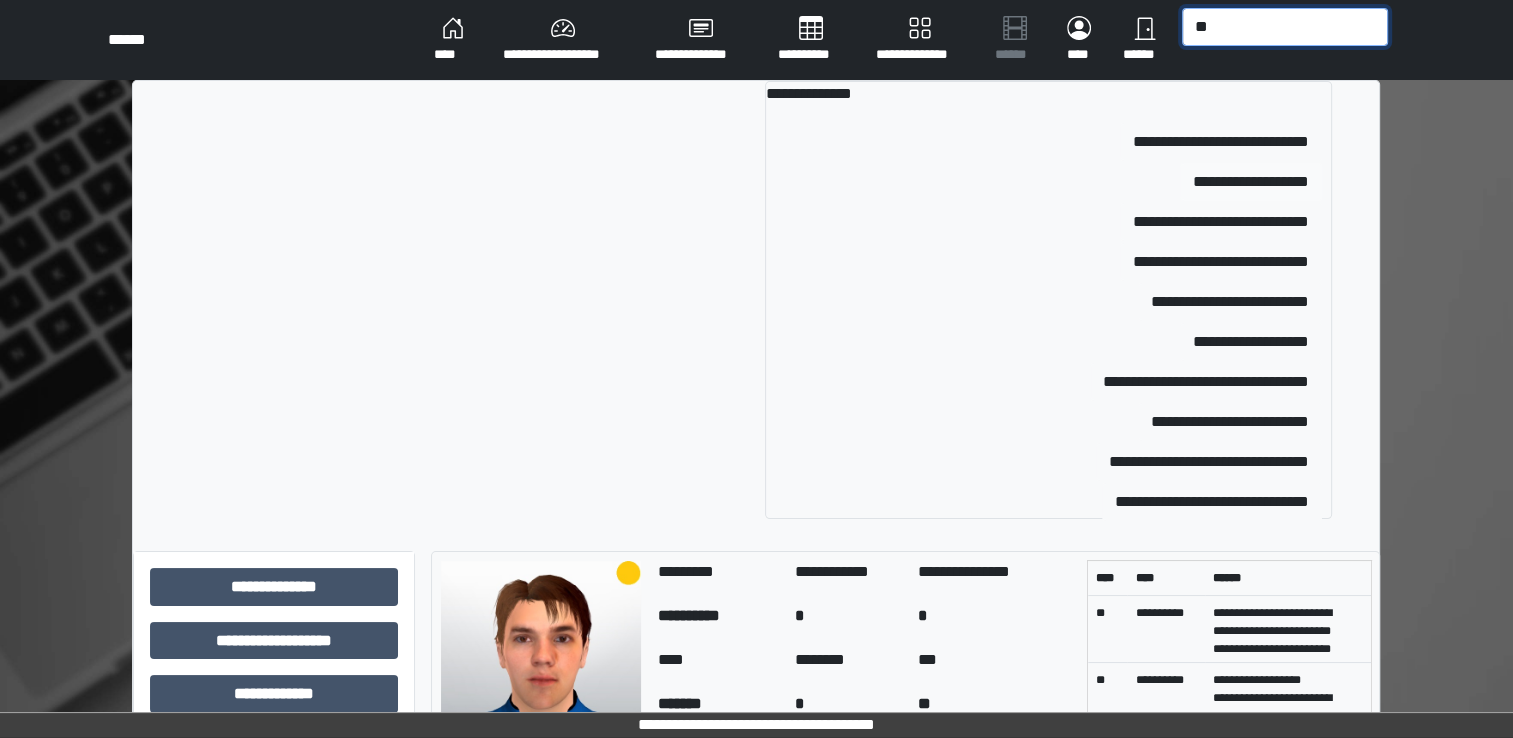 type on "**" 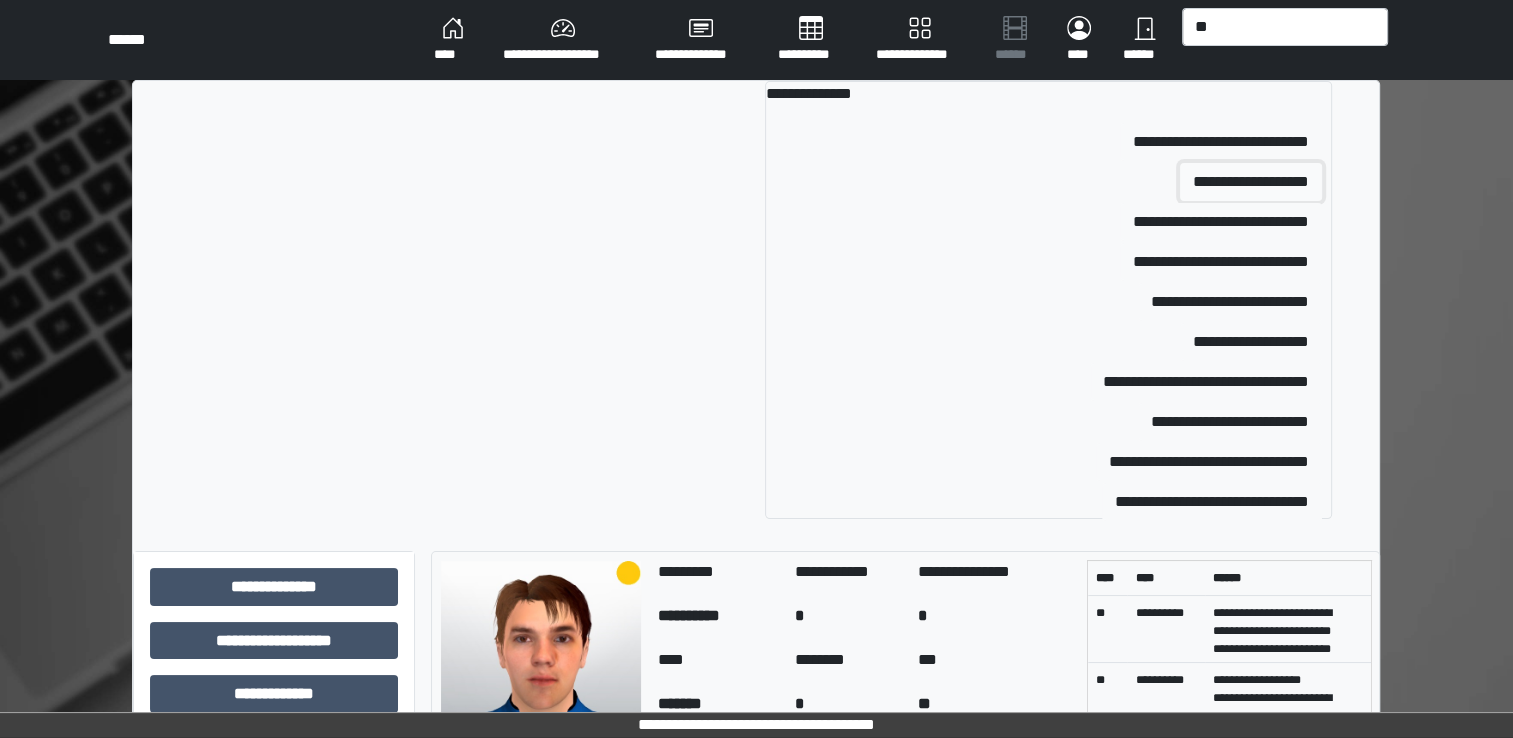 click on "**********" at bounding box center [1251, 182] 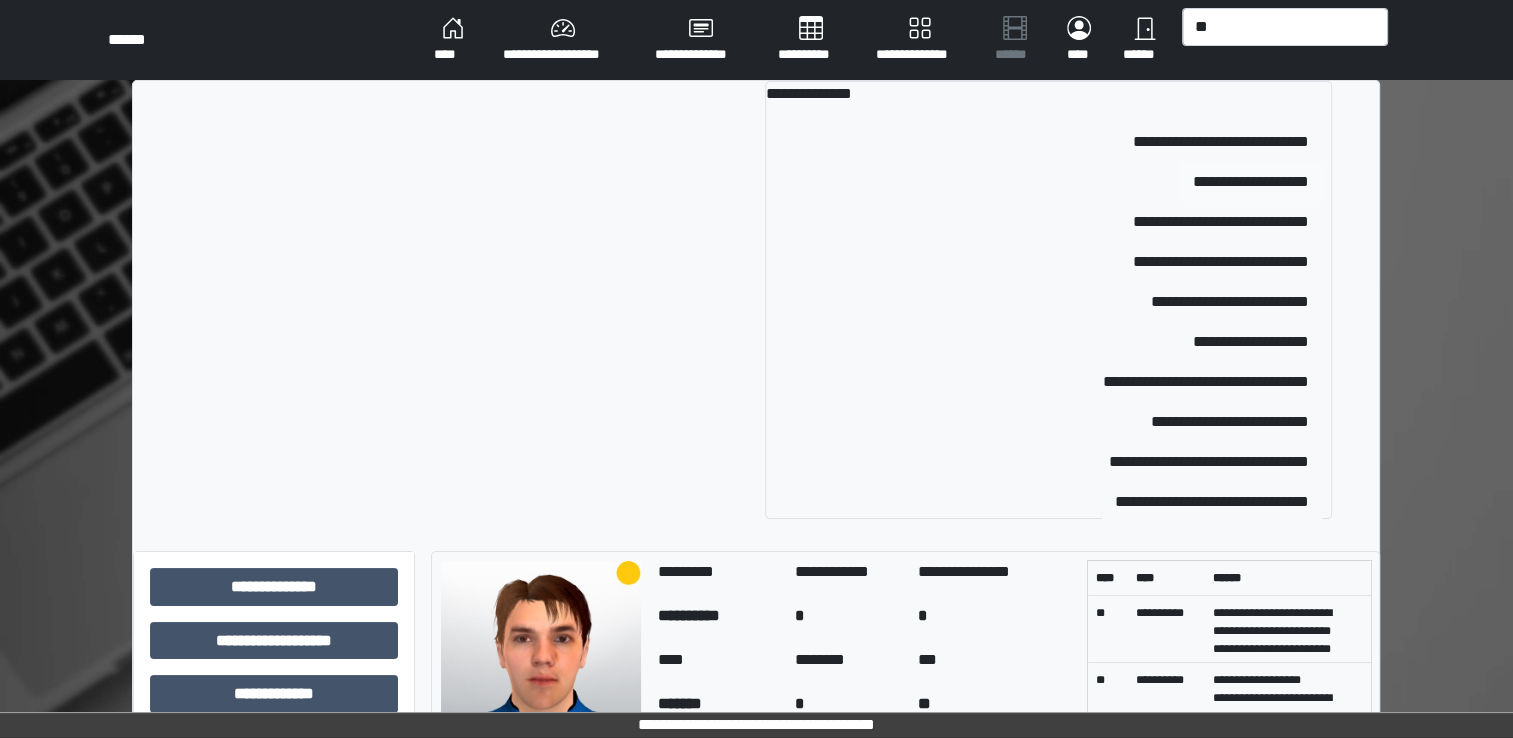 type 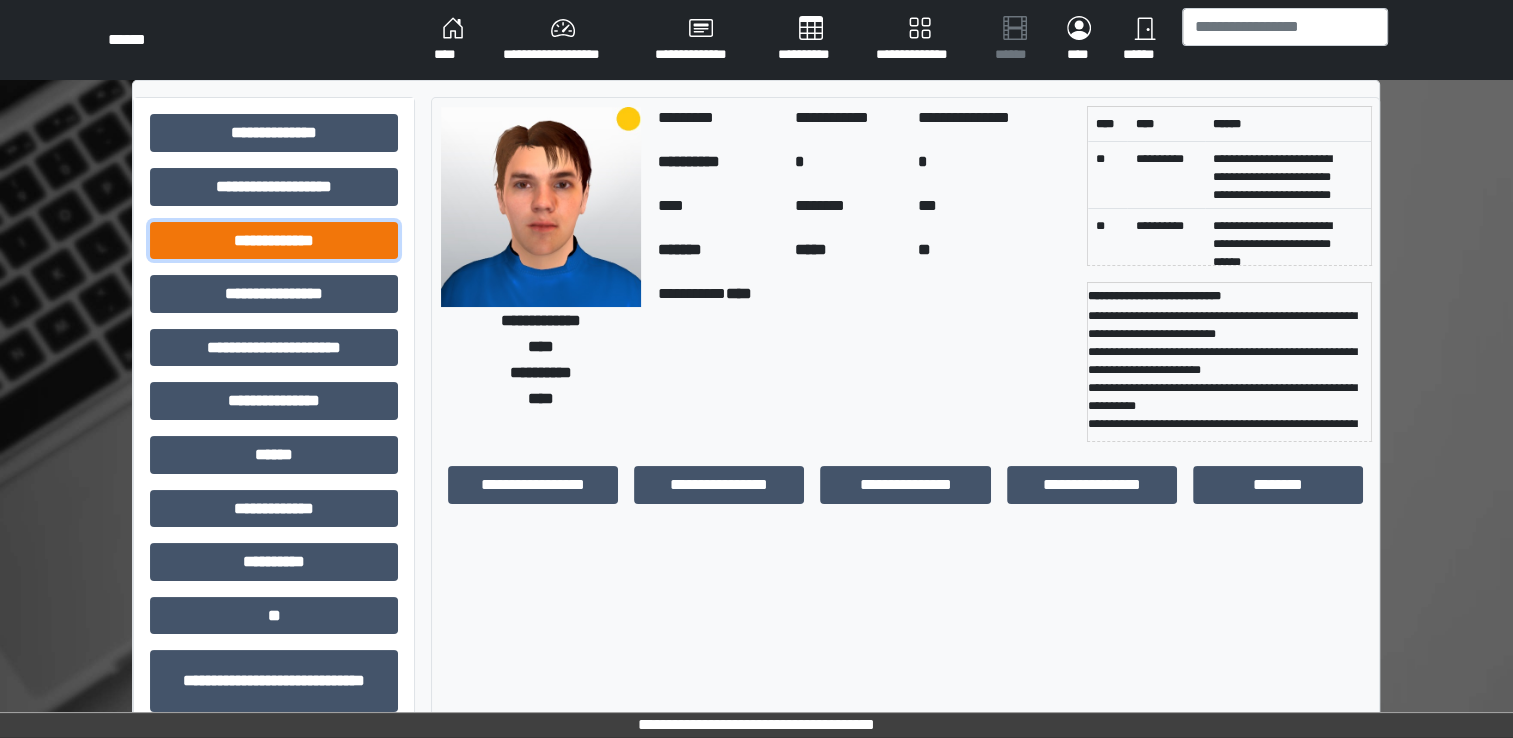 click on "**********" at bounding box center [274, 241] 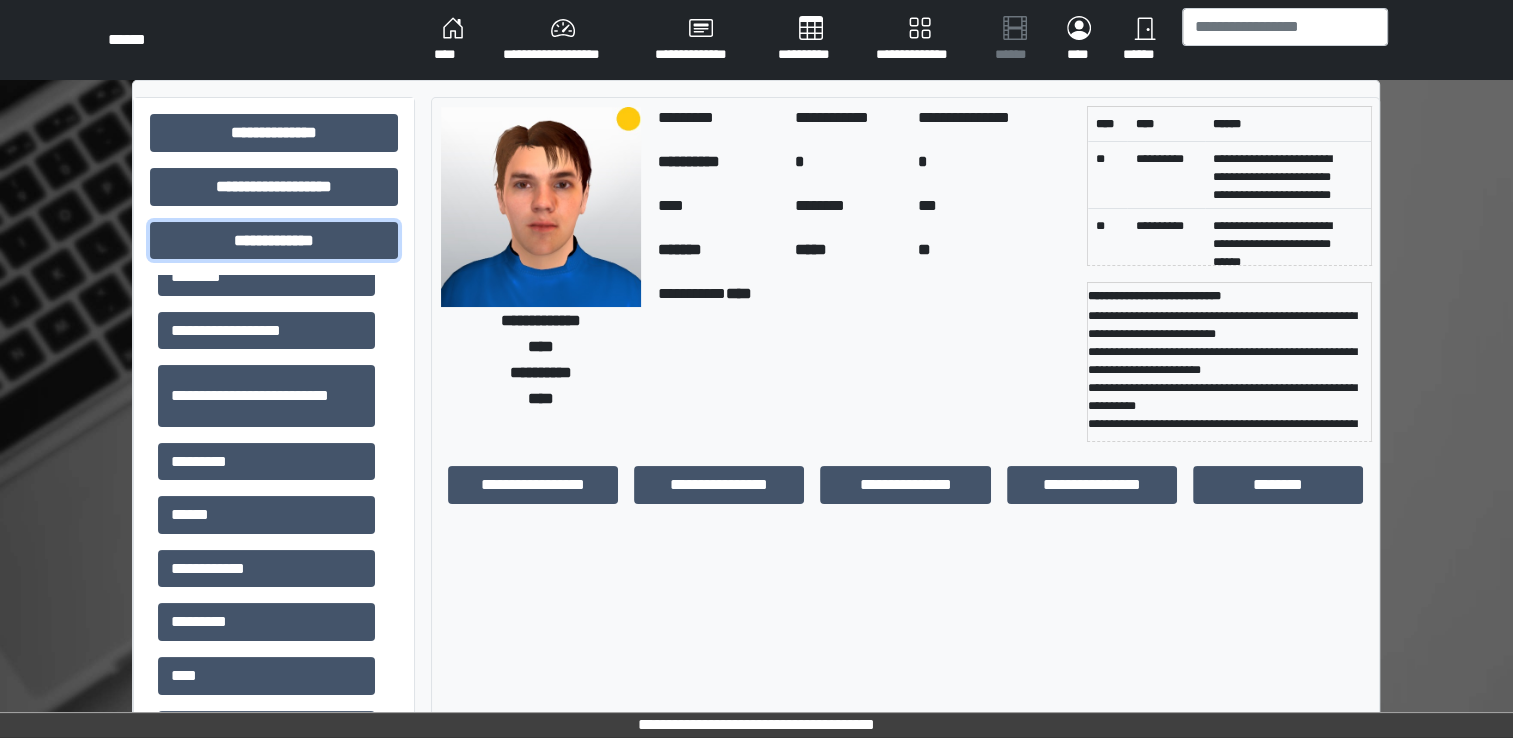 scroll, scrollTop: 459, scrollLeft: 0, axis: vertical 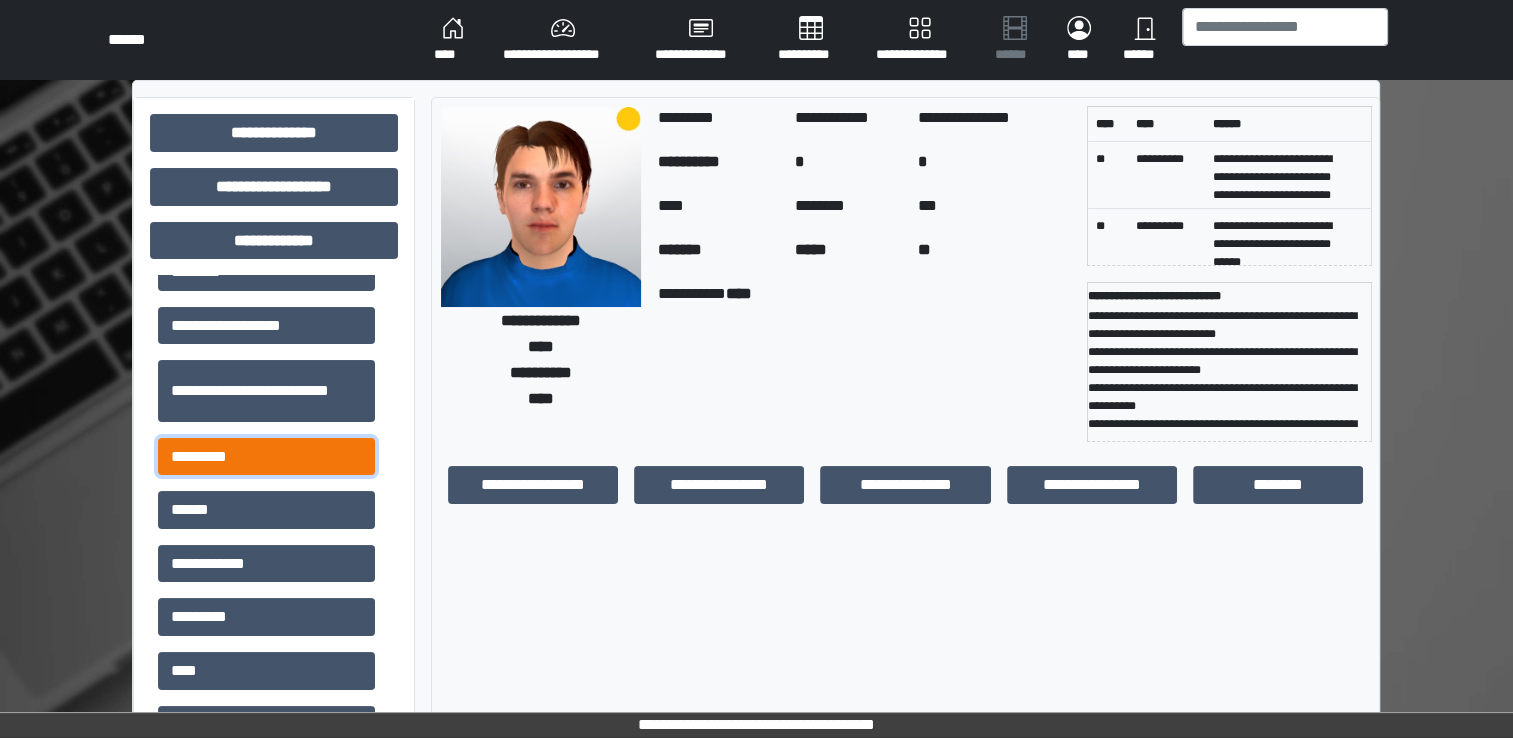 click on "*********" at bounding box center (266, 457) 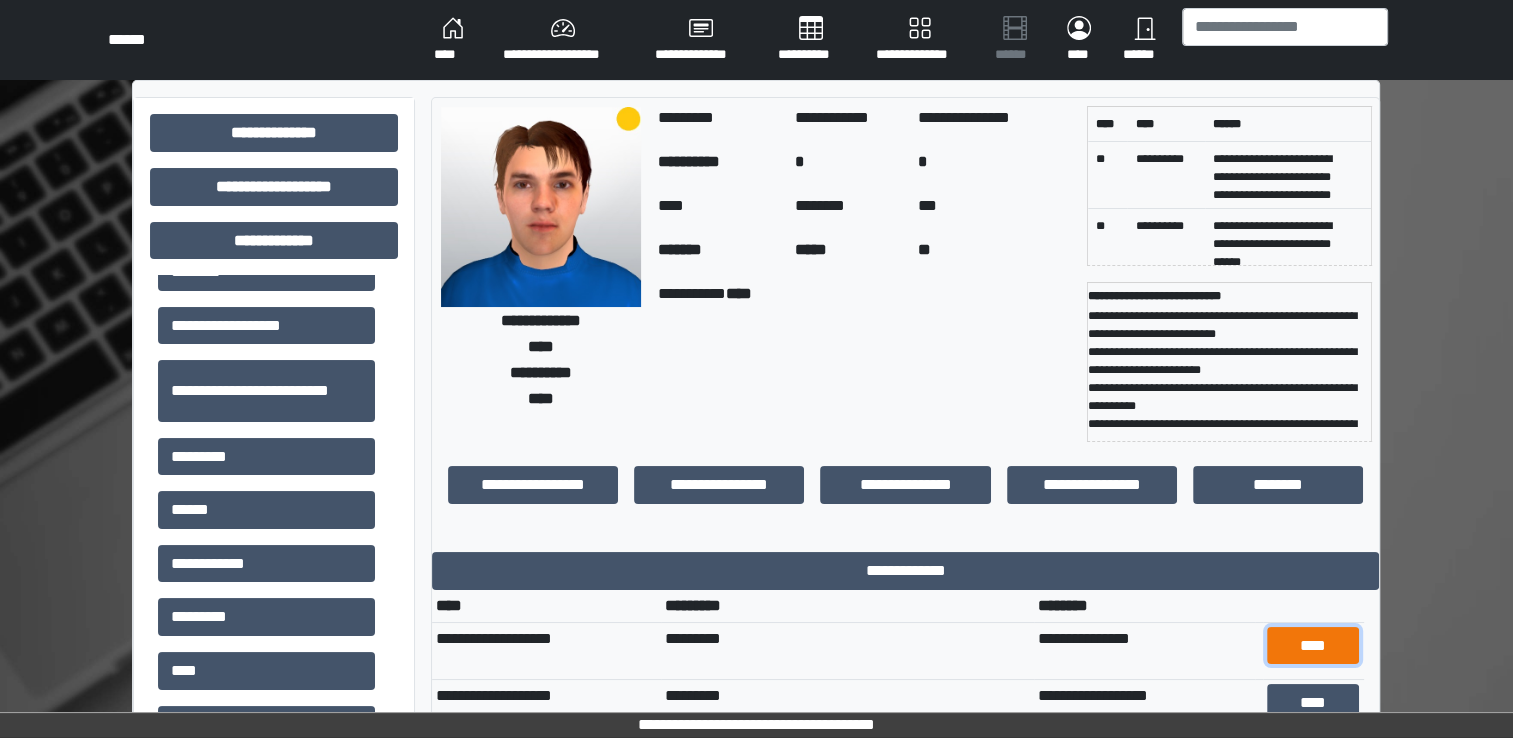 click on "****" at bounding box center [1313, 646] 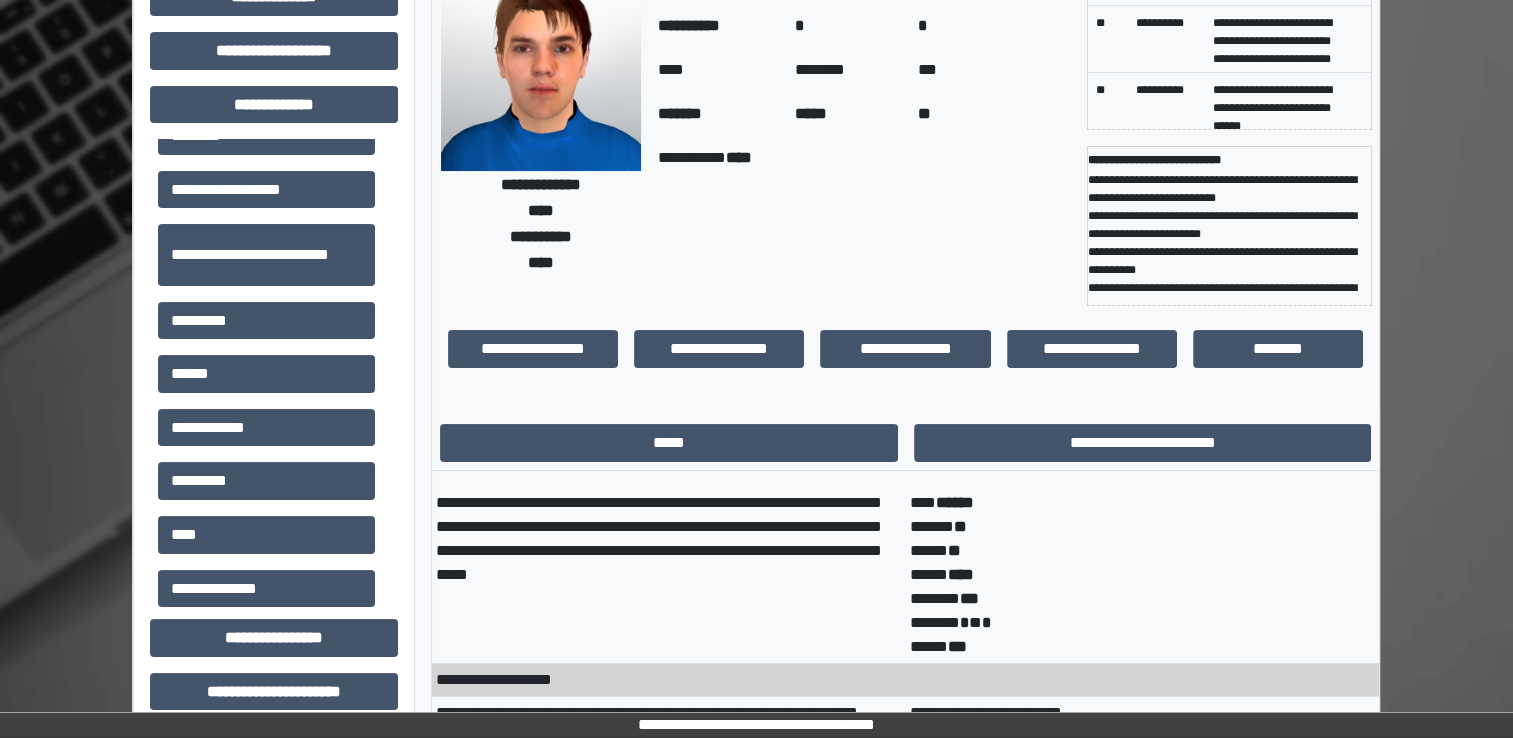 scroll, scrollTop: 139, scrollLeft: 0, axis: vertical 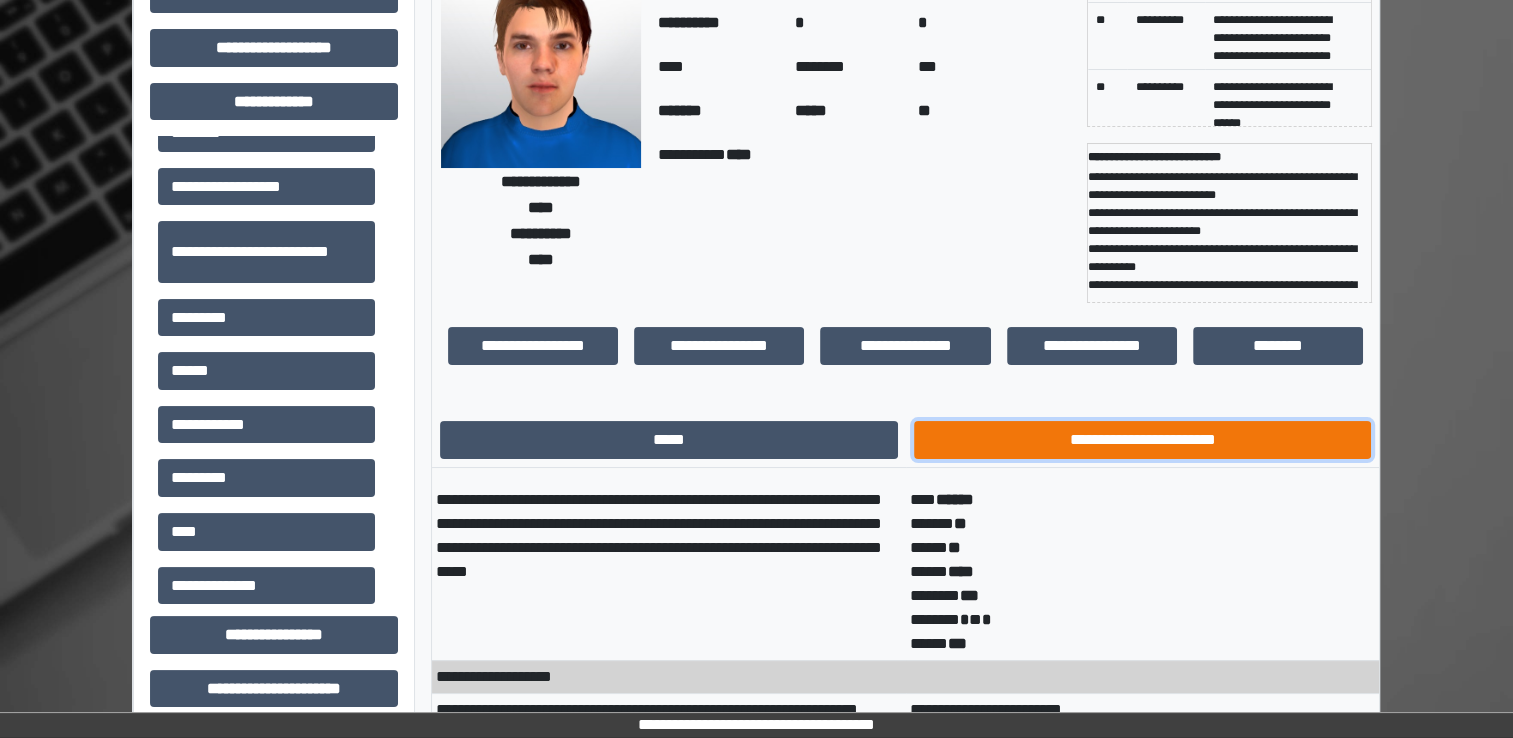 click on "**********" 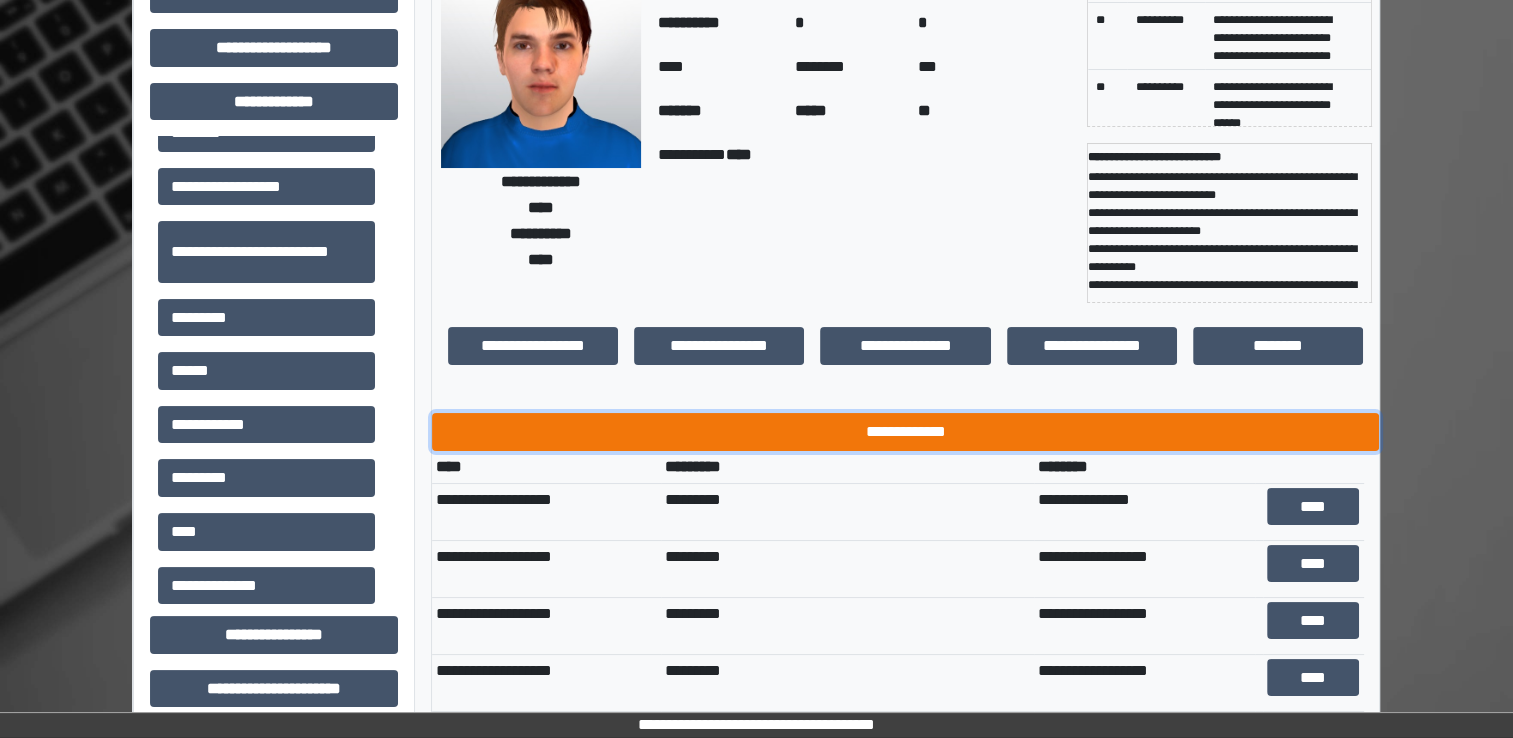 click on "**********" 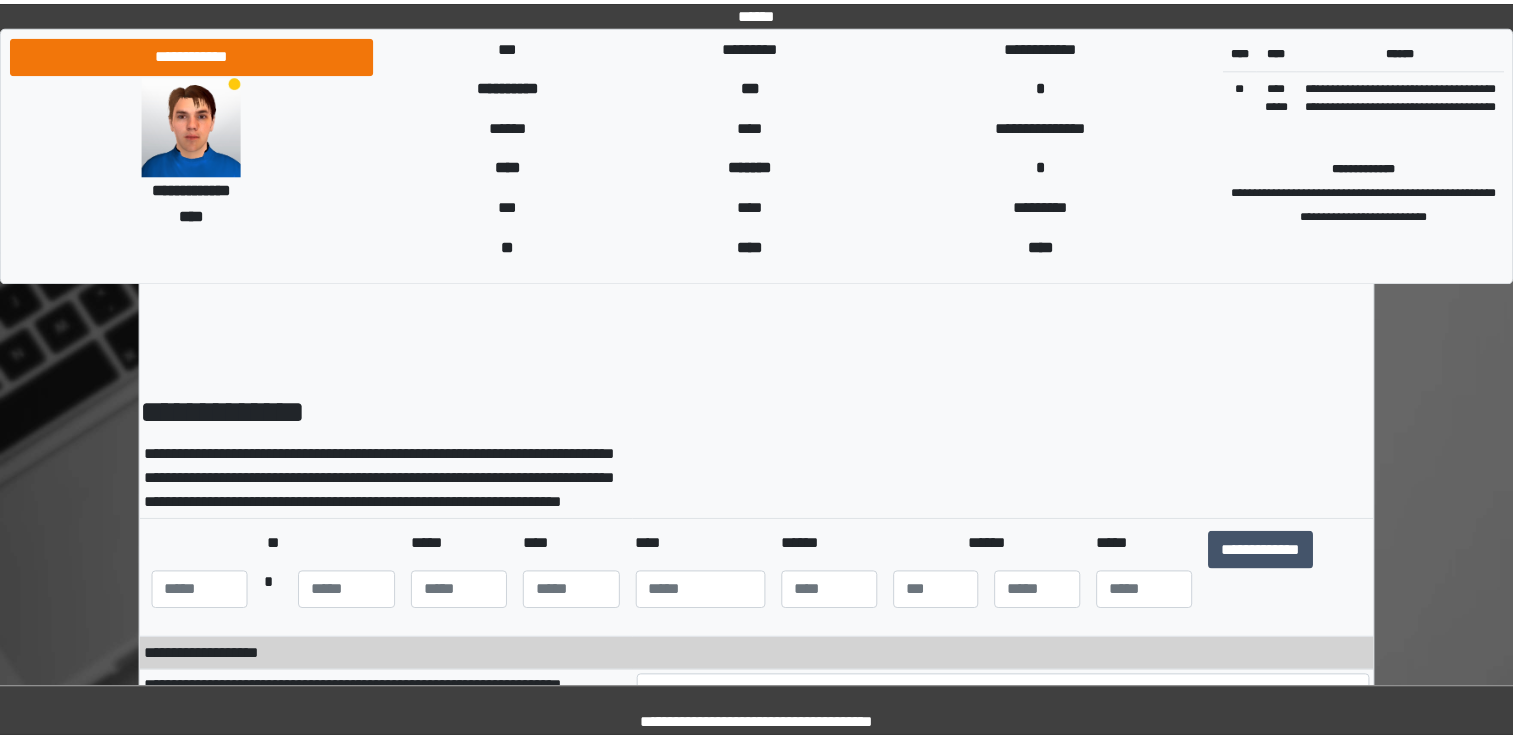scroll, scrollTop: 0, scrollLeft: 0, axis: both 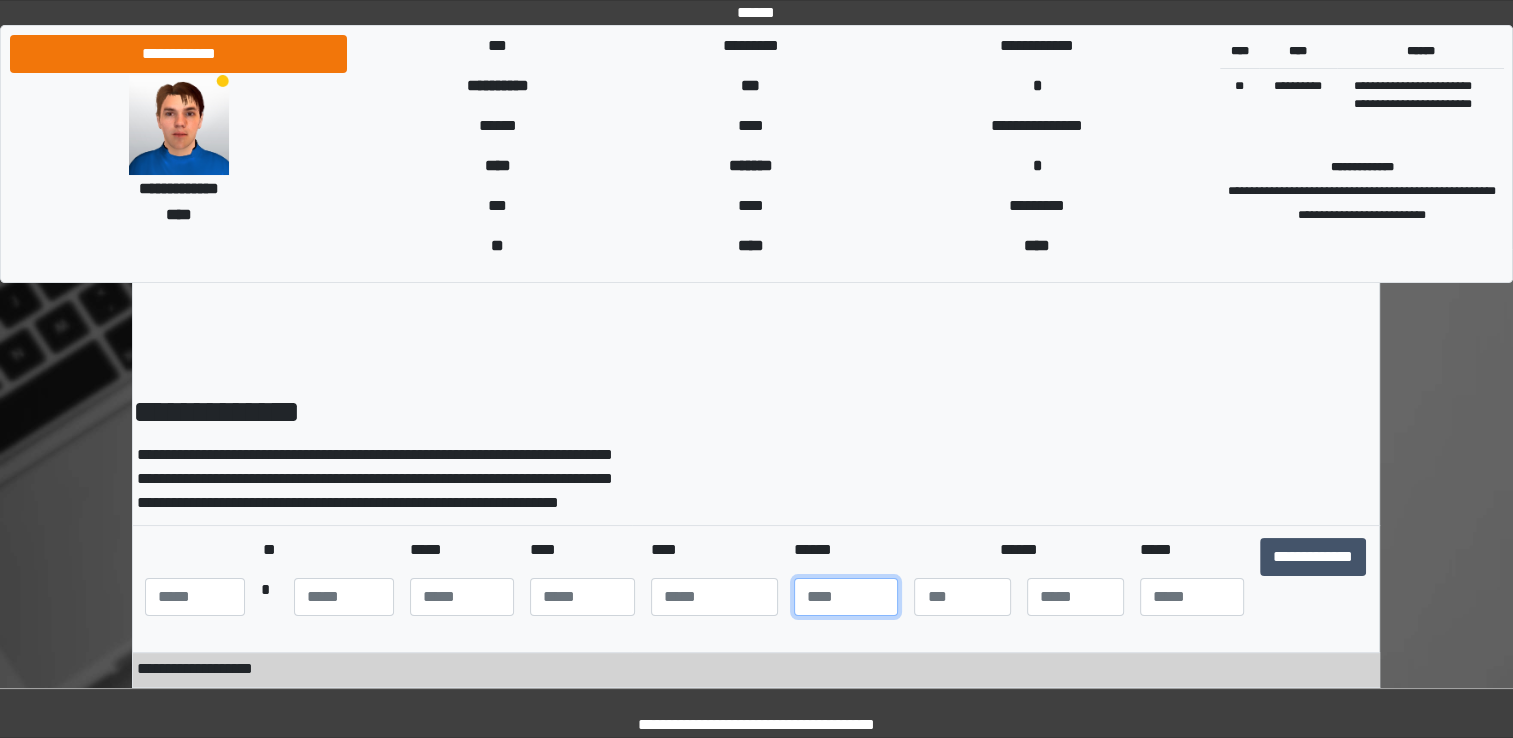 click at bounding box center [846, 597] 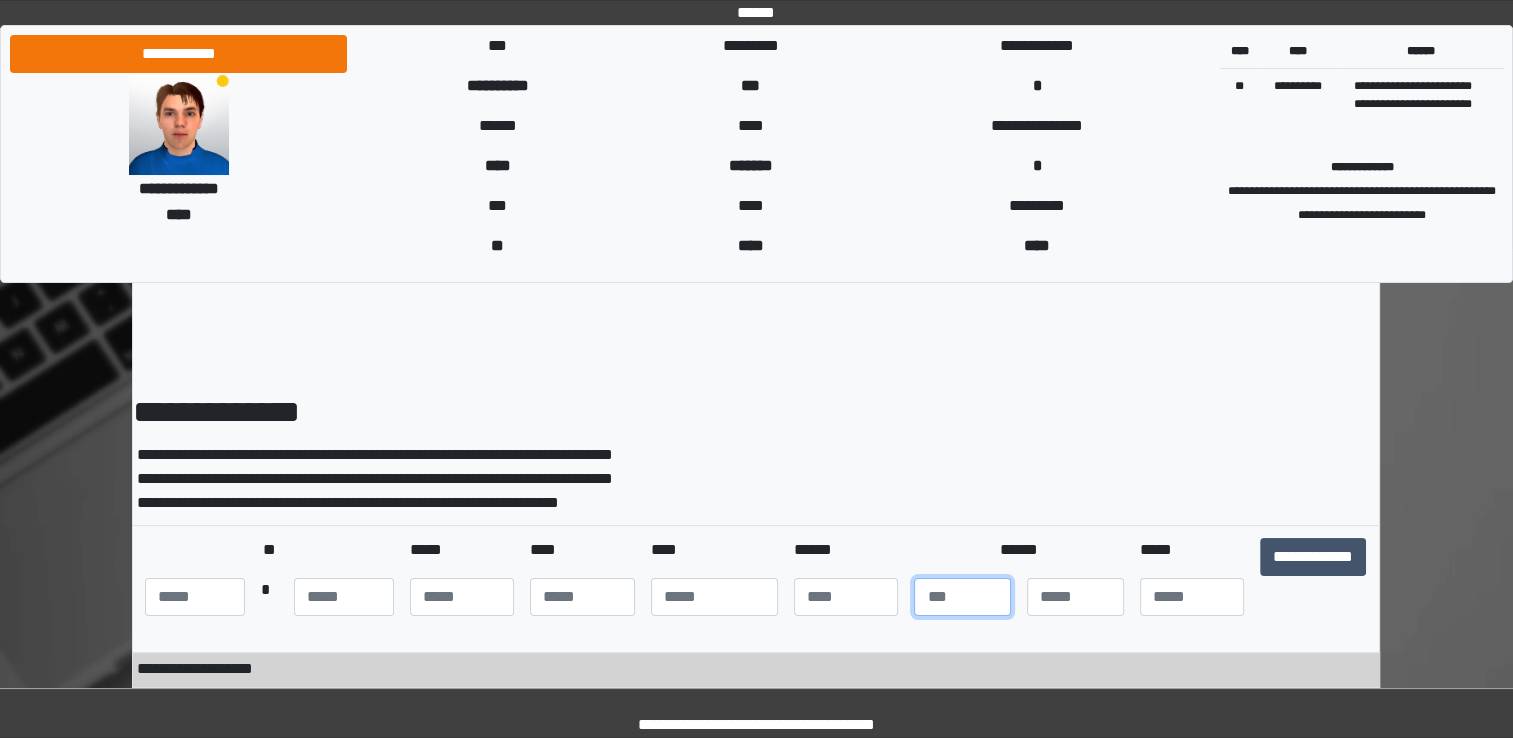 click at bounding box center [962, 597] 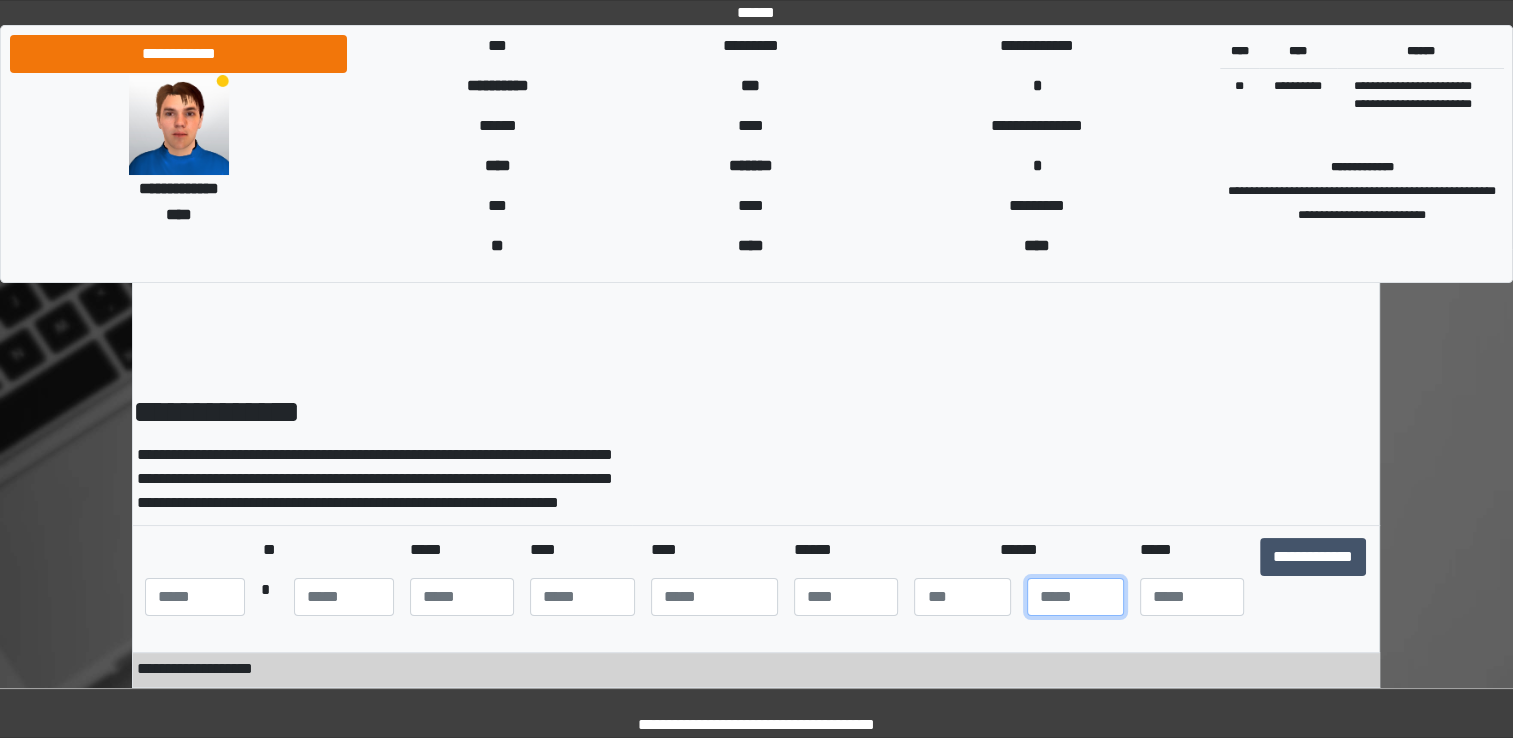 click at bounding box center [1075, 597] 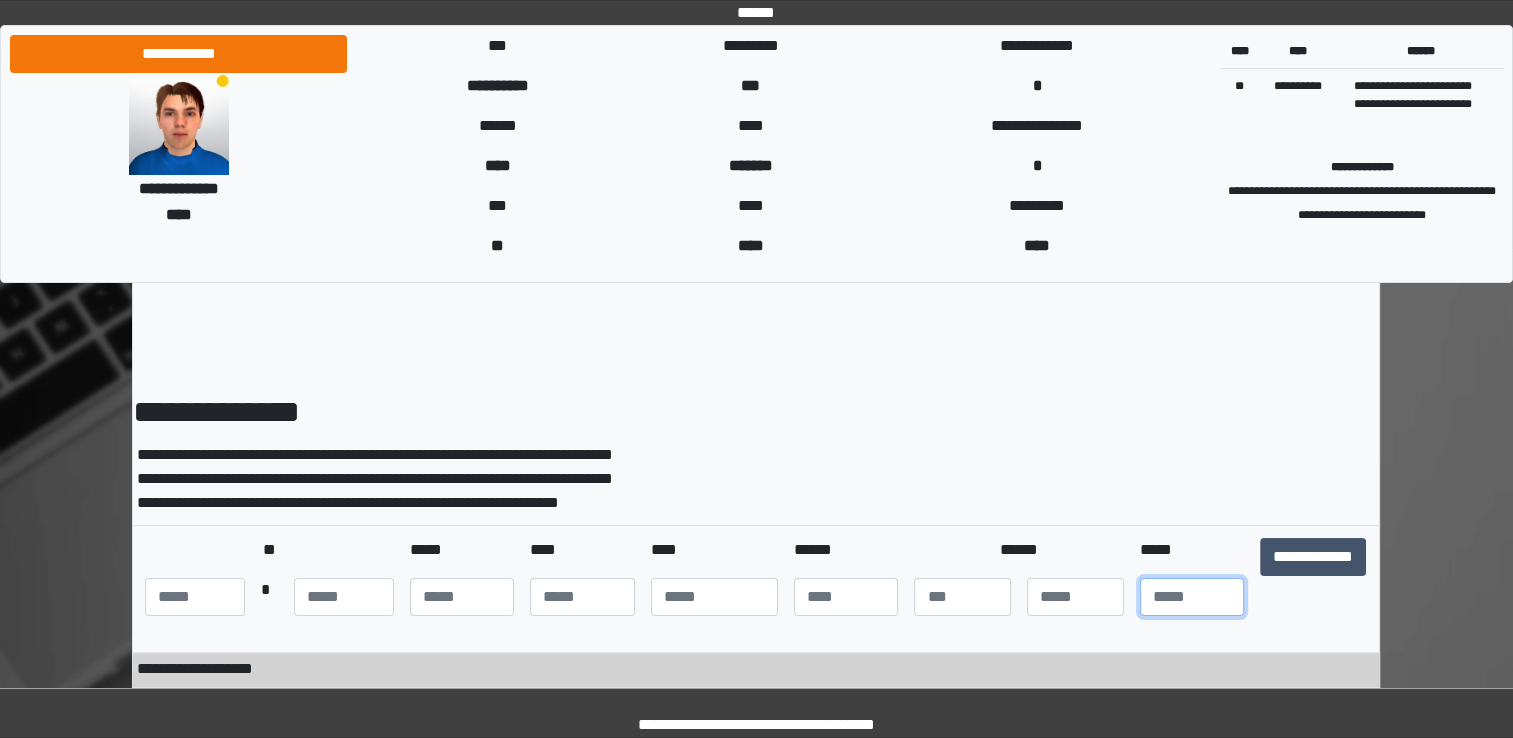 click at bounding box center (1192, 597) 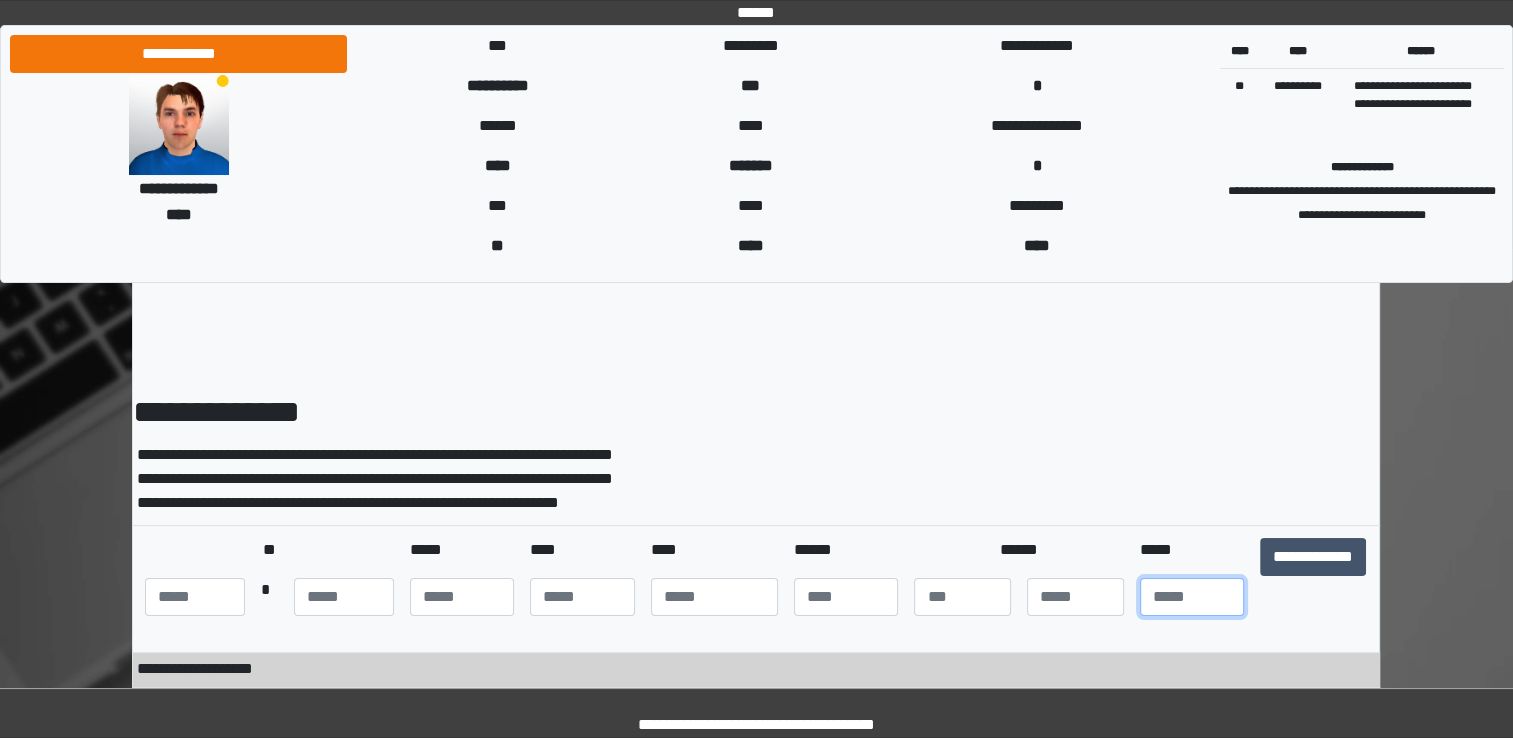 type on "**" 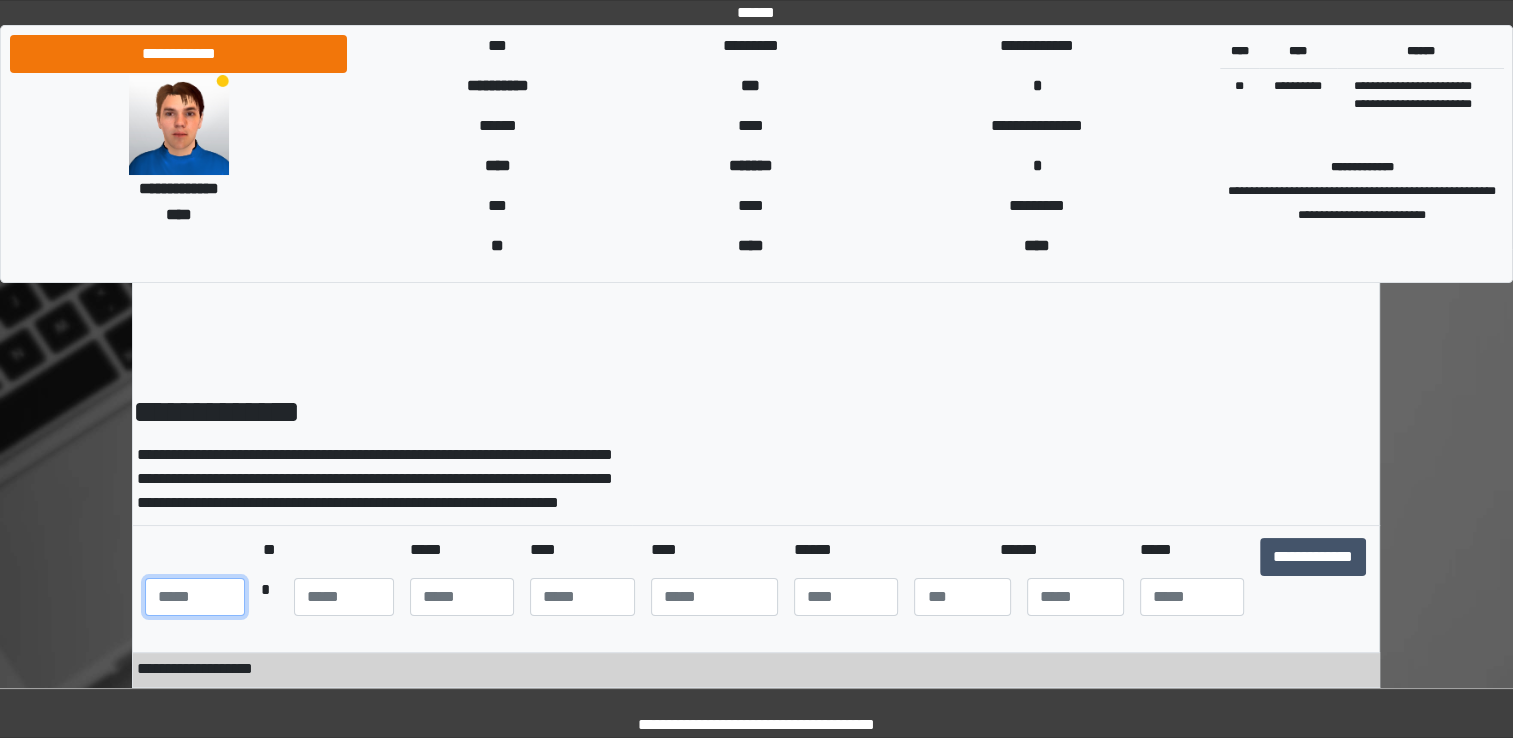 click at bounding box center [195, 597] 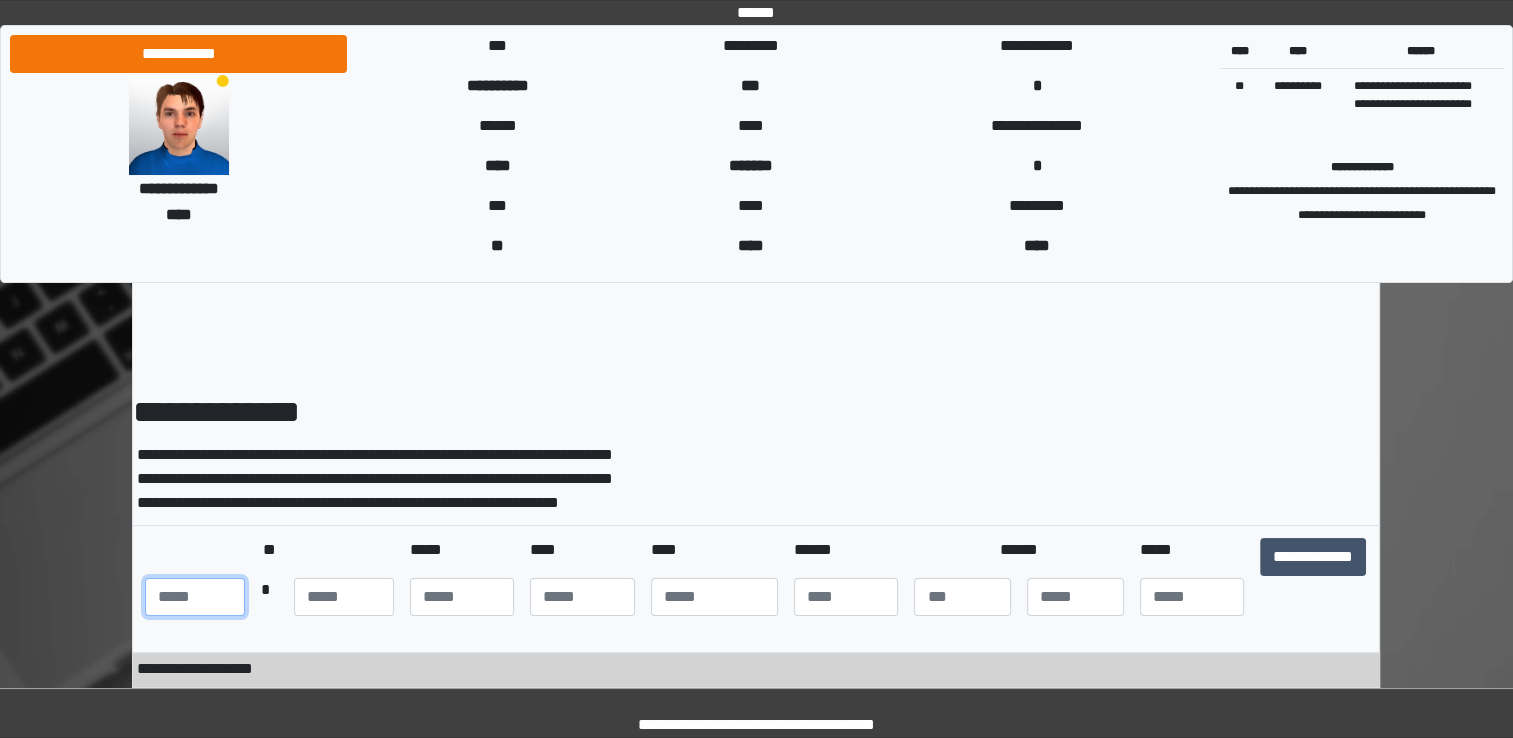type on "***" 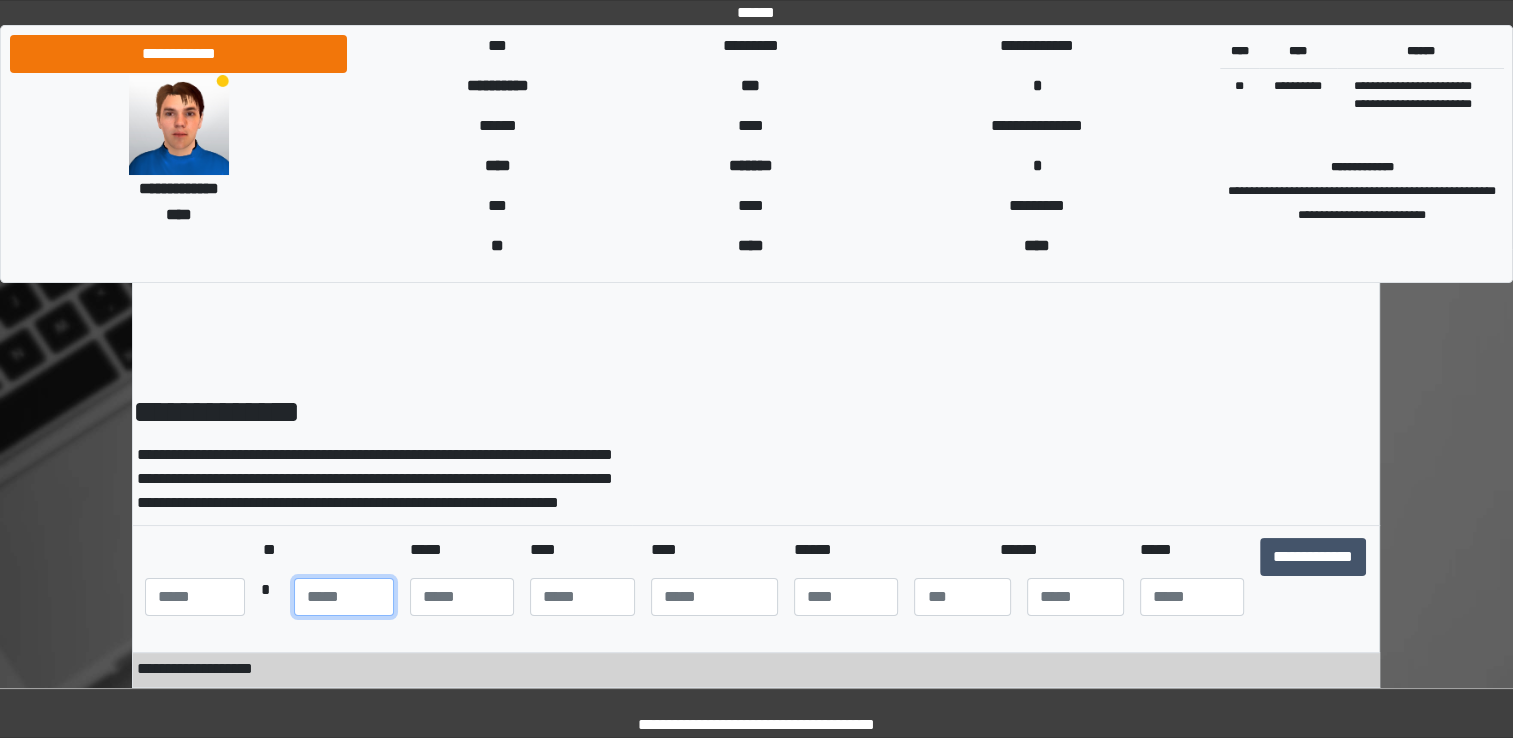 type on "**" 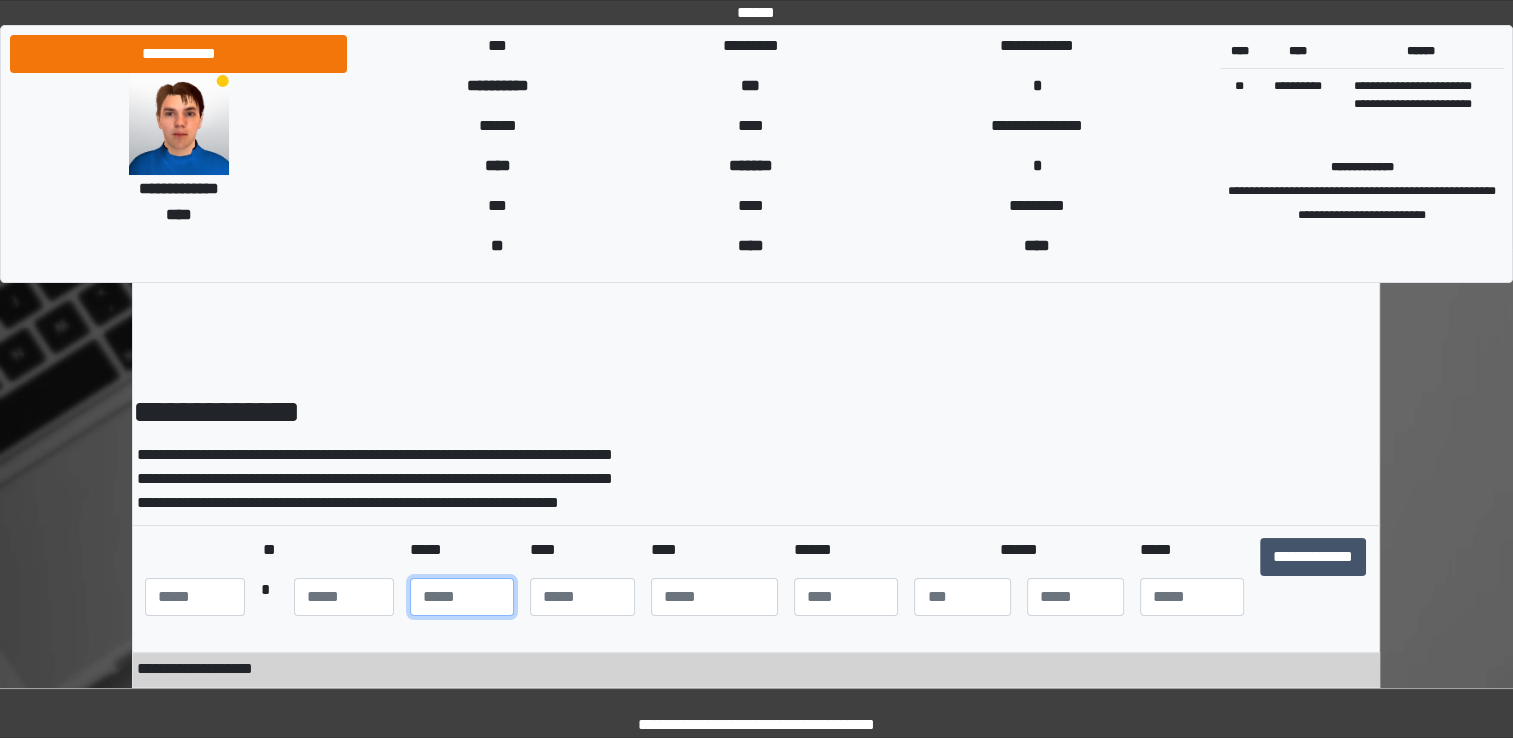 type on "**" 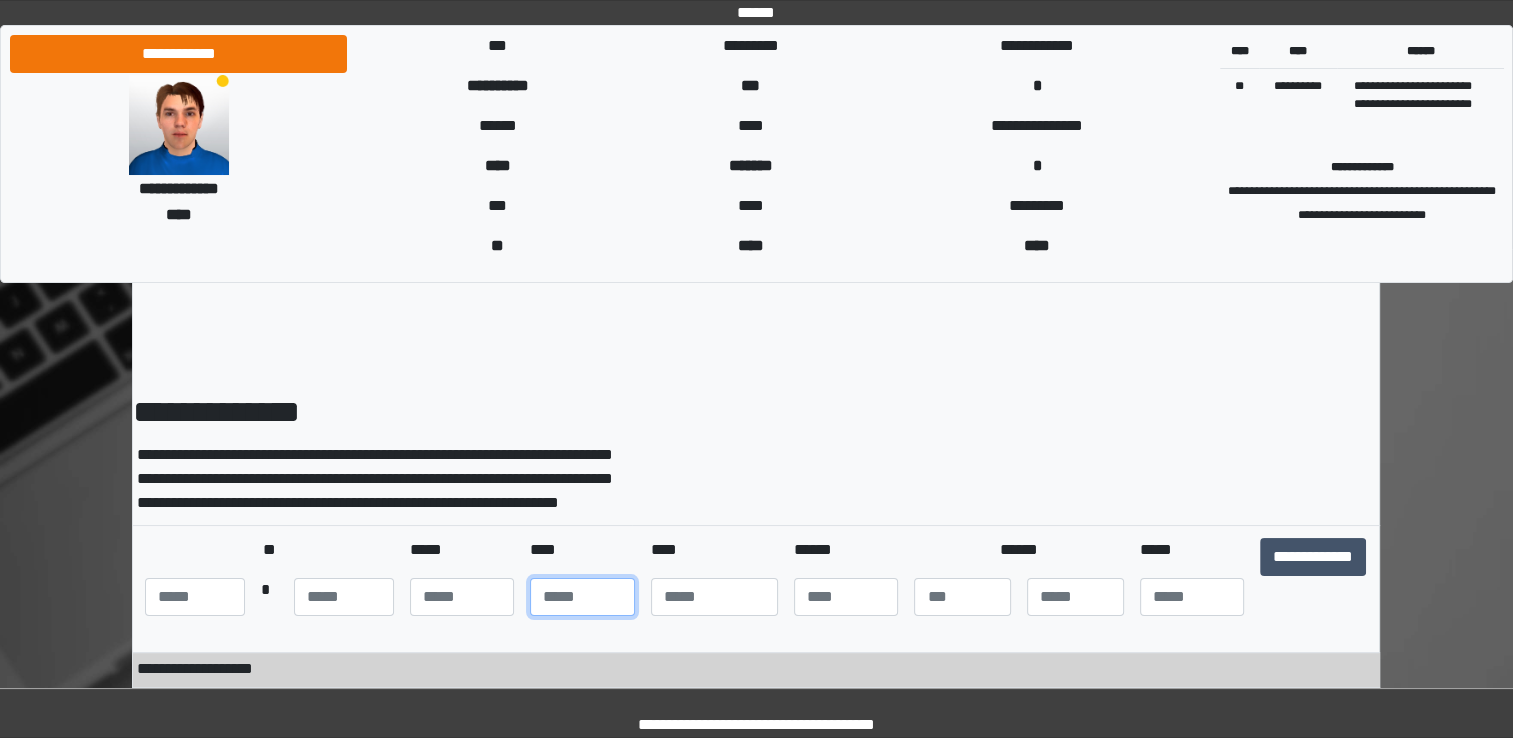 type on "**" 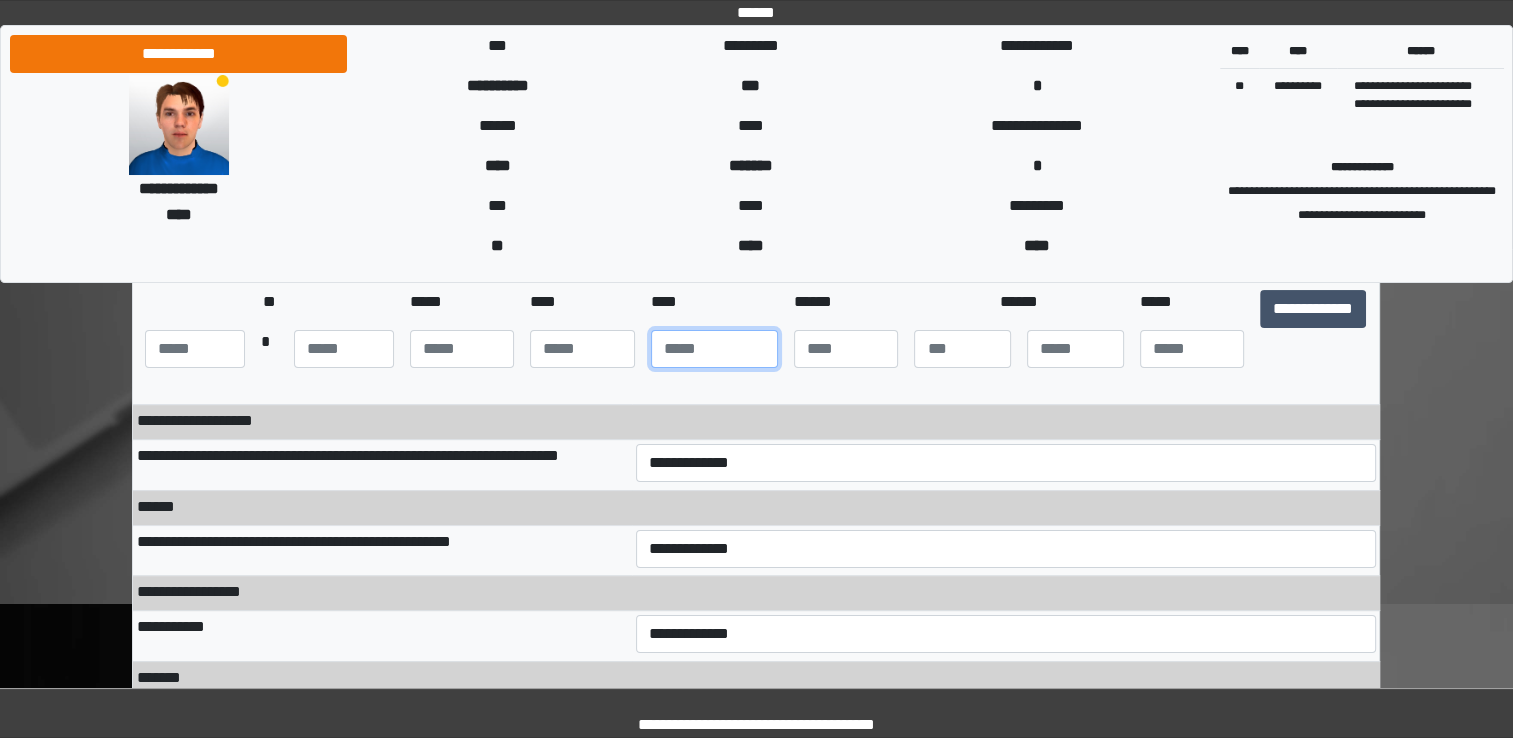 scroll, scrollTop: 313, scrollLeft: 0, axis: vertical 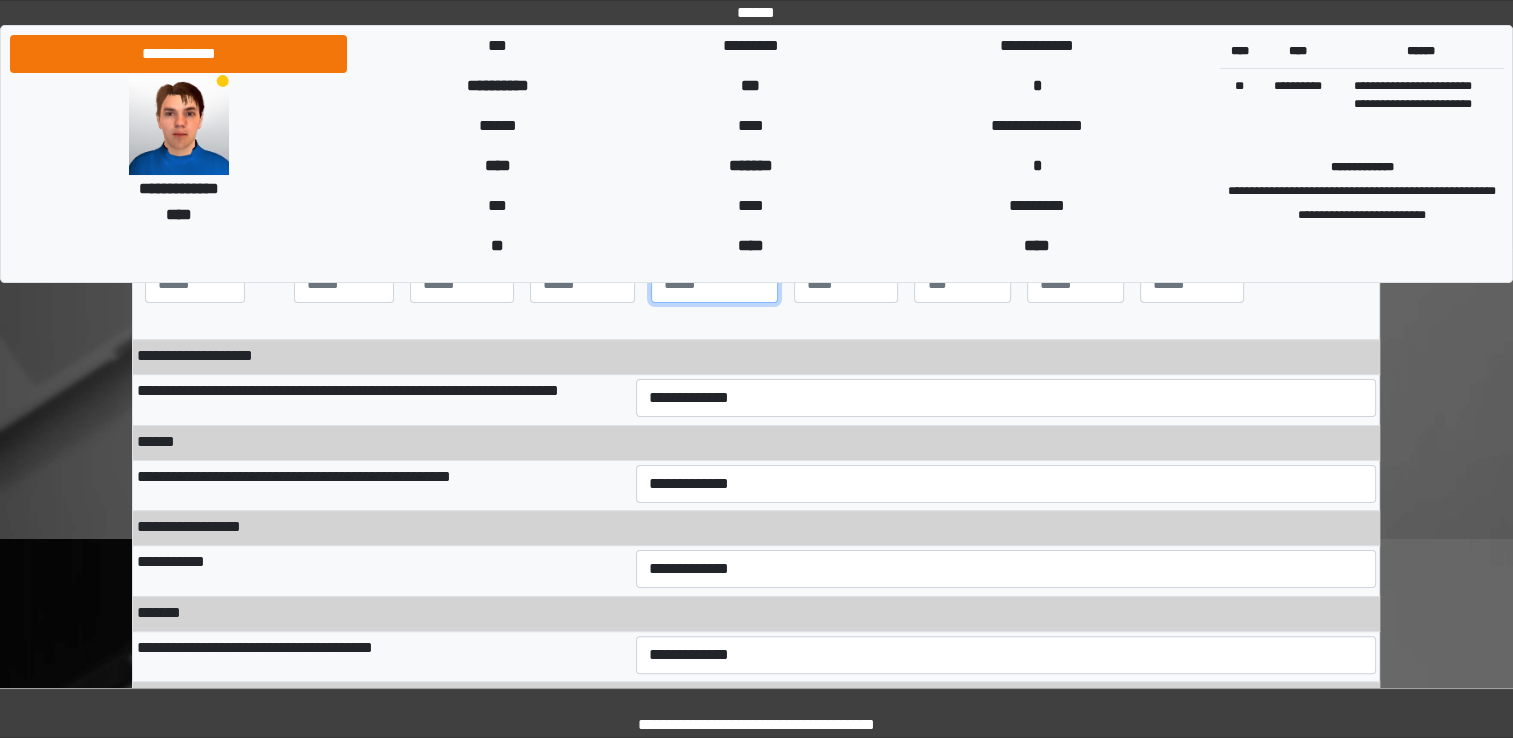 type on "****" 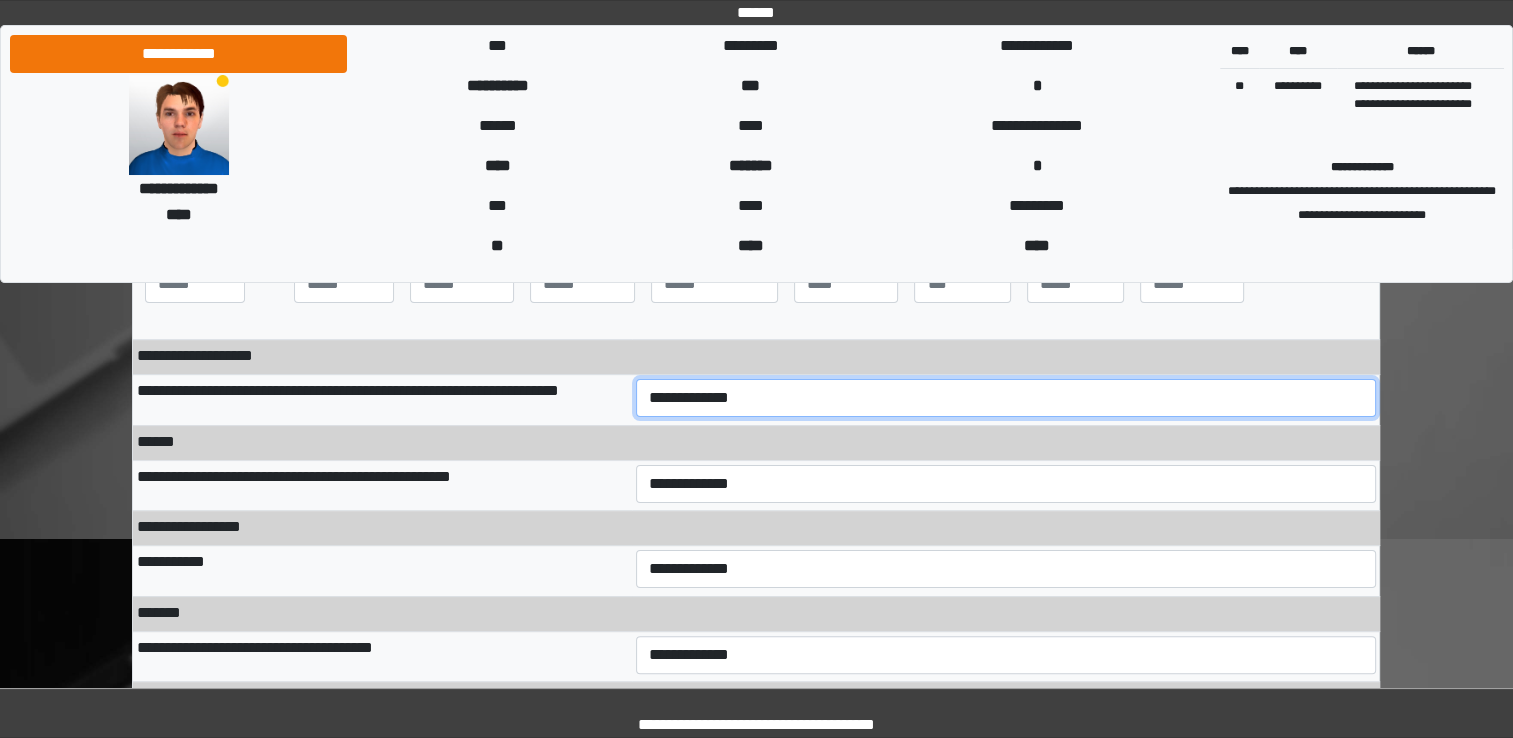 click on "**********" at bounding box center (1006, 398) 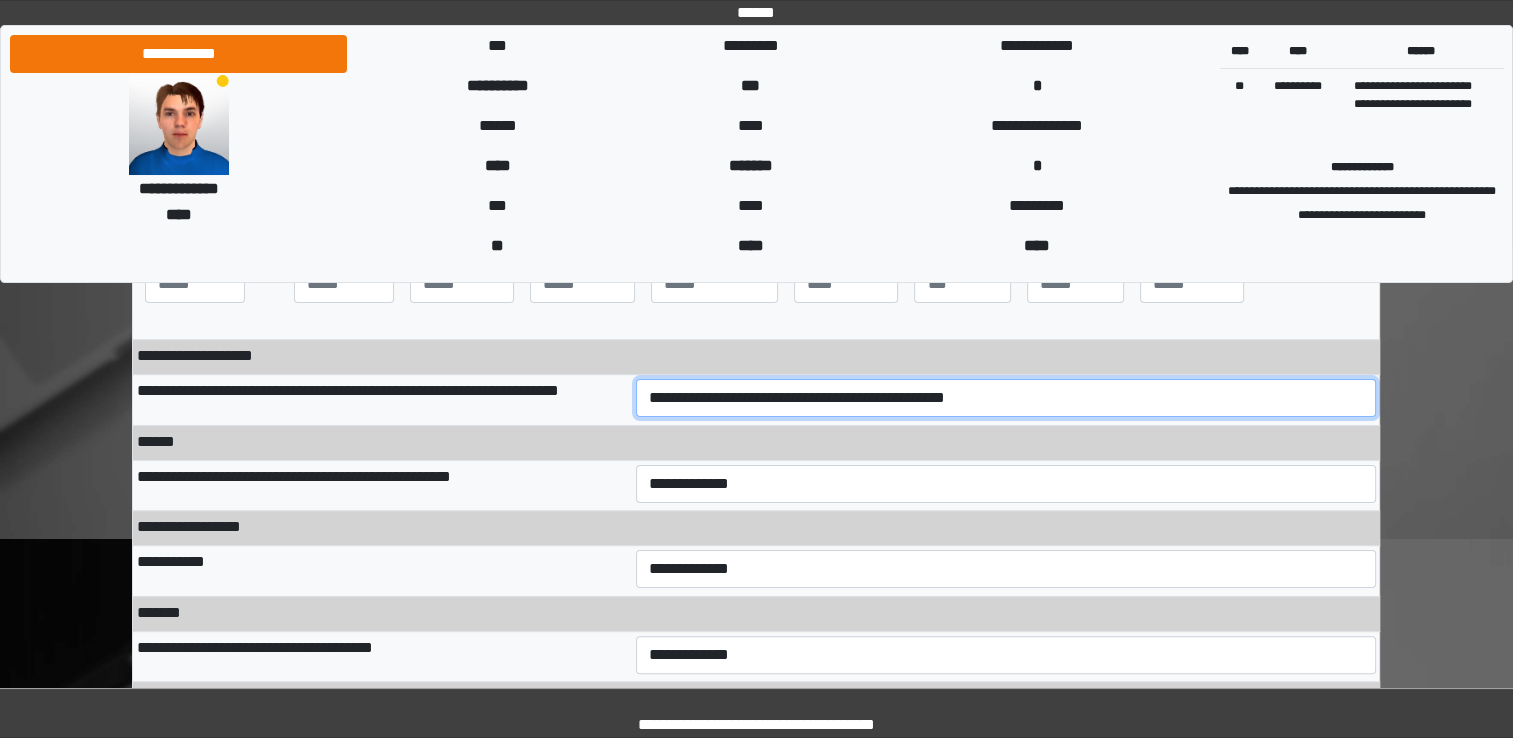 click on "**********" at bounding box center (1006, 398) 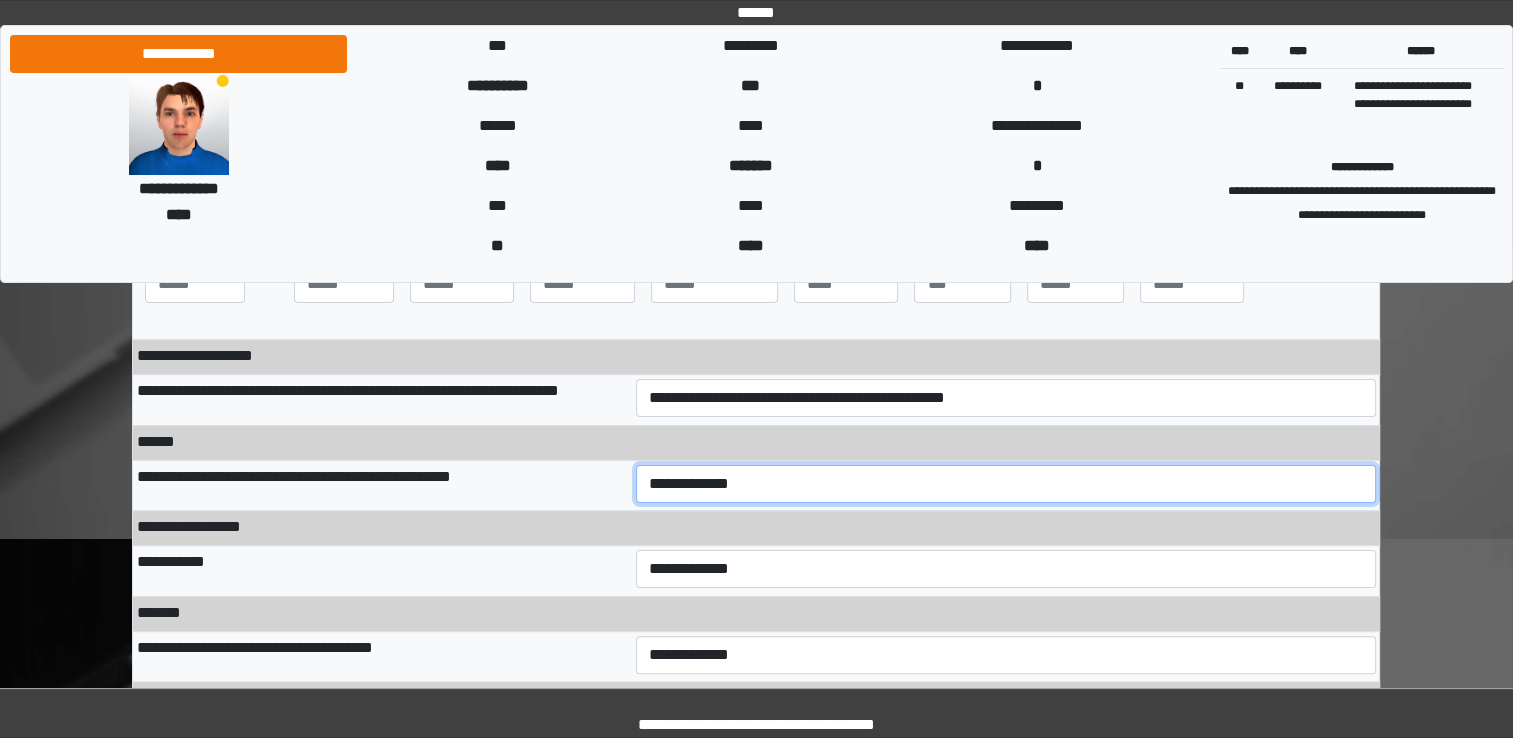 click on "**********" at bounding box center [1006, 484] 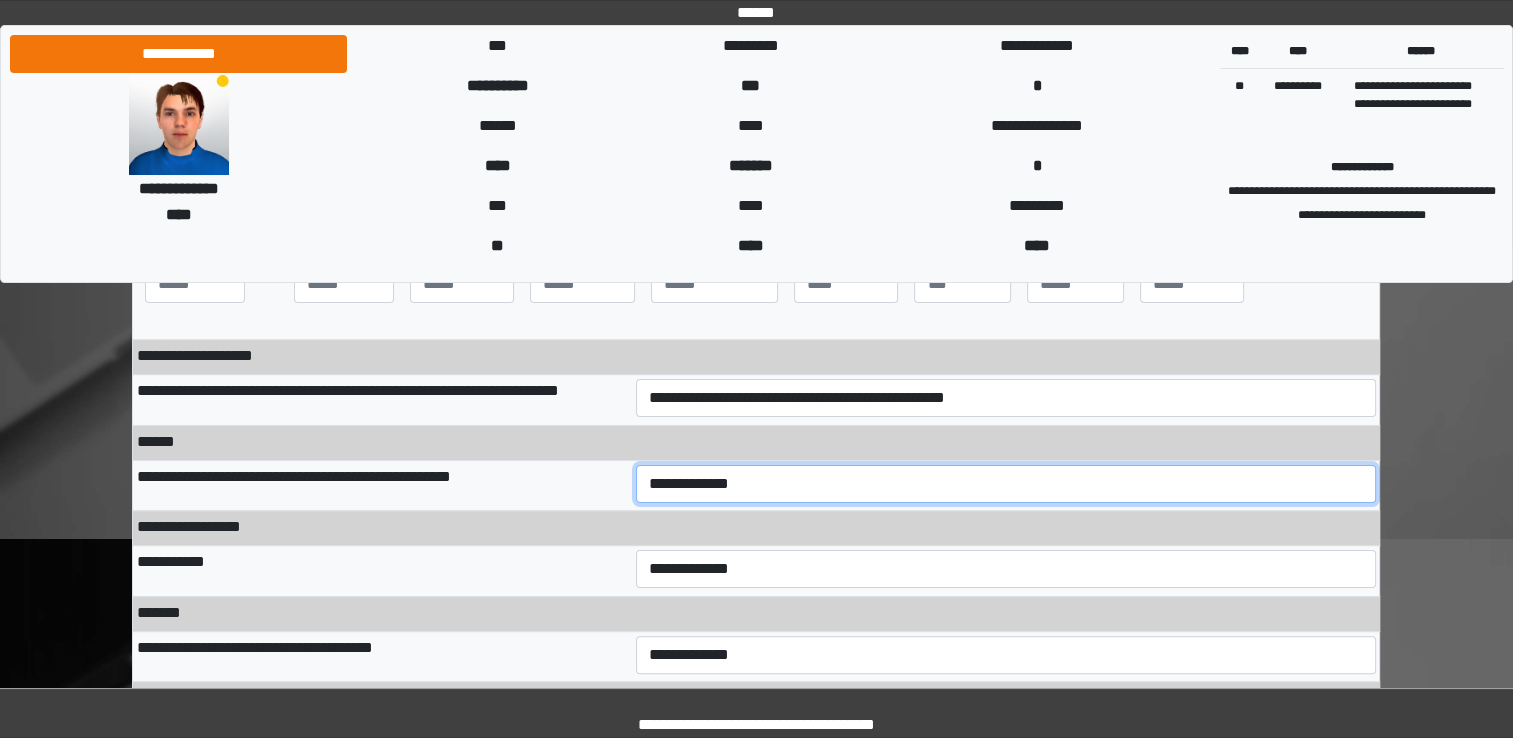 select on "***" 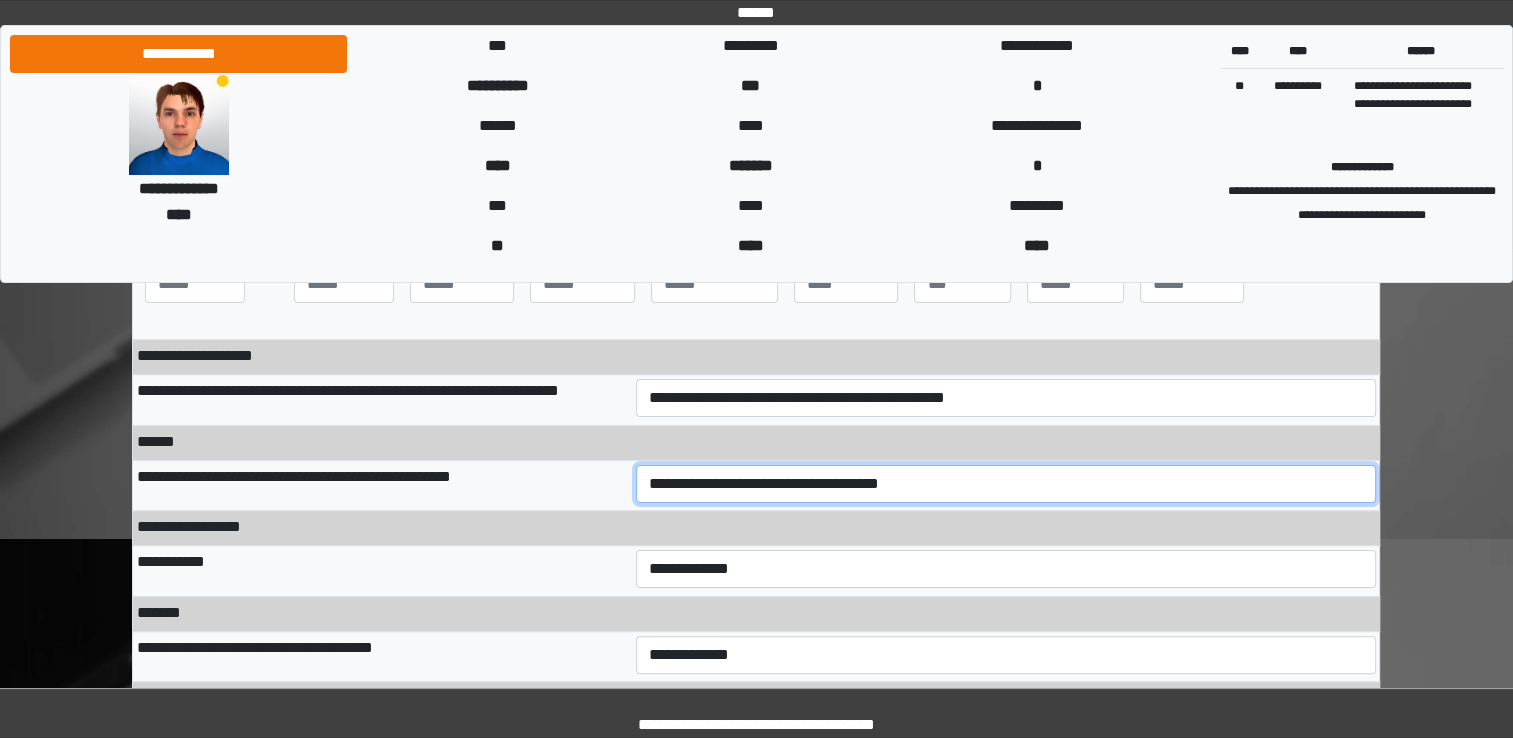 click on "**********" at bounding box center (1006, 484) 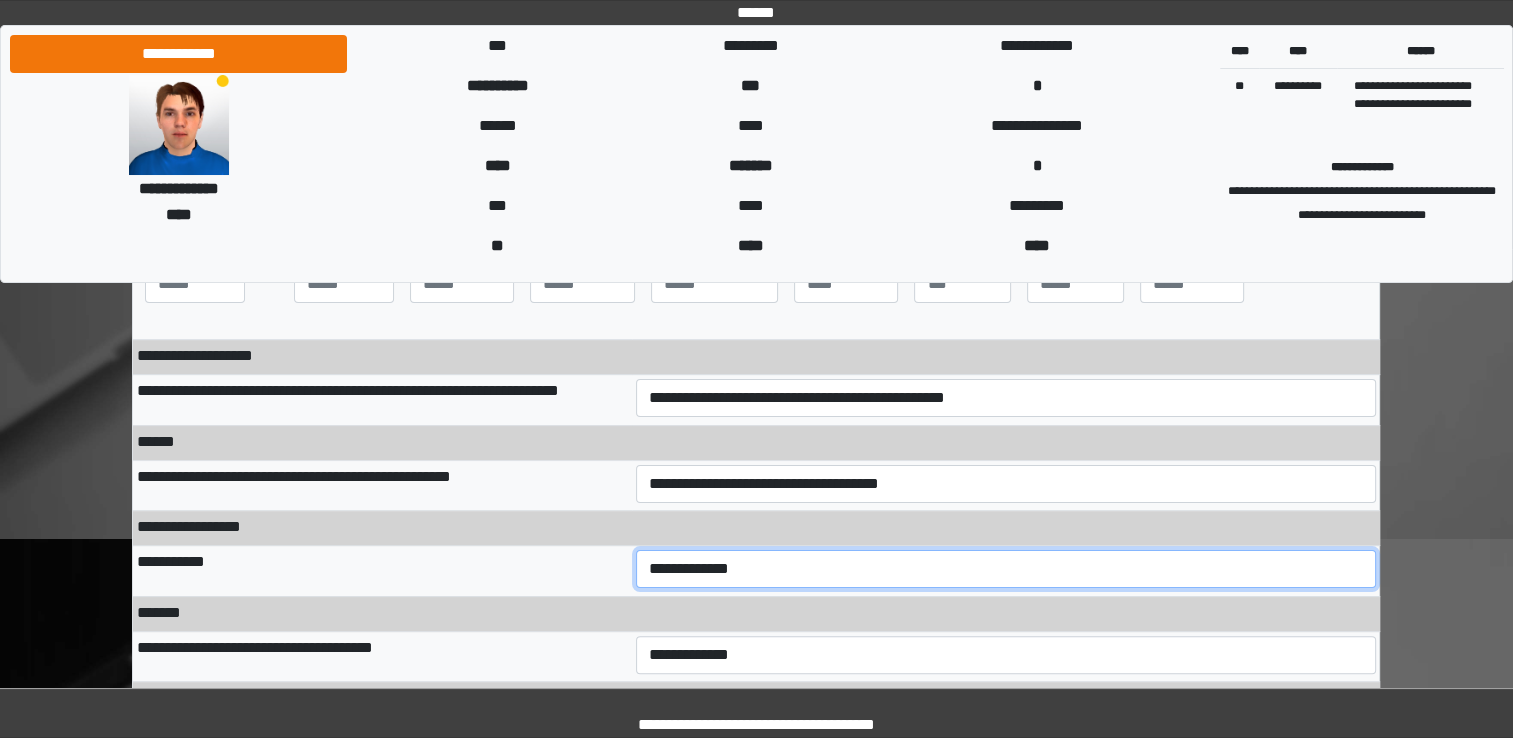 click on "**********" at bounding box center (1006, 569) 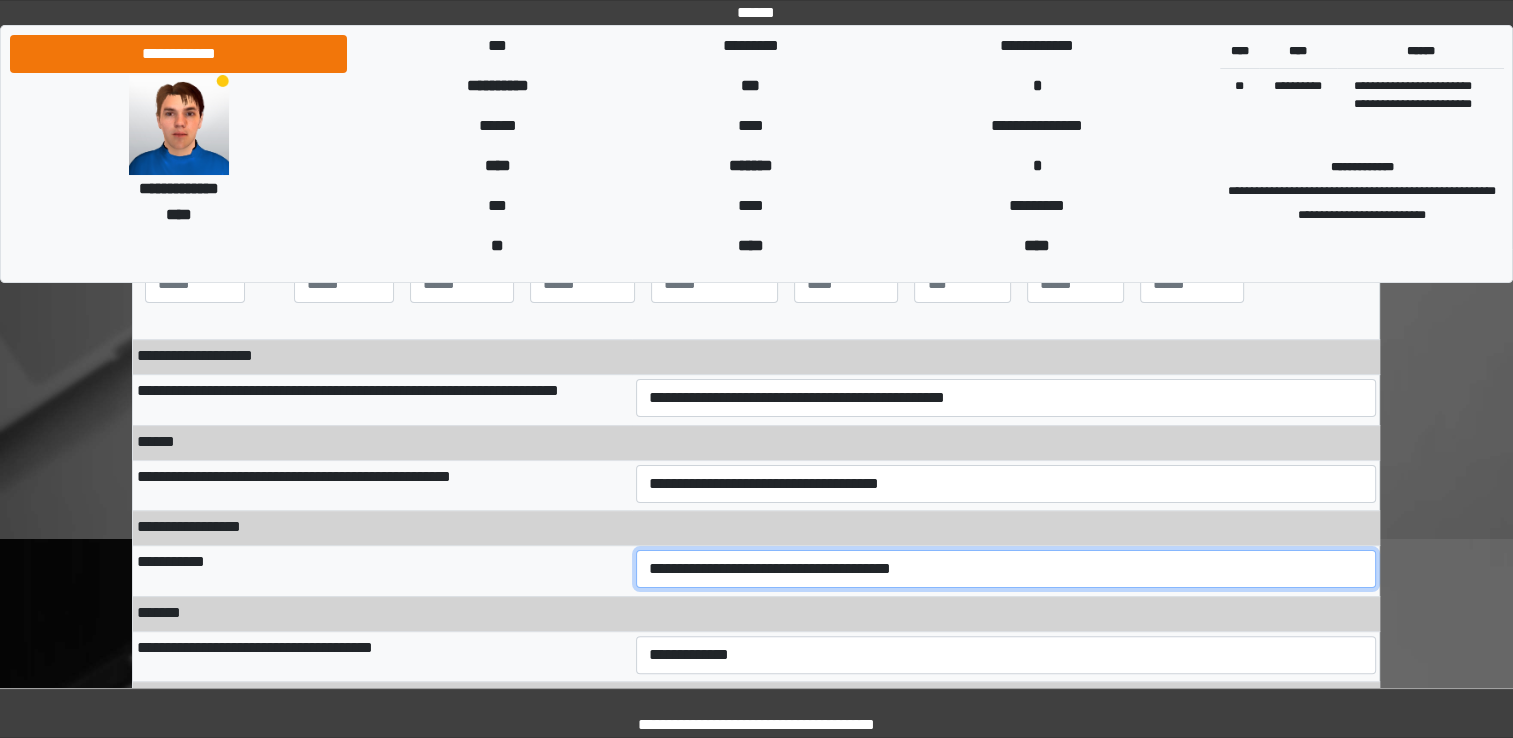 click on "**********" at bounding box center (1006, 569) 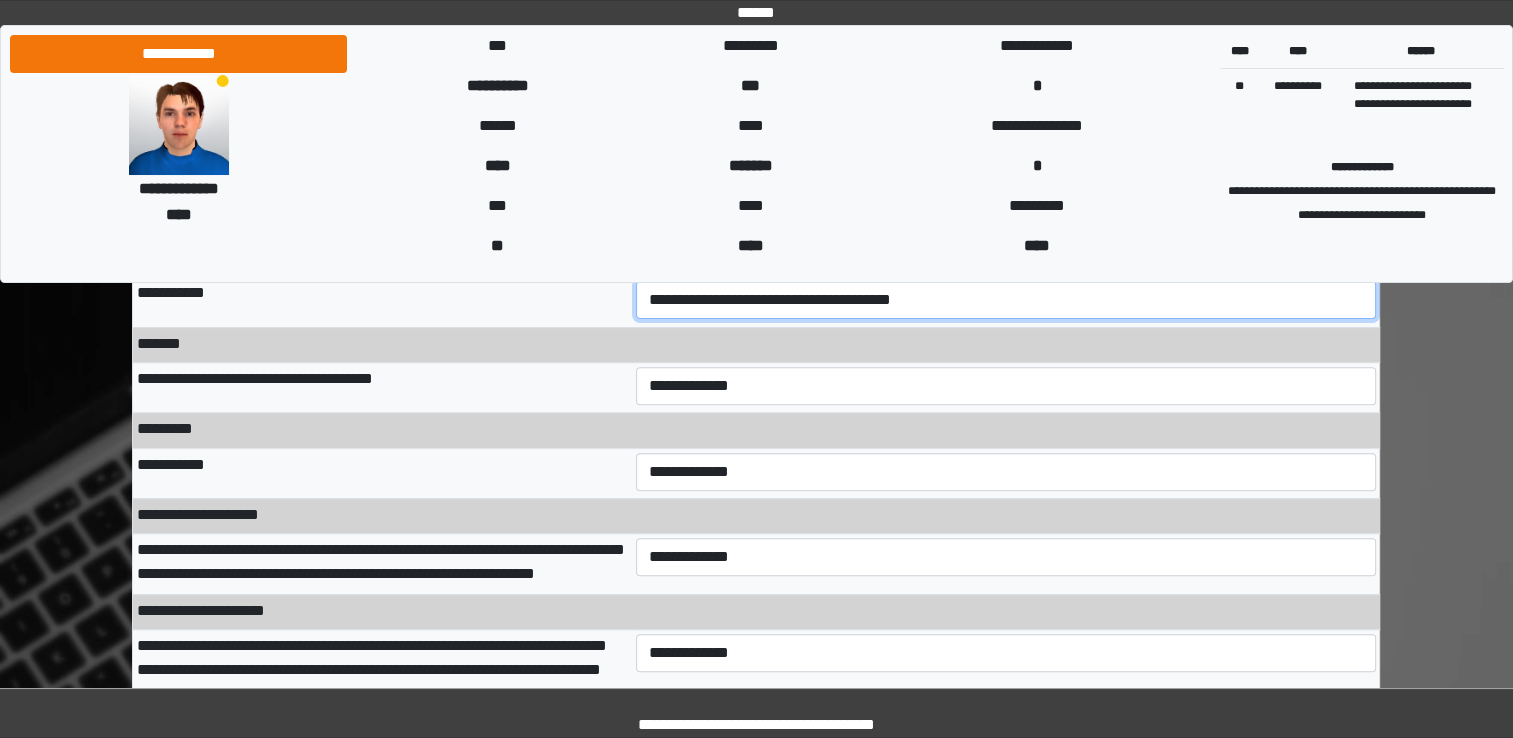 scroll, scrollTop: 593, scrollLeft: 0, axis: vertical 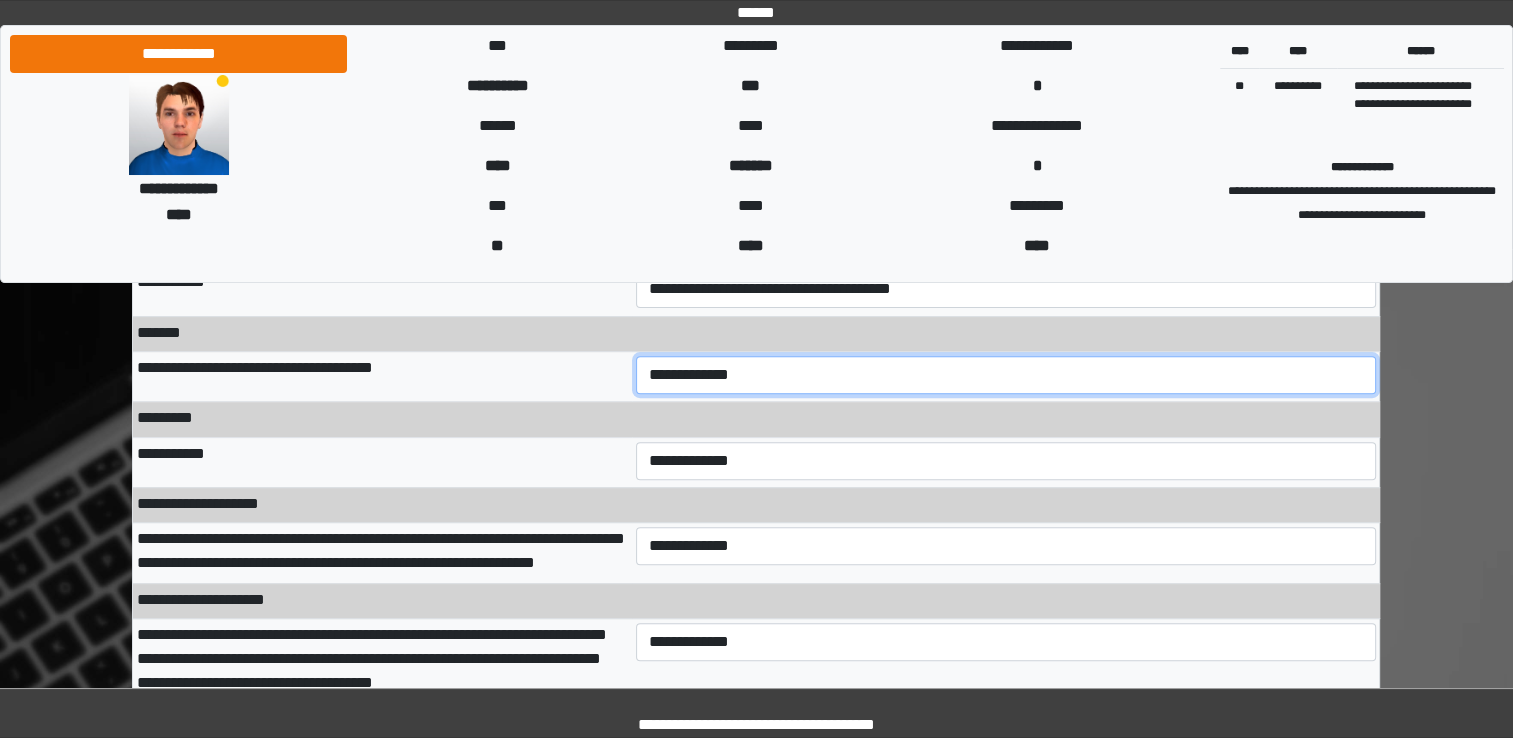 click on "**********" at bounding box center [1006, 375] 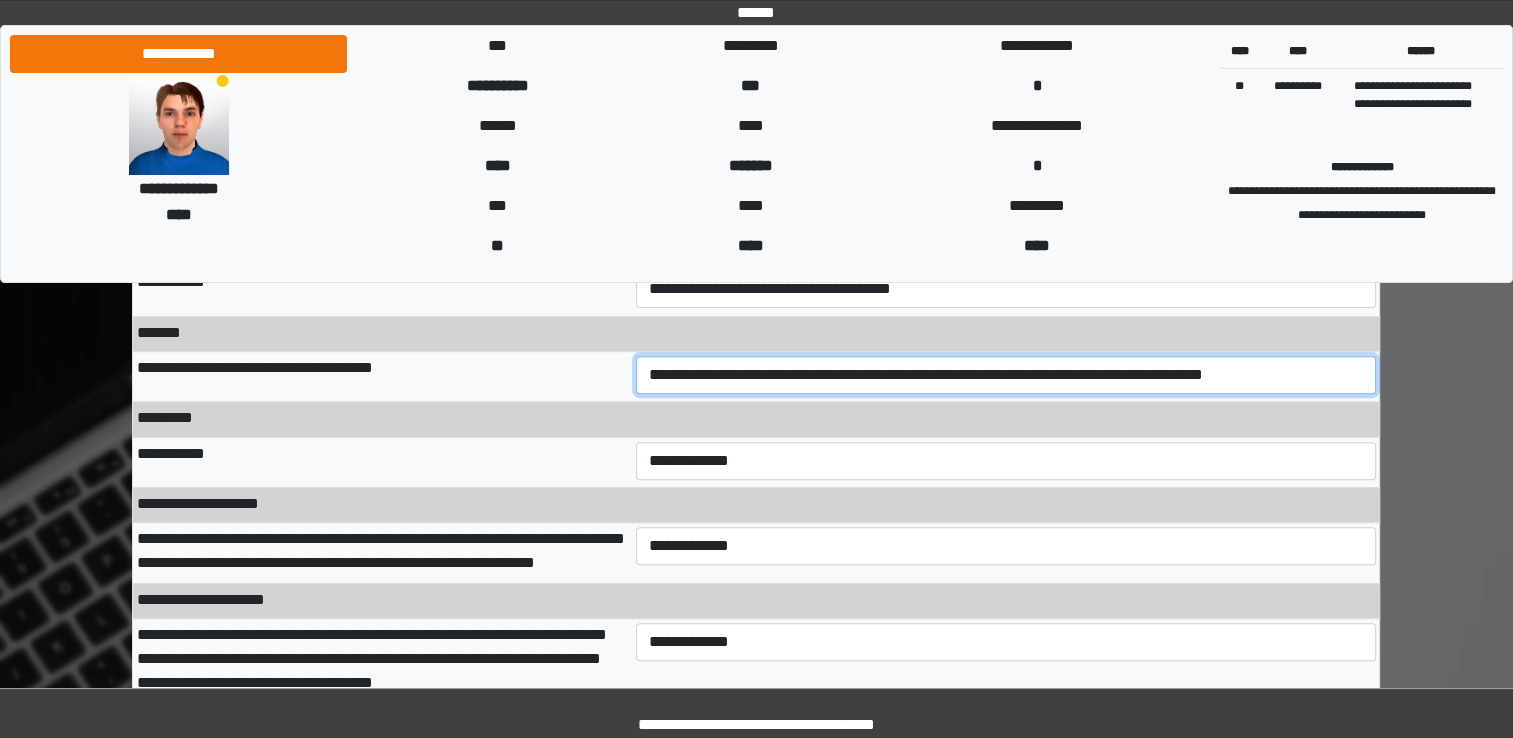 click on "**********" at bounding box center [1006, 375] 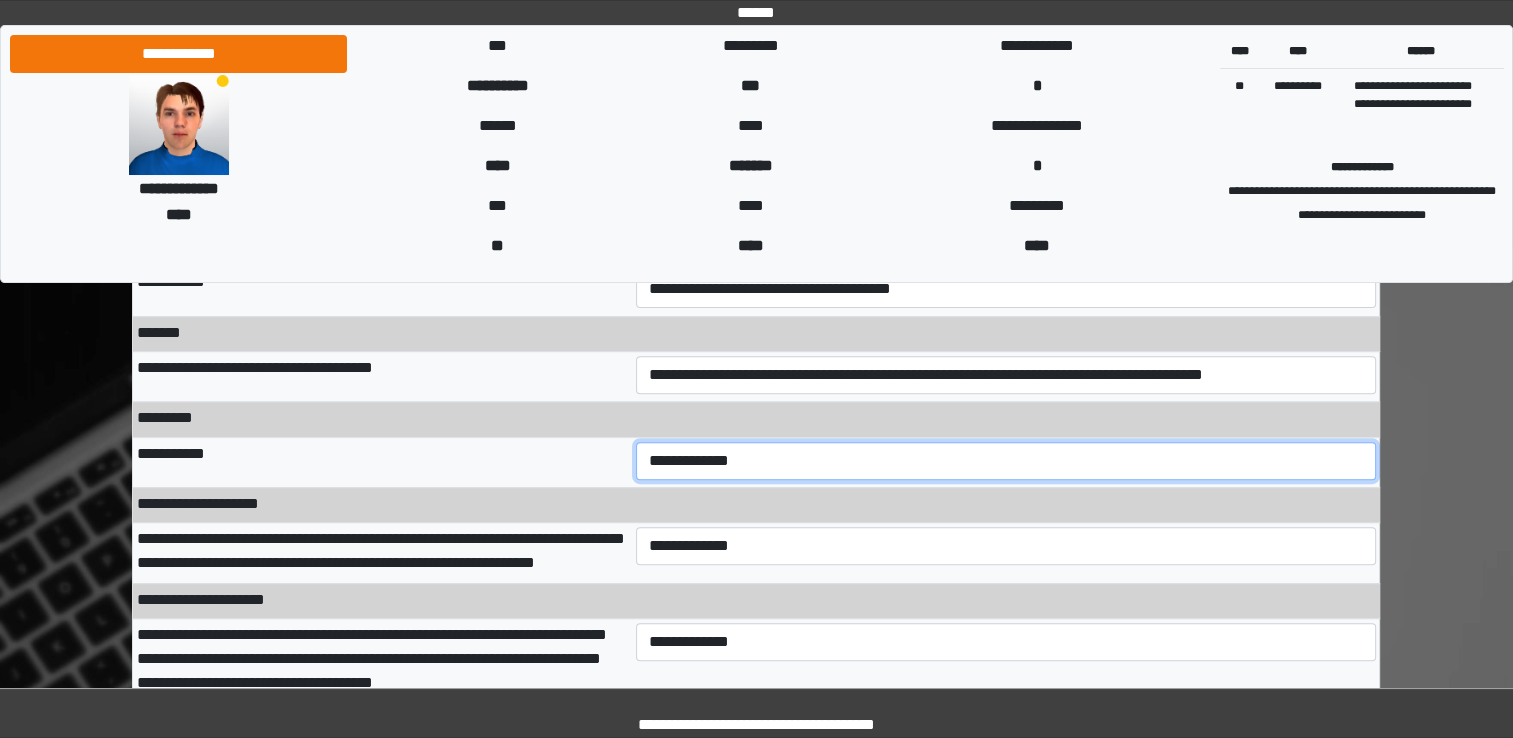 click on "**********" at bounding box center (1006, 461) 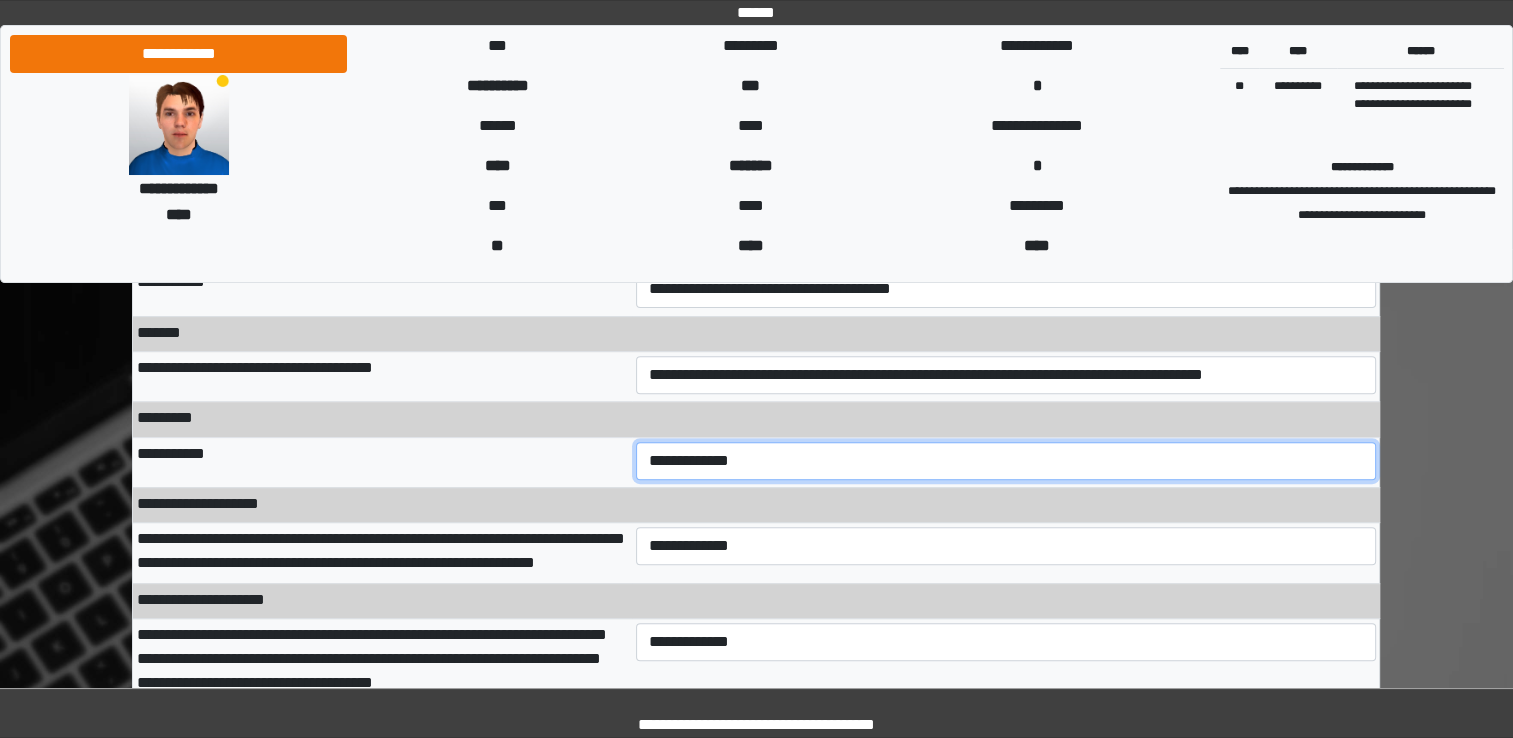 select on "***" 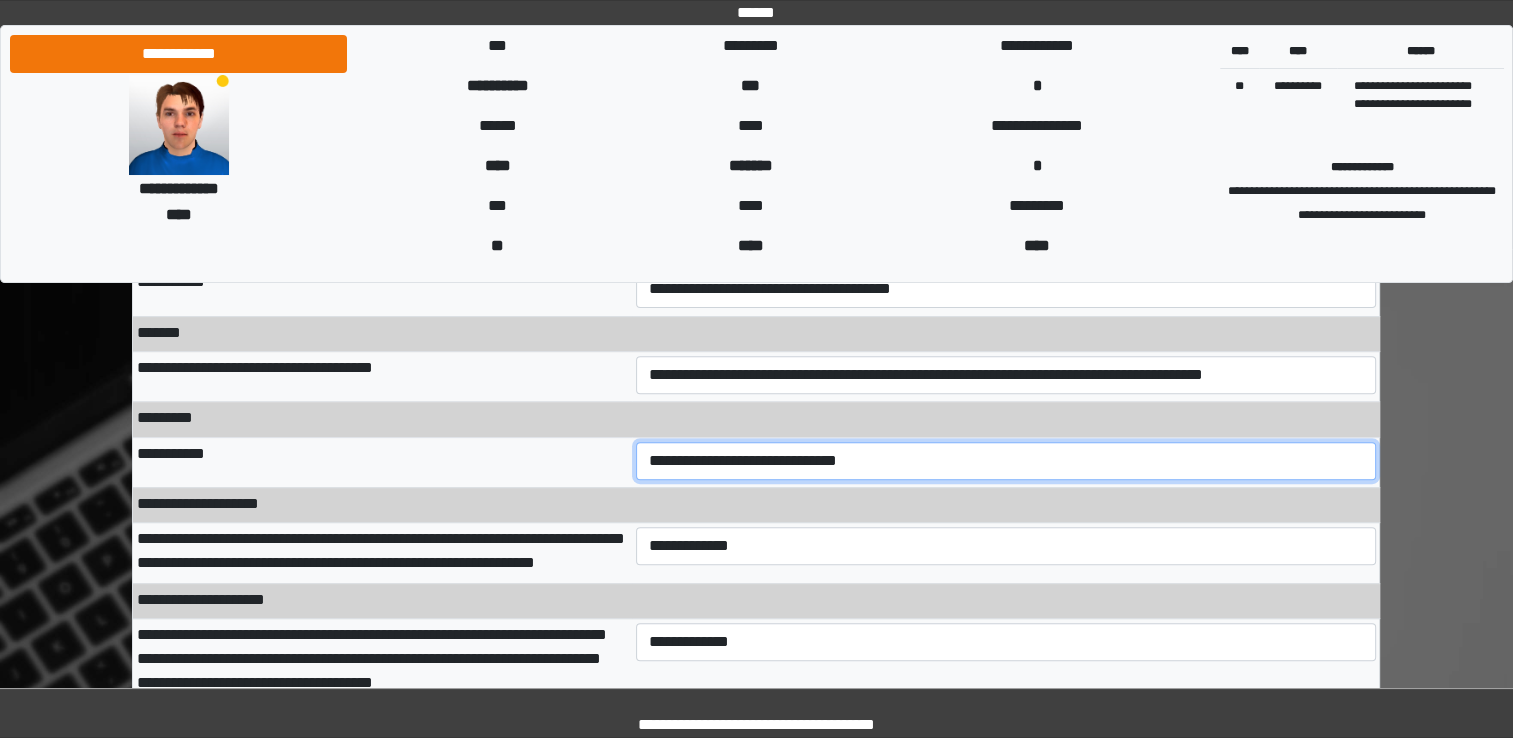 click on "**********" at bounding box center [1006, 461] 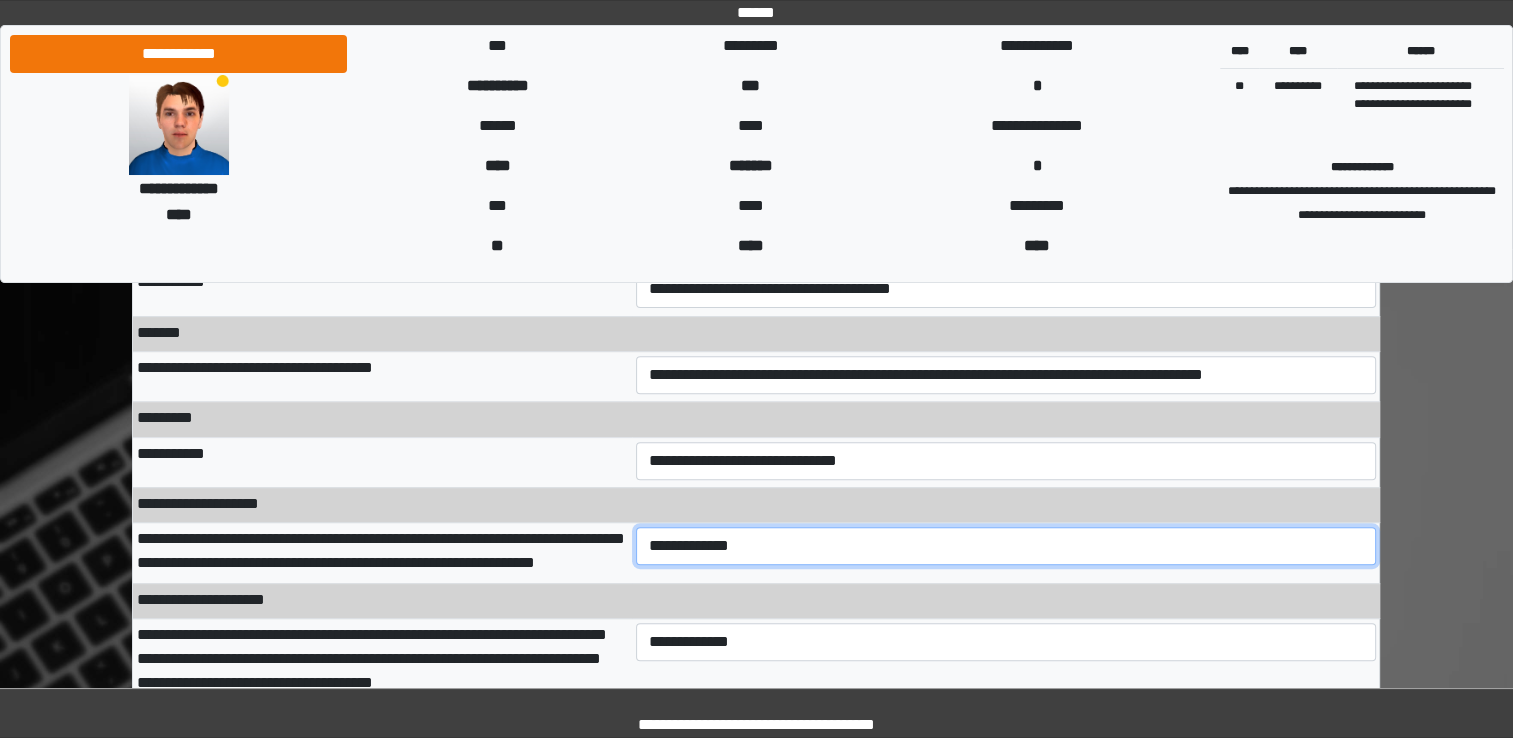 click on "**********" at bounding box center [1006, 546] 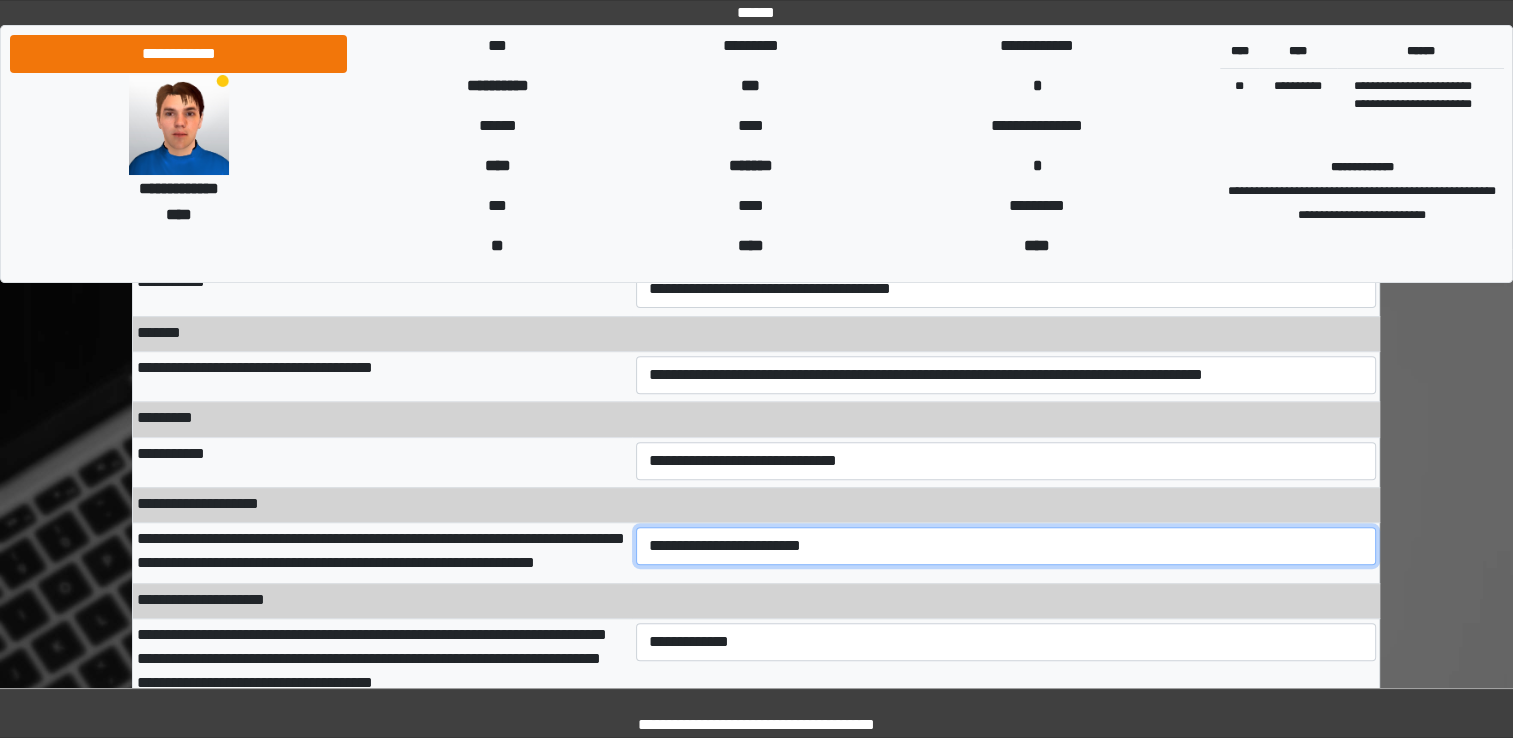 click on "**********" at bounding box center [1006, 546] 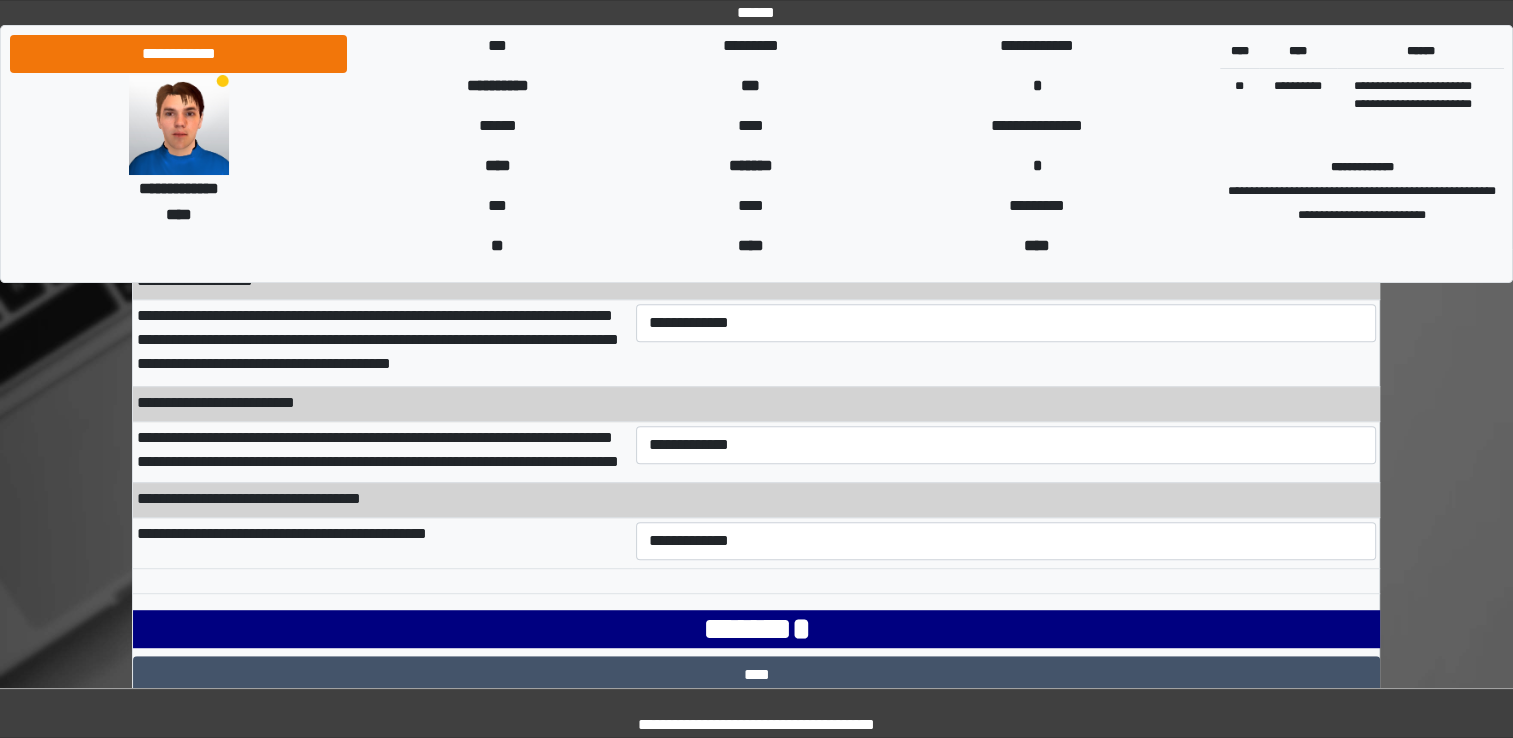 scroll, scrollTop: 1021, scrollLeft: 0, axis: vertical 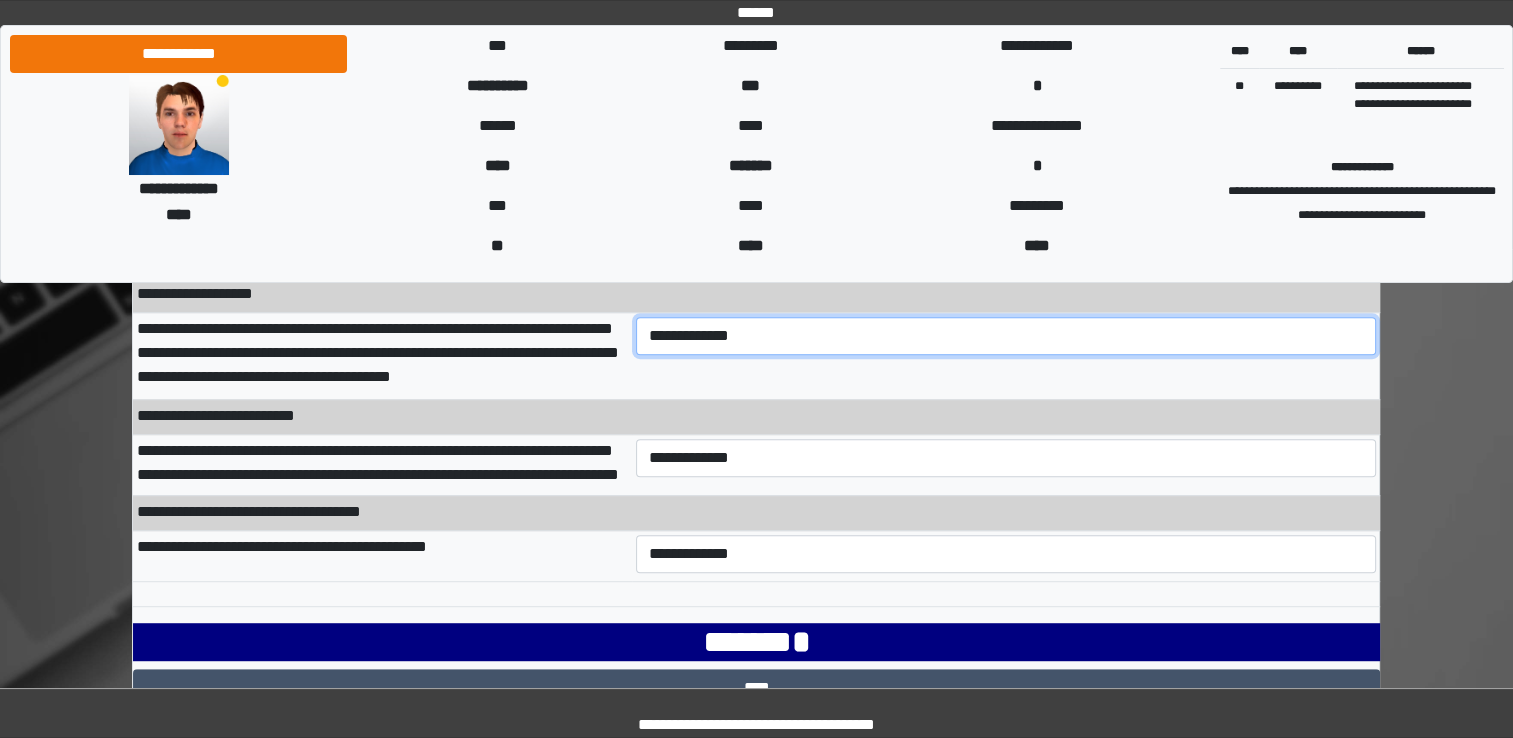 click on "**********" at bounding box center (1006, 336) 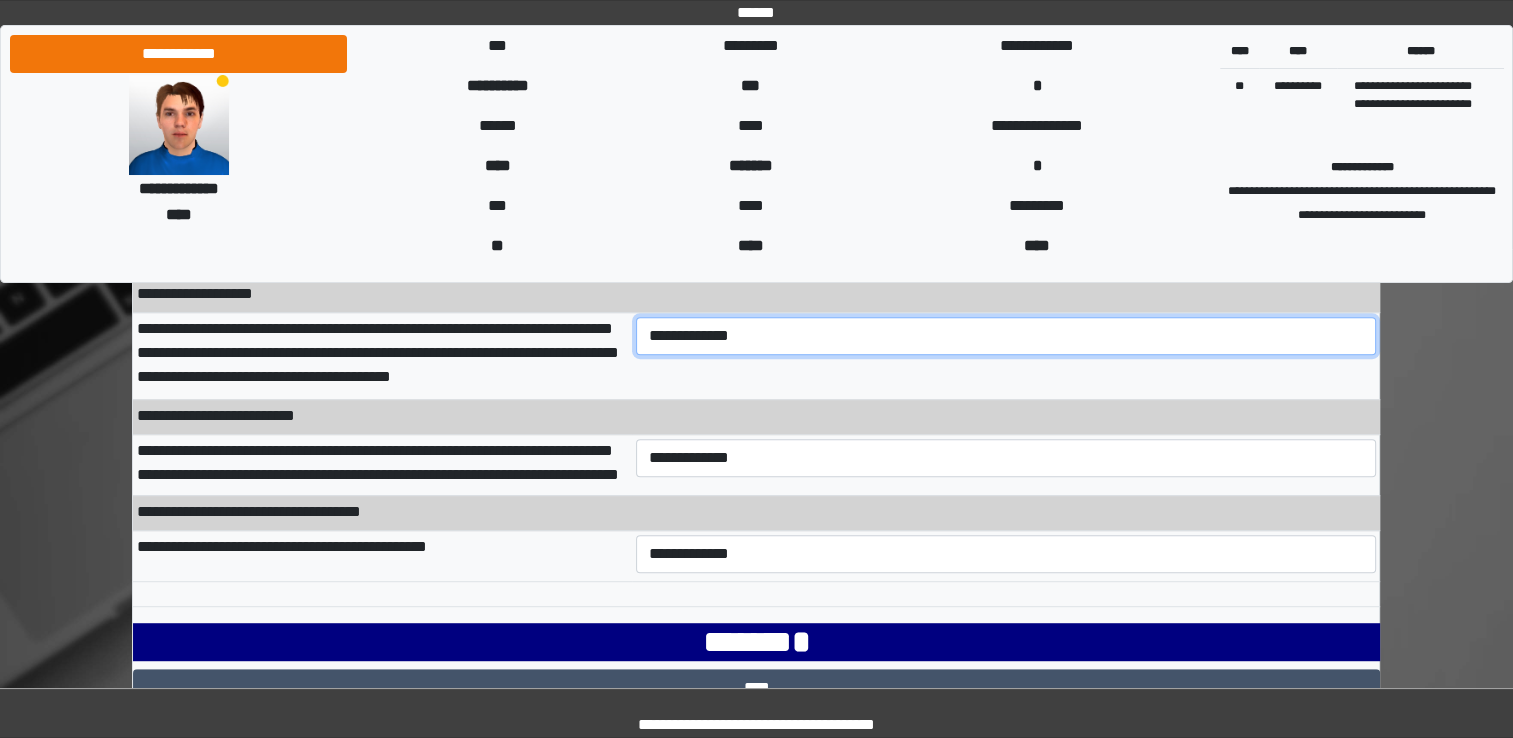 select on "***" 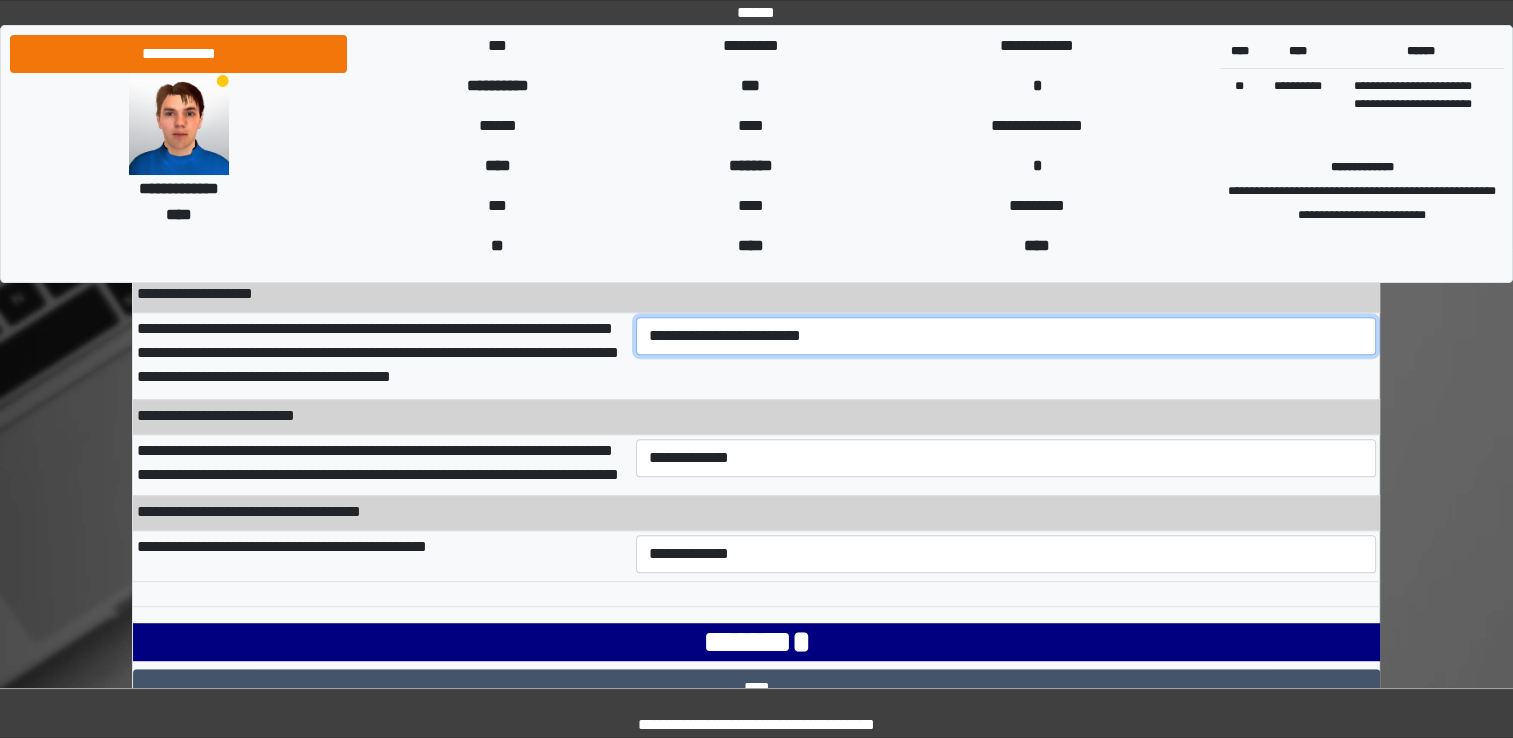 click on "**********" at bounding box center (1006, 336) 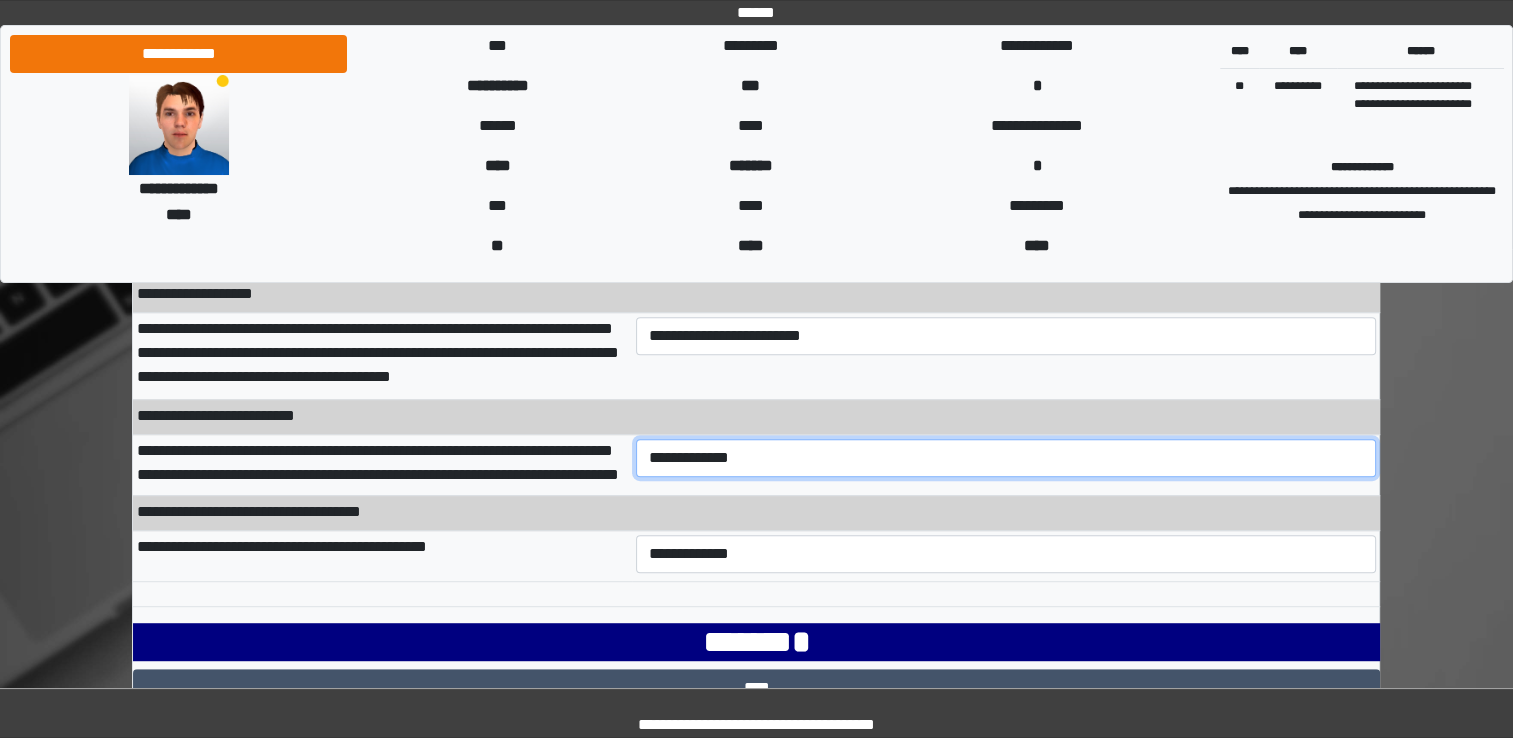 click on "**********" at bounding box center [1006, 458] 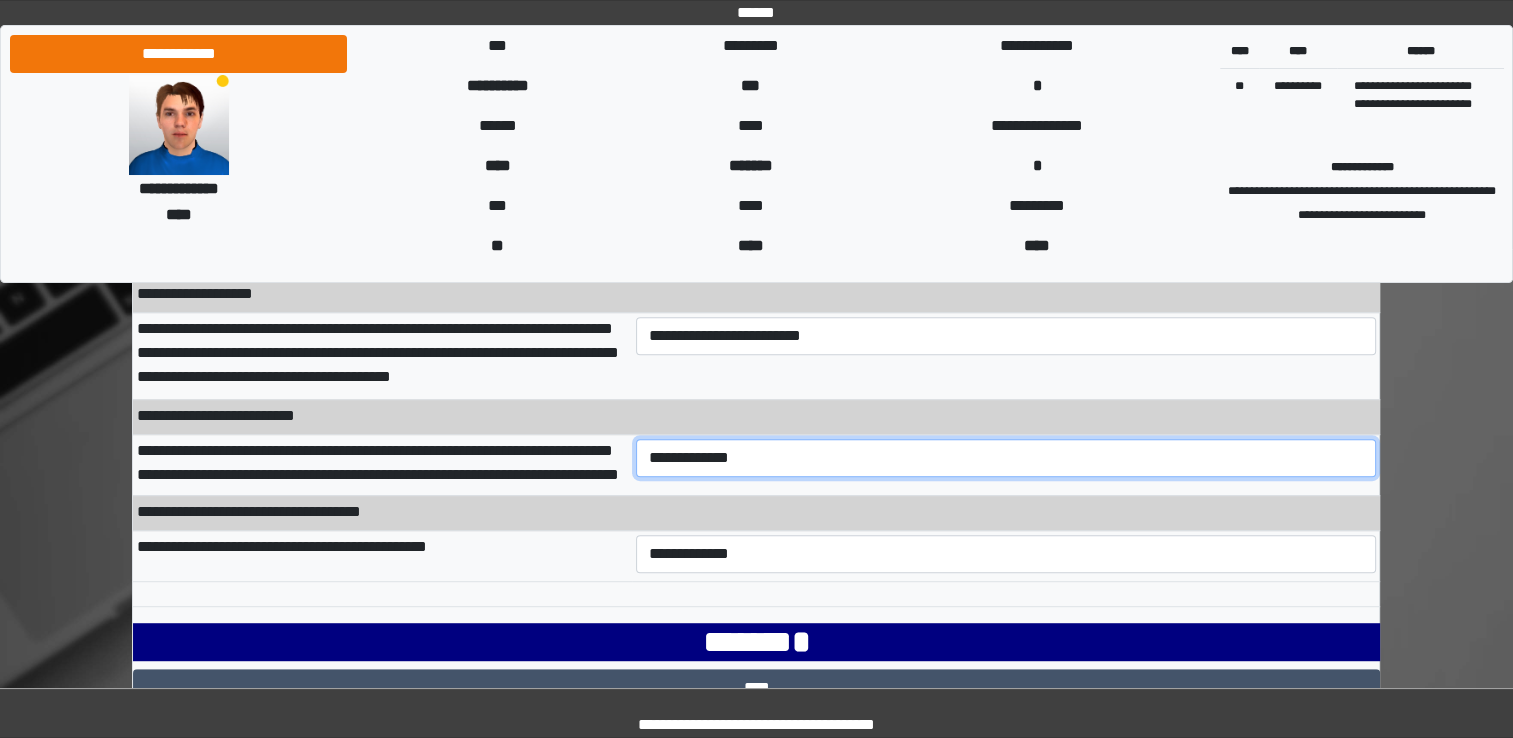 select on "***" 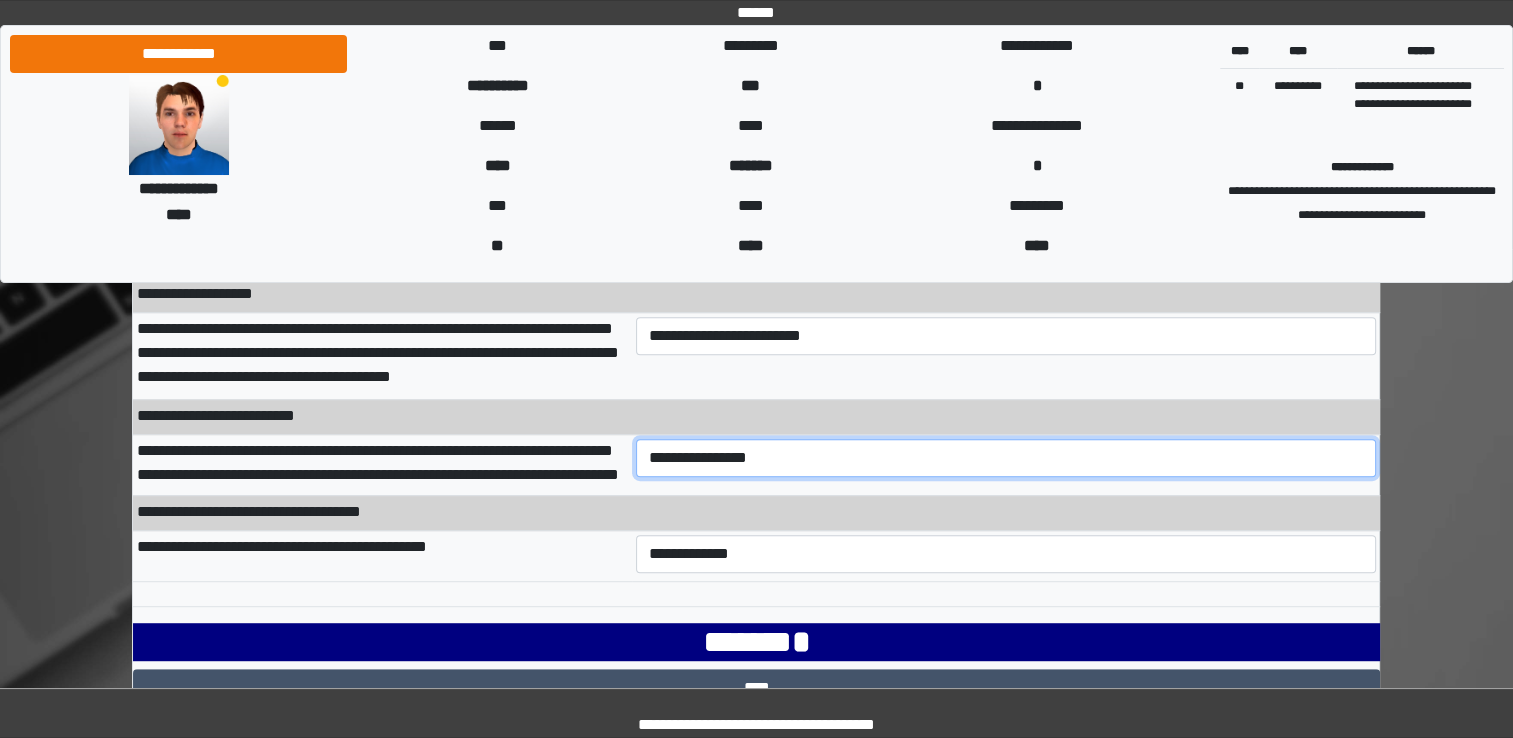 click on "**********" at bounding box center (1006, 458) 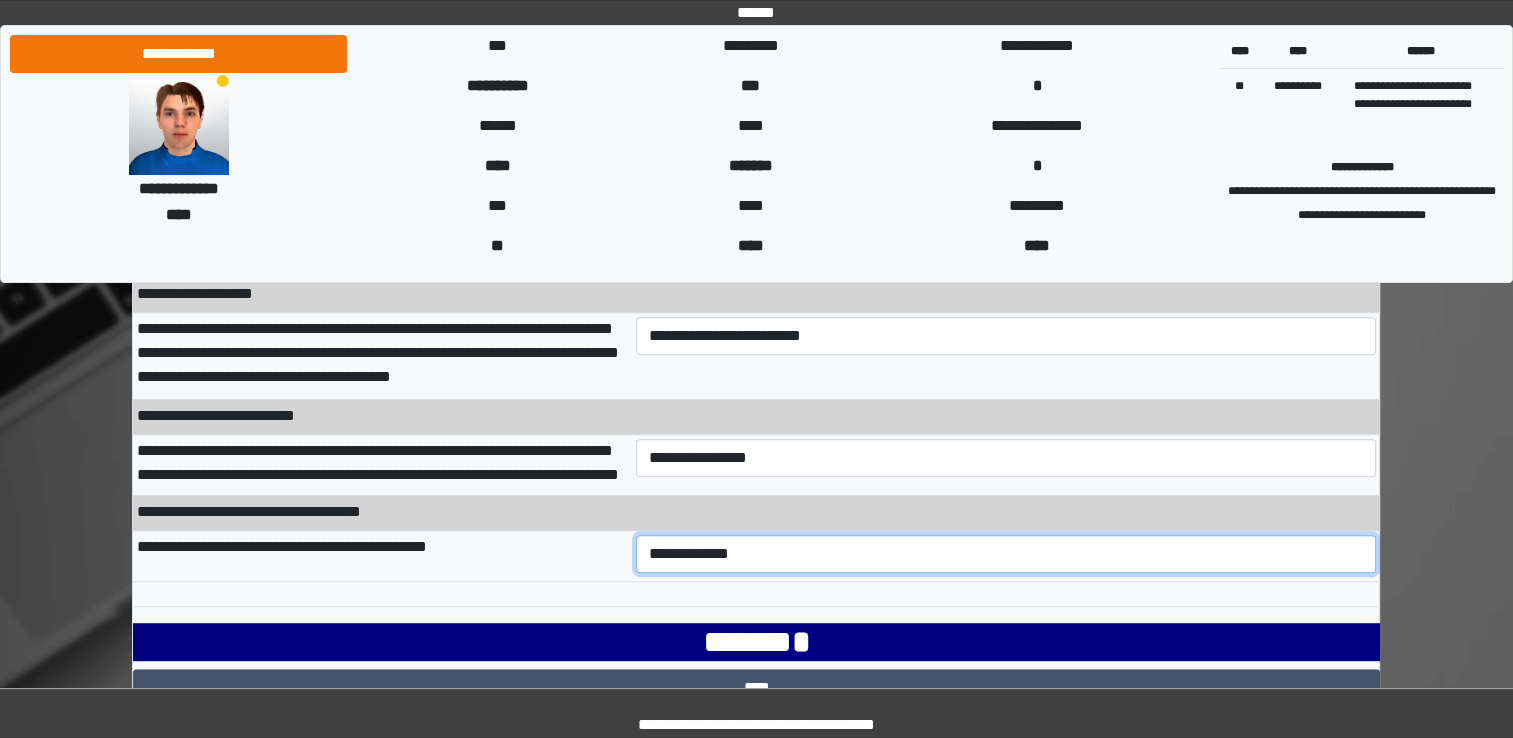 click on "**********" at bounding box center (1006, 554) 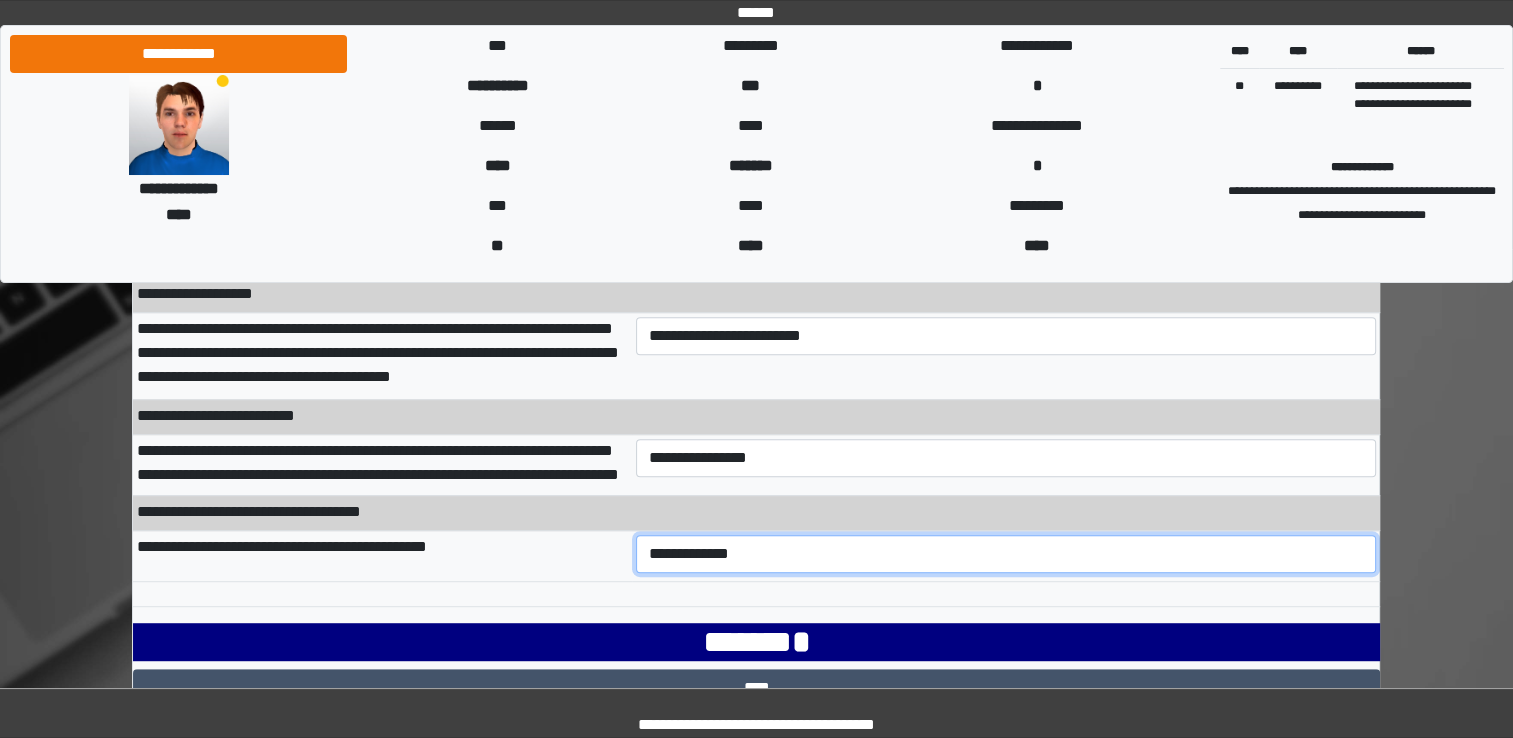 select on "***" 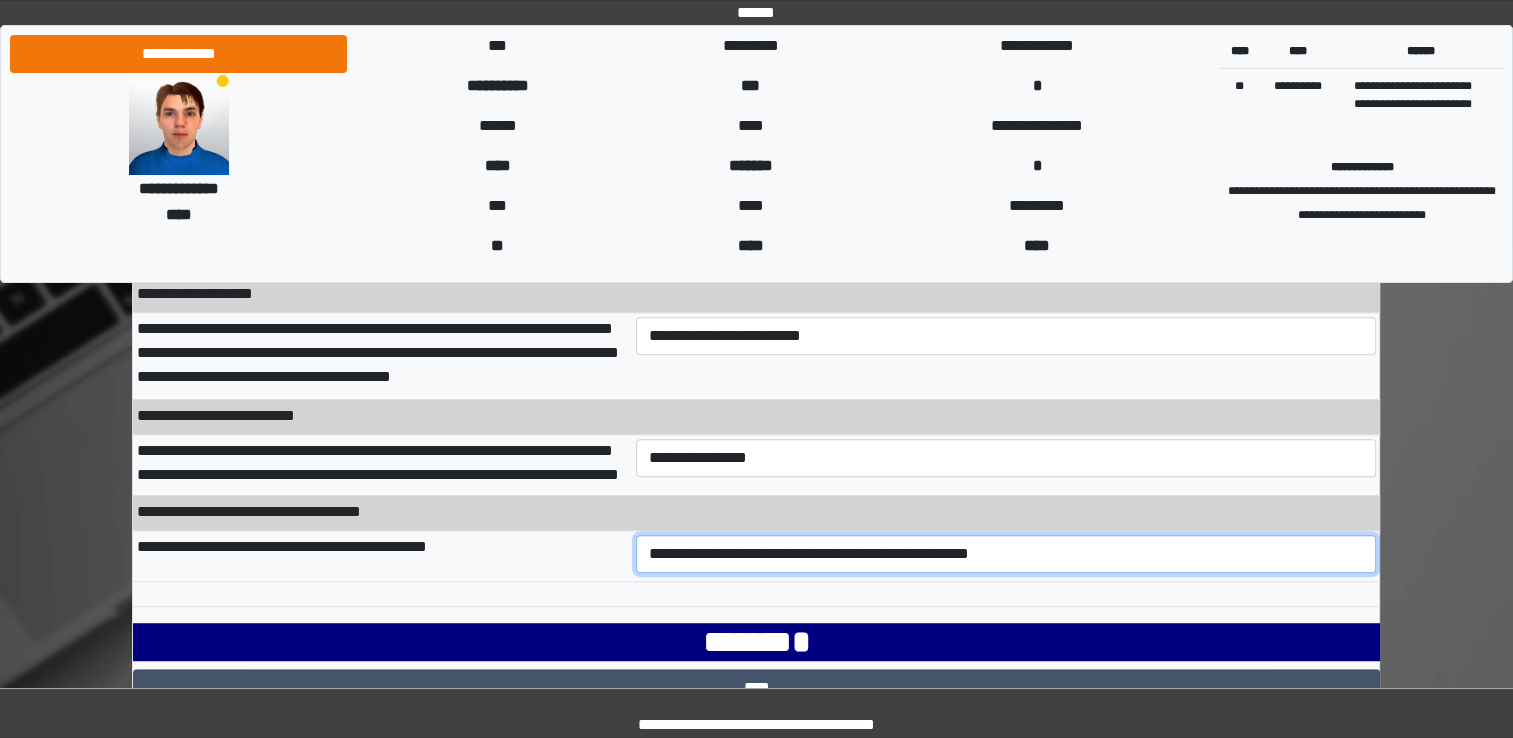 click on "**********" at bounding box center [1006, 554] 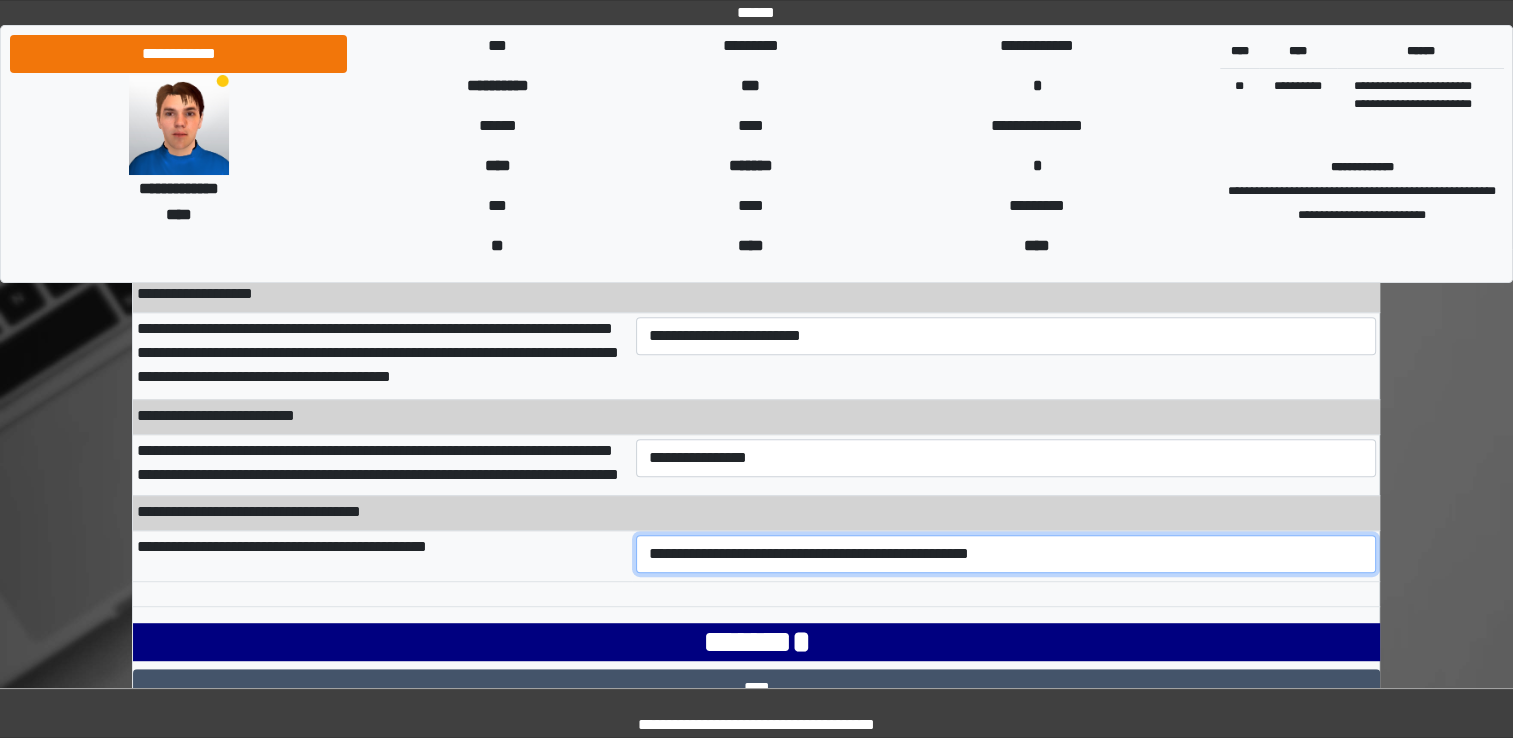 scroll, scrollTop: 1101, scrollLeft: 0, axis: vertical 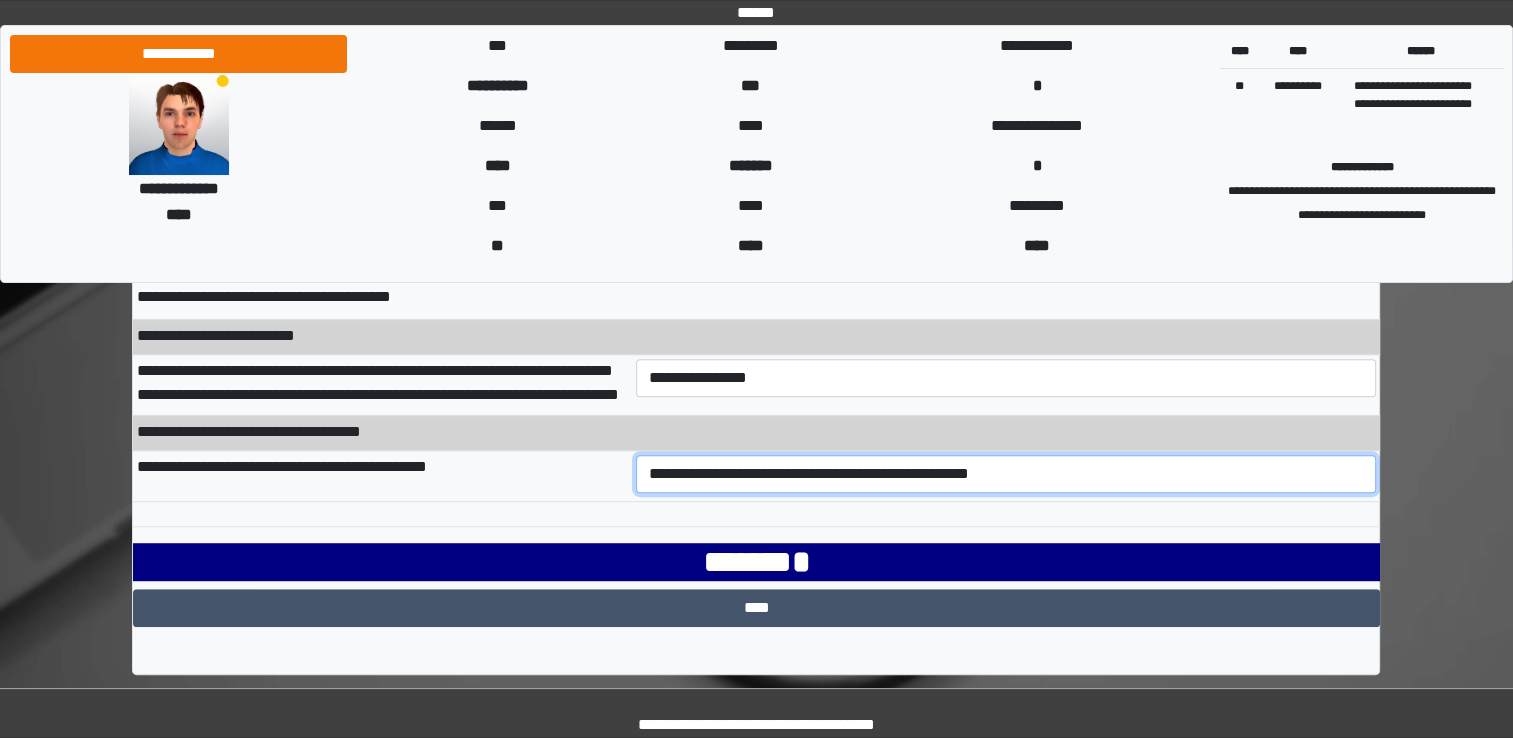 click on "**********" at bounding box center (1006, 474) 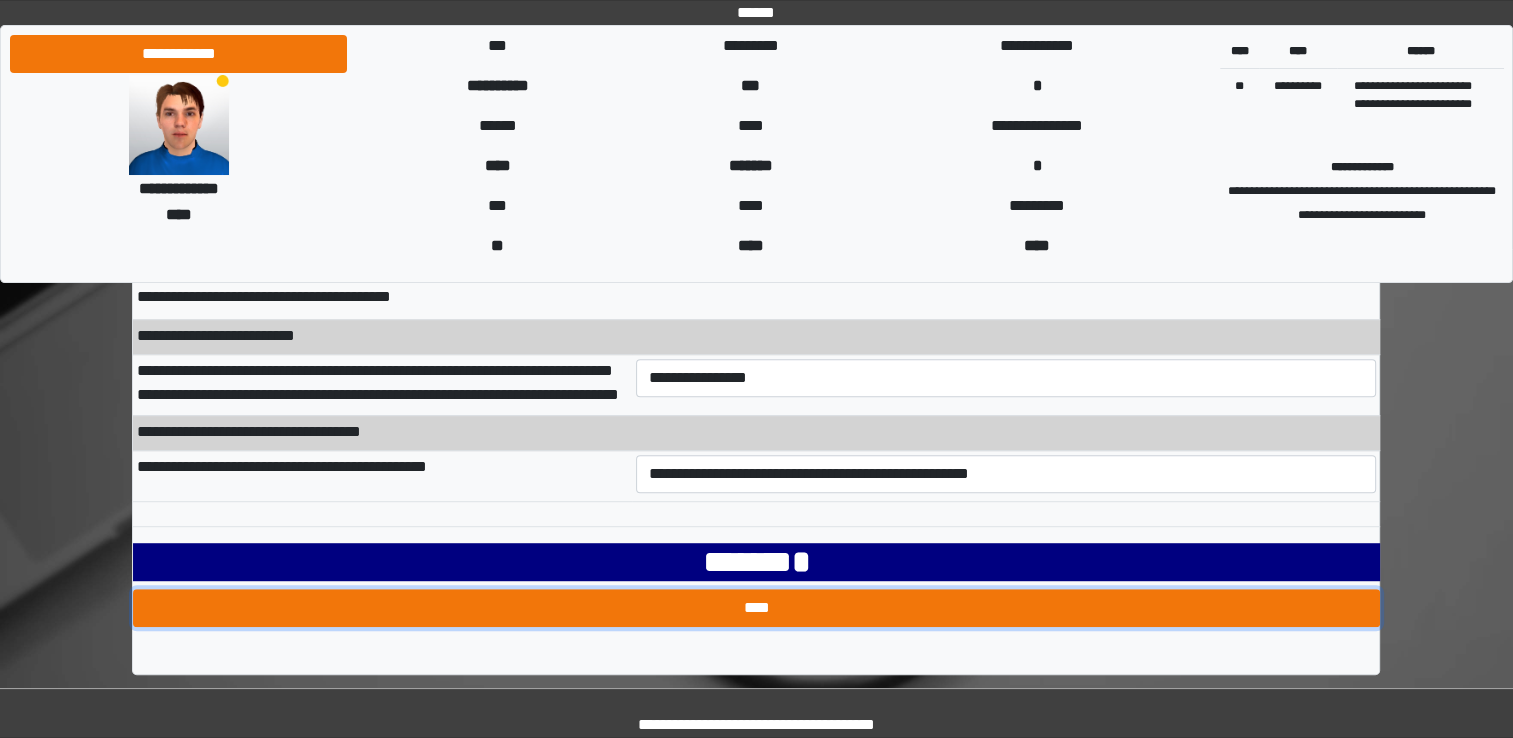 click on "****" at bounding box center [756, 608] 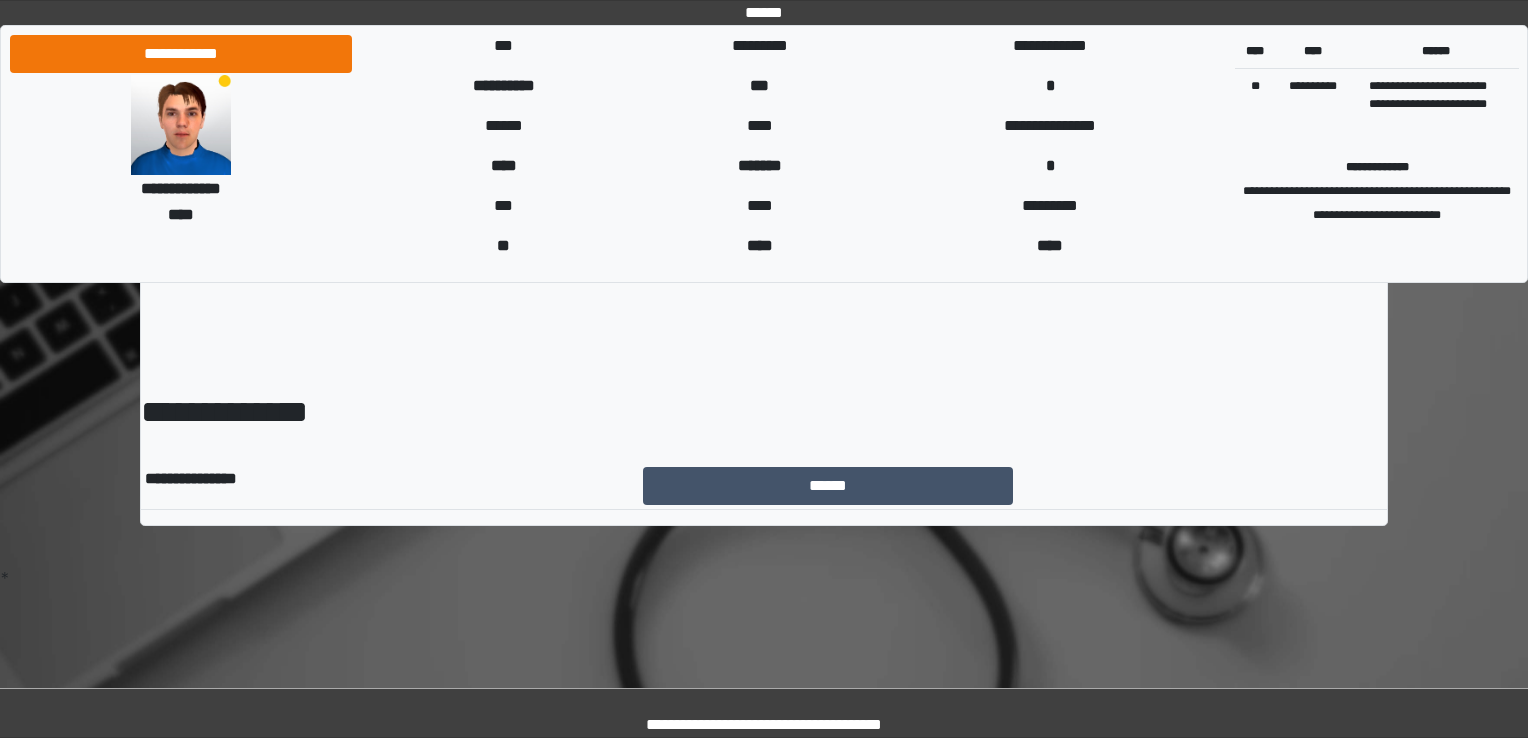 scroll, scrollTop: 0, scrollLeft: 0, axis: both 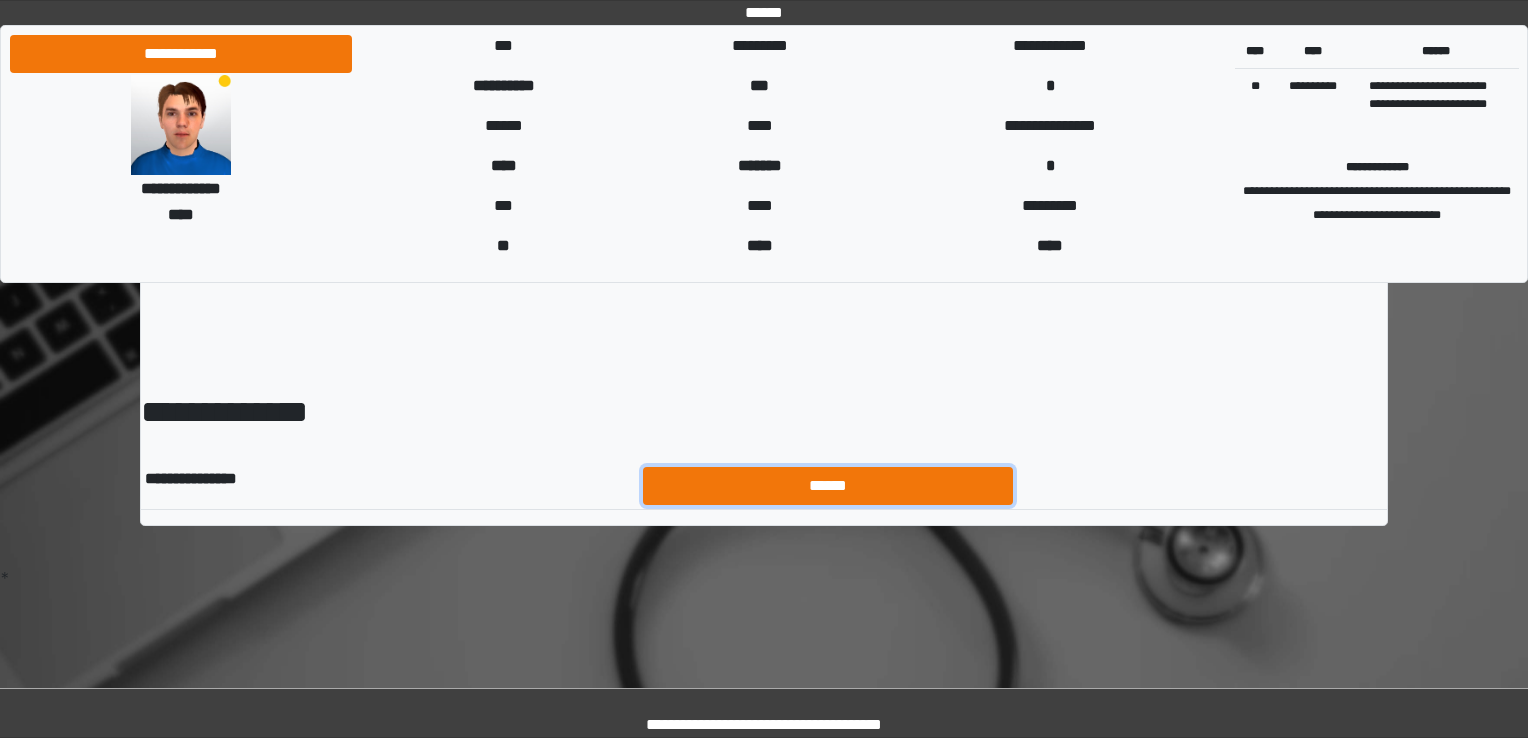 click on "******" at bounding box center [828, 486] 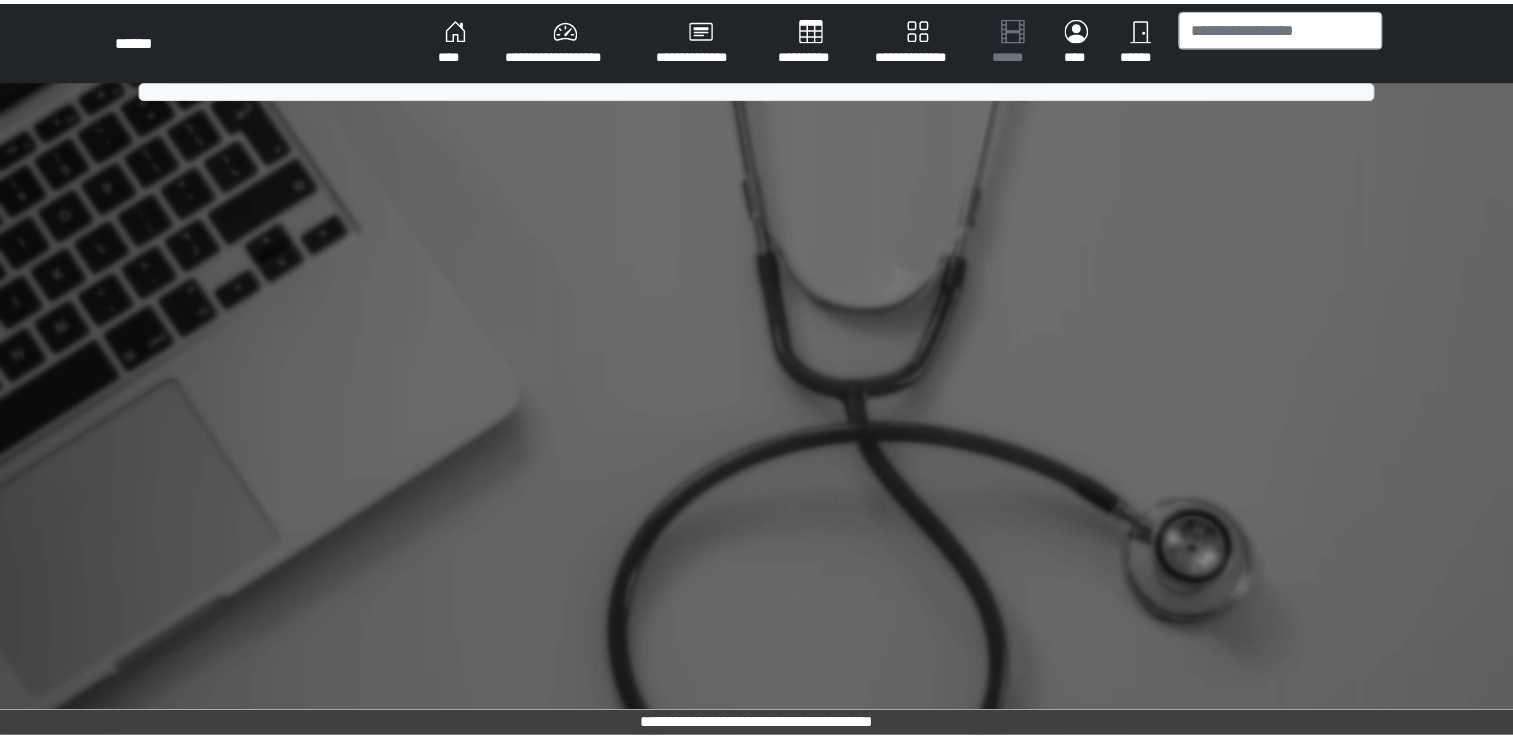 scroll, scrollTop: 0, scrollLeft: 0, axis: both 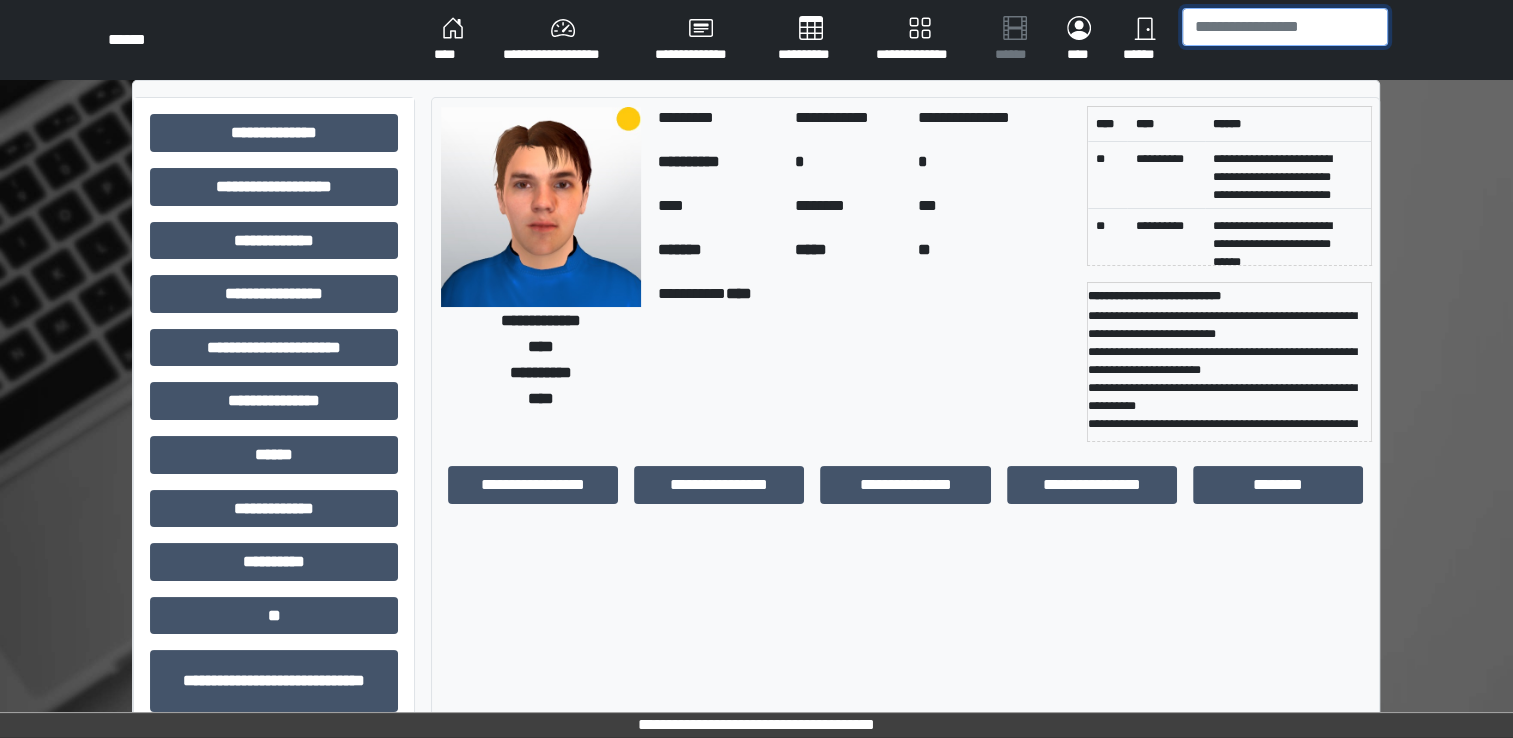 click at bounding box center (1285, 27) 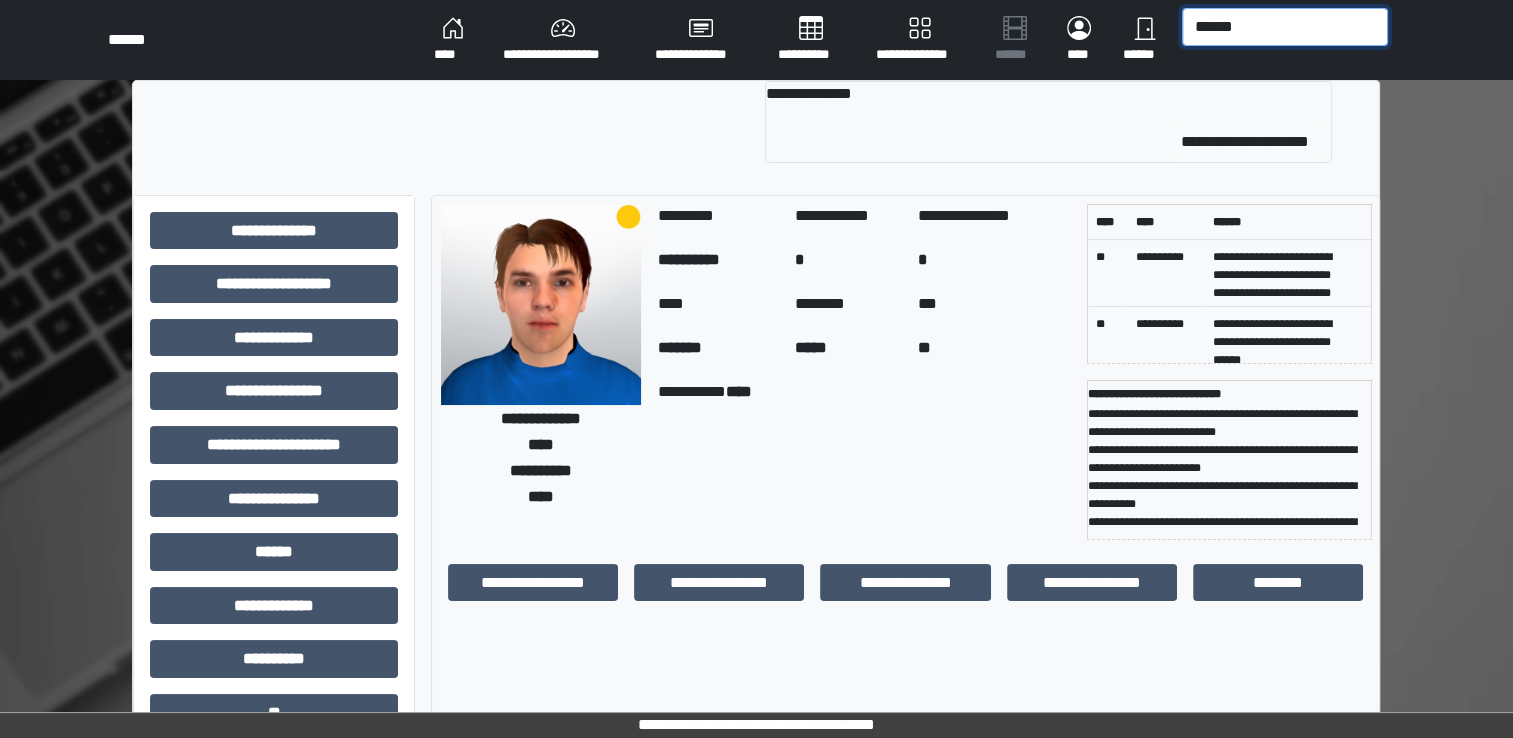 type on "******" 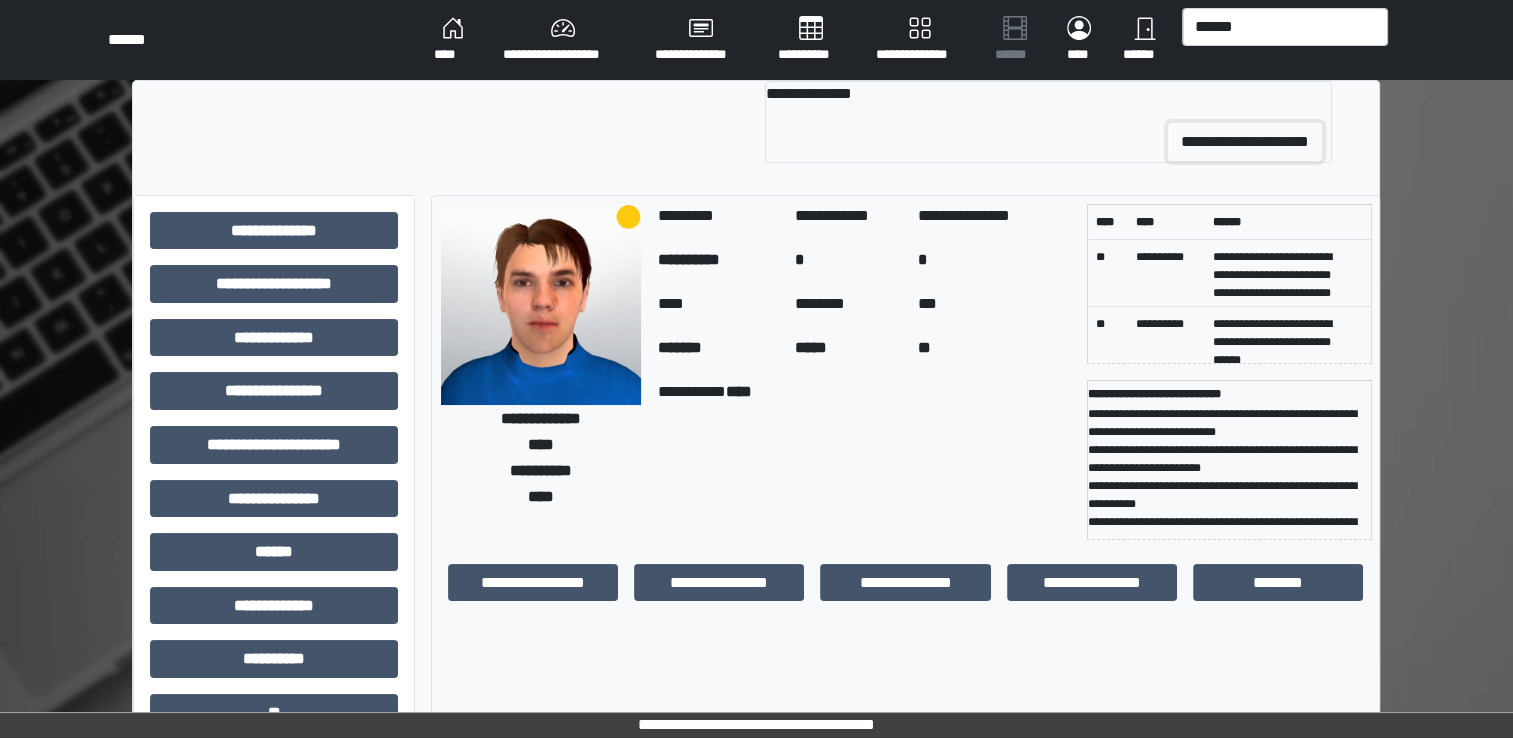 click on "**********" at bounding box center (1245, 142) 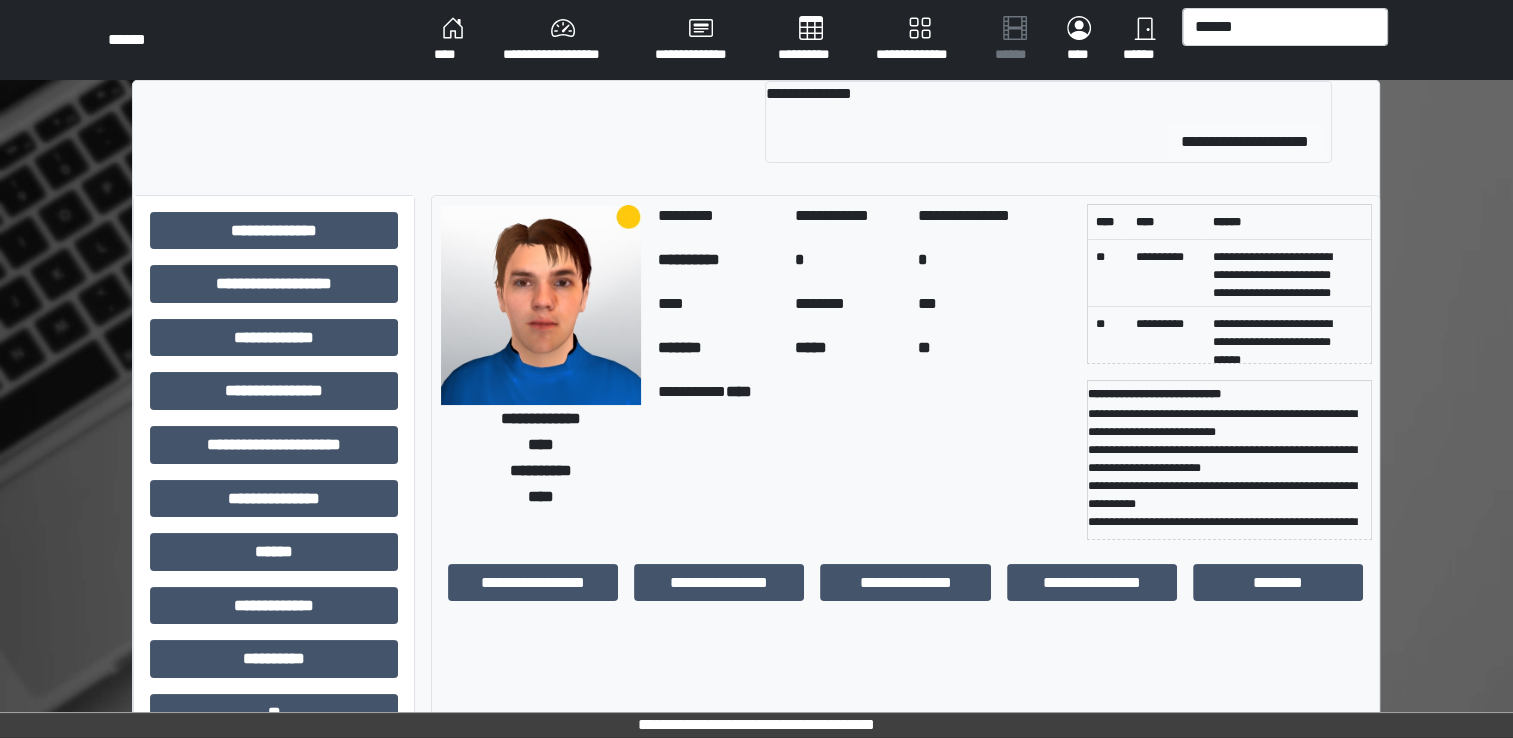 type 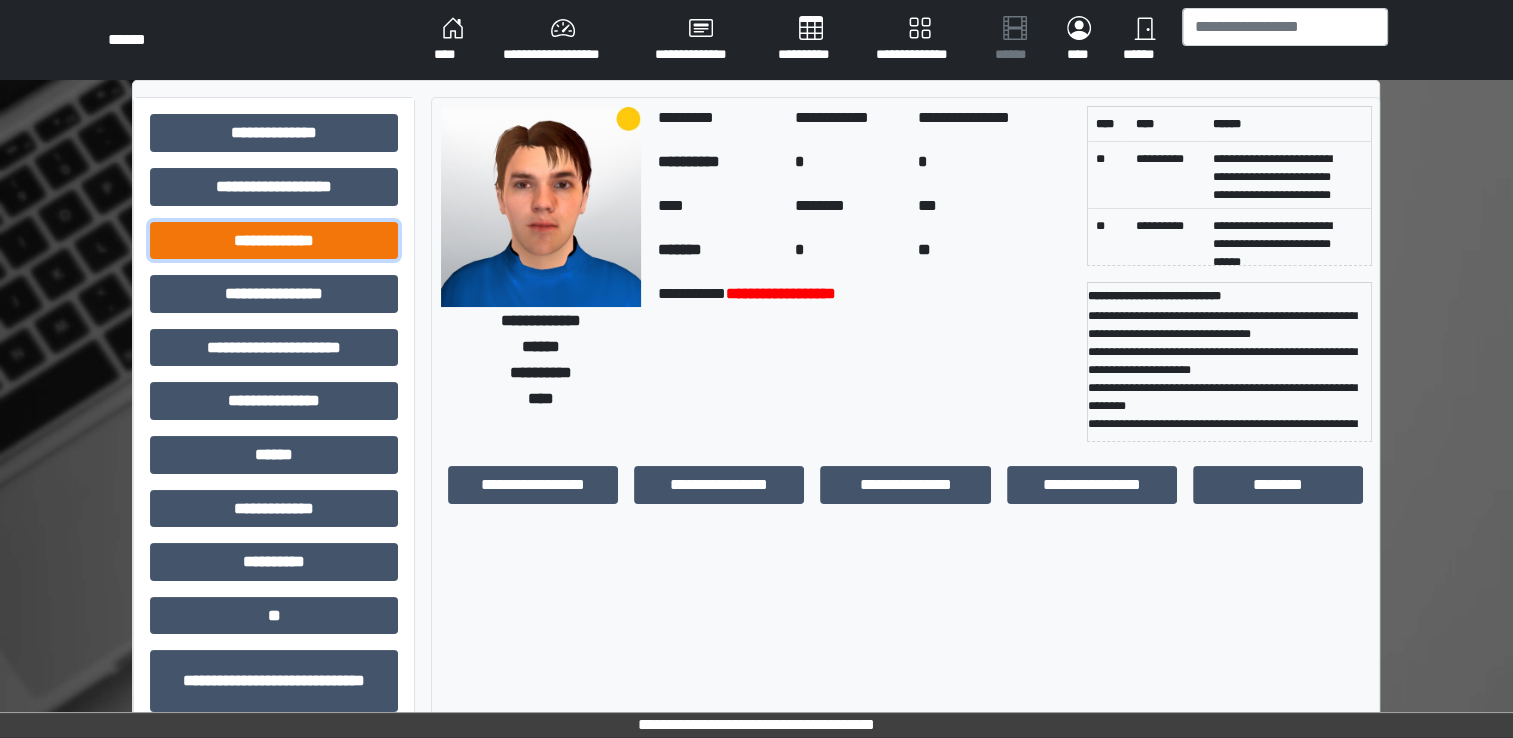 click on "**********" at bounding box center [274, 241] 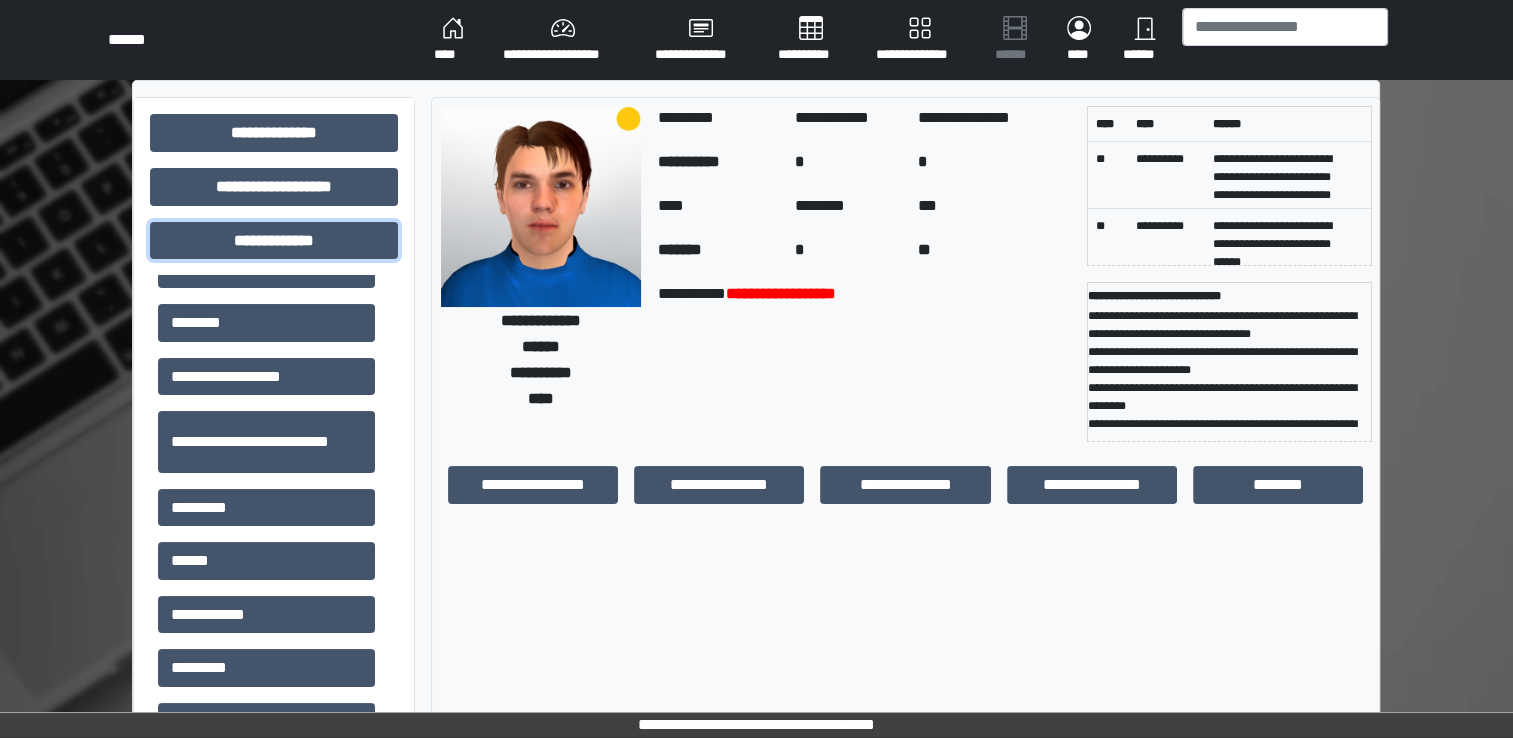 scroll, scrollTop: 412, scrollLeft: 0, axis: vertical 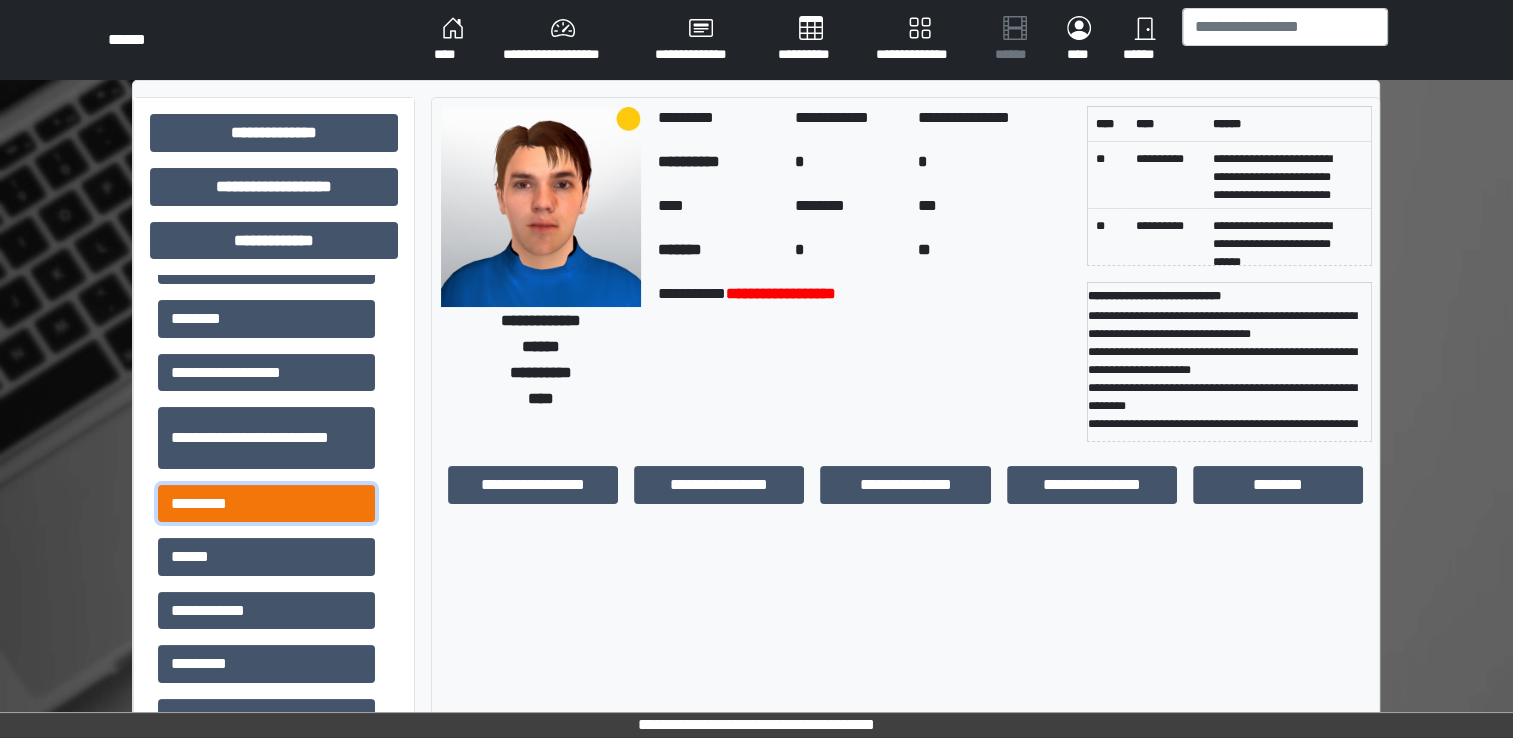 click on "*********" at bounding box center (266, 504) 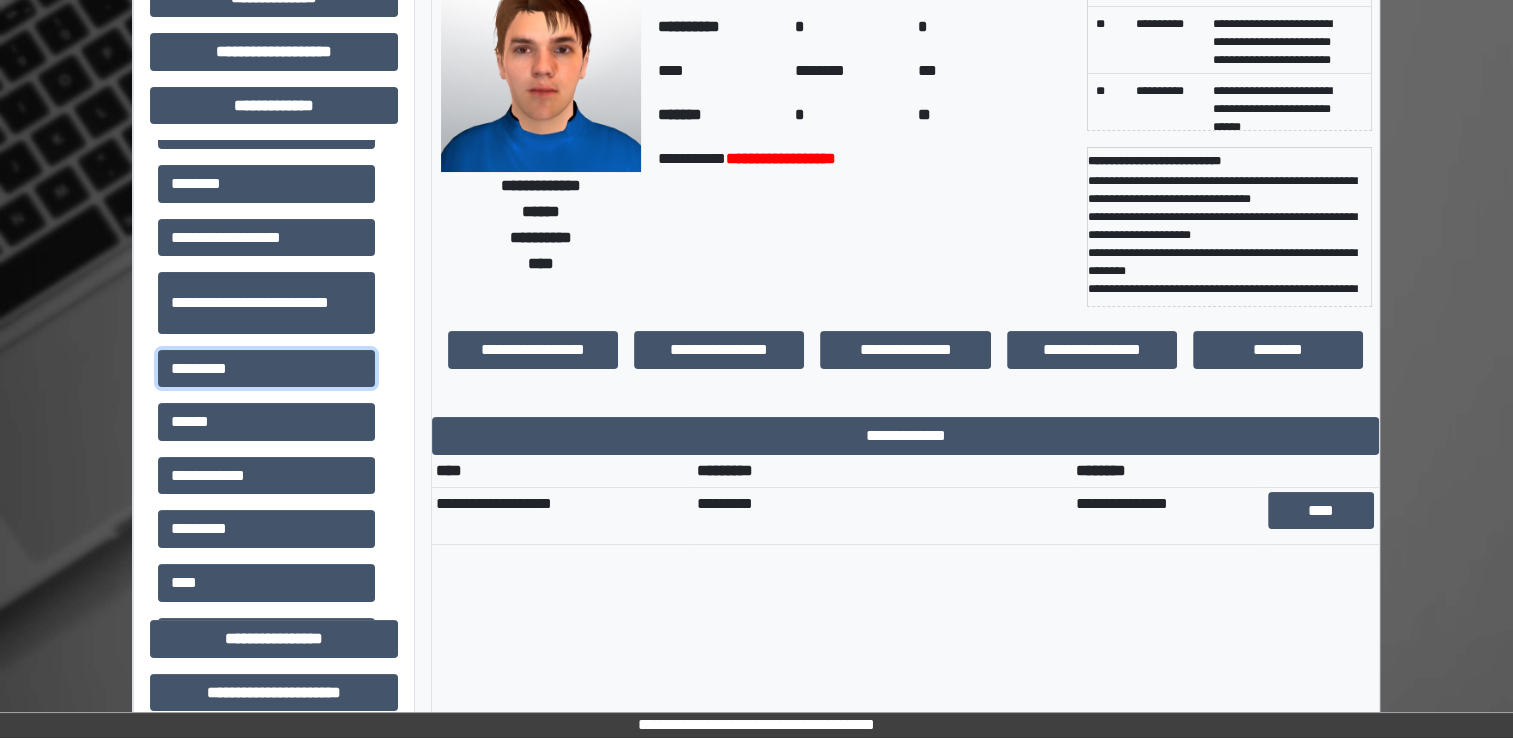 scroll, scrollTop: 144, scrollLeft: 0, axis: vertical 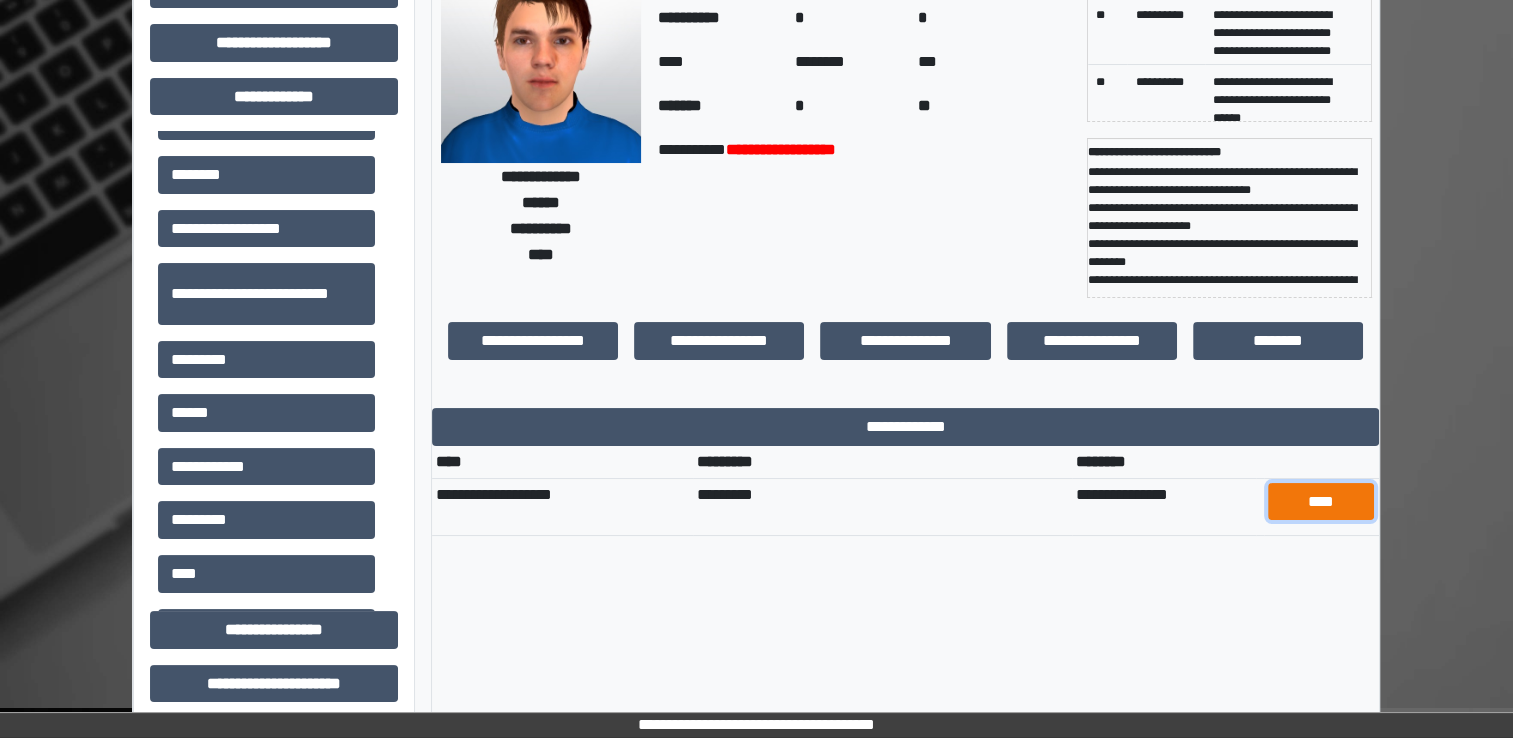 click on "****" at bounding box center [1321, 502] 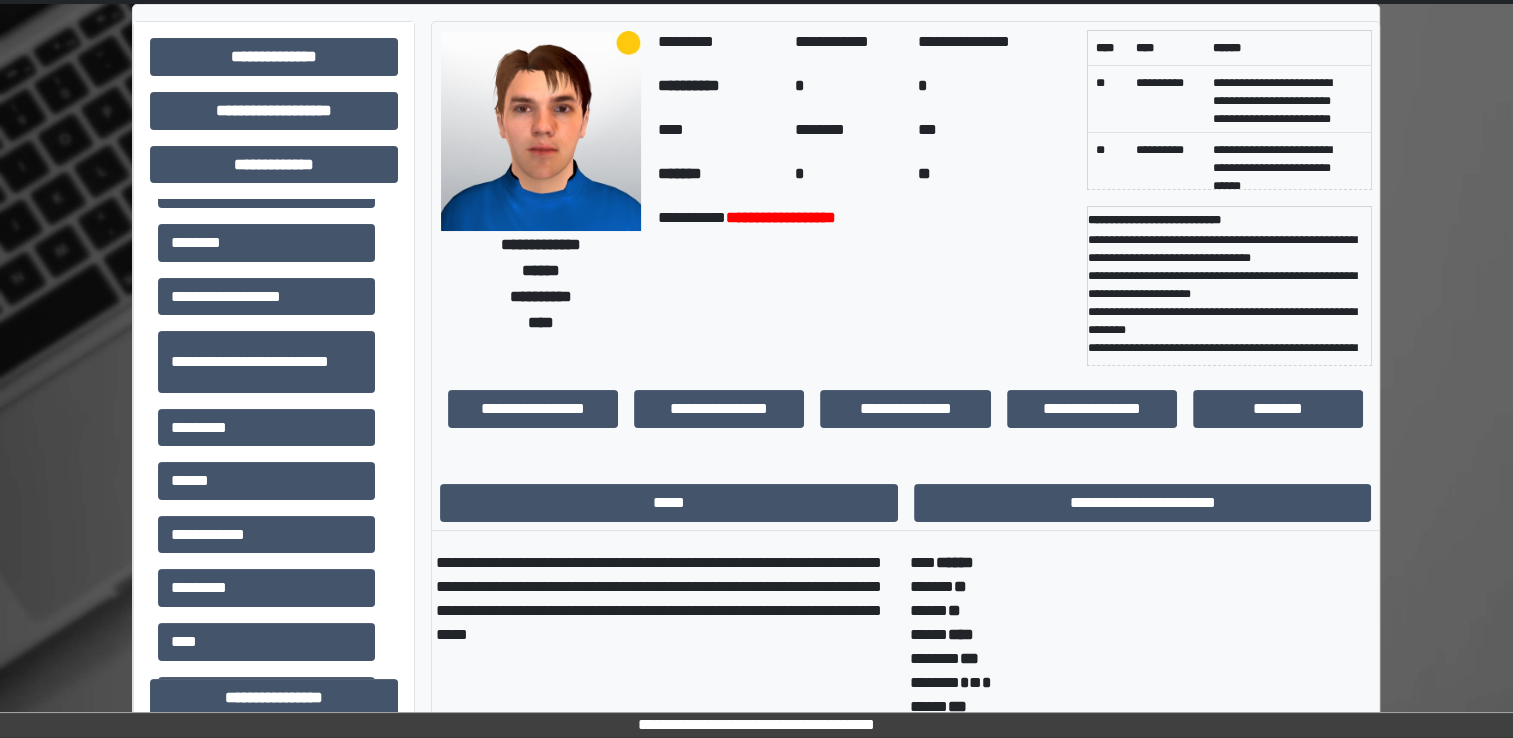 scroll, scrollTop: 73, scrollLeft: 0, axis: vertical 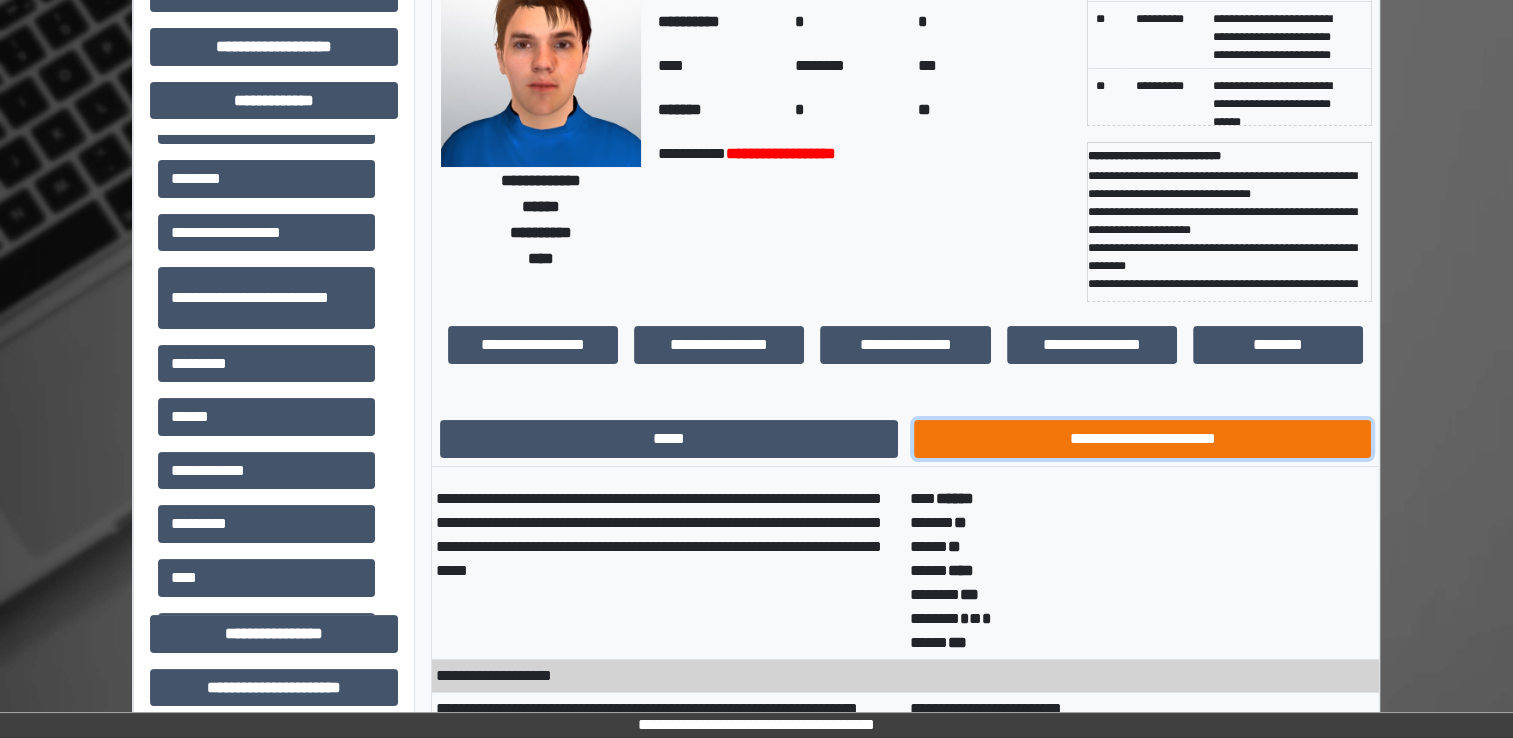 click on "**********" at bounding box center (1143, 439) 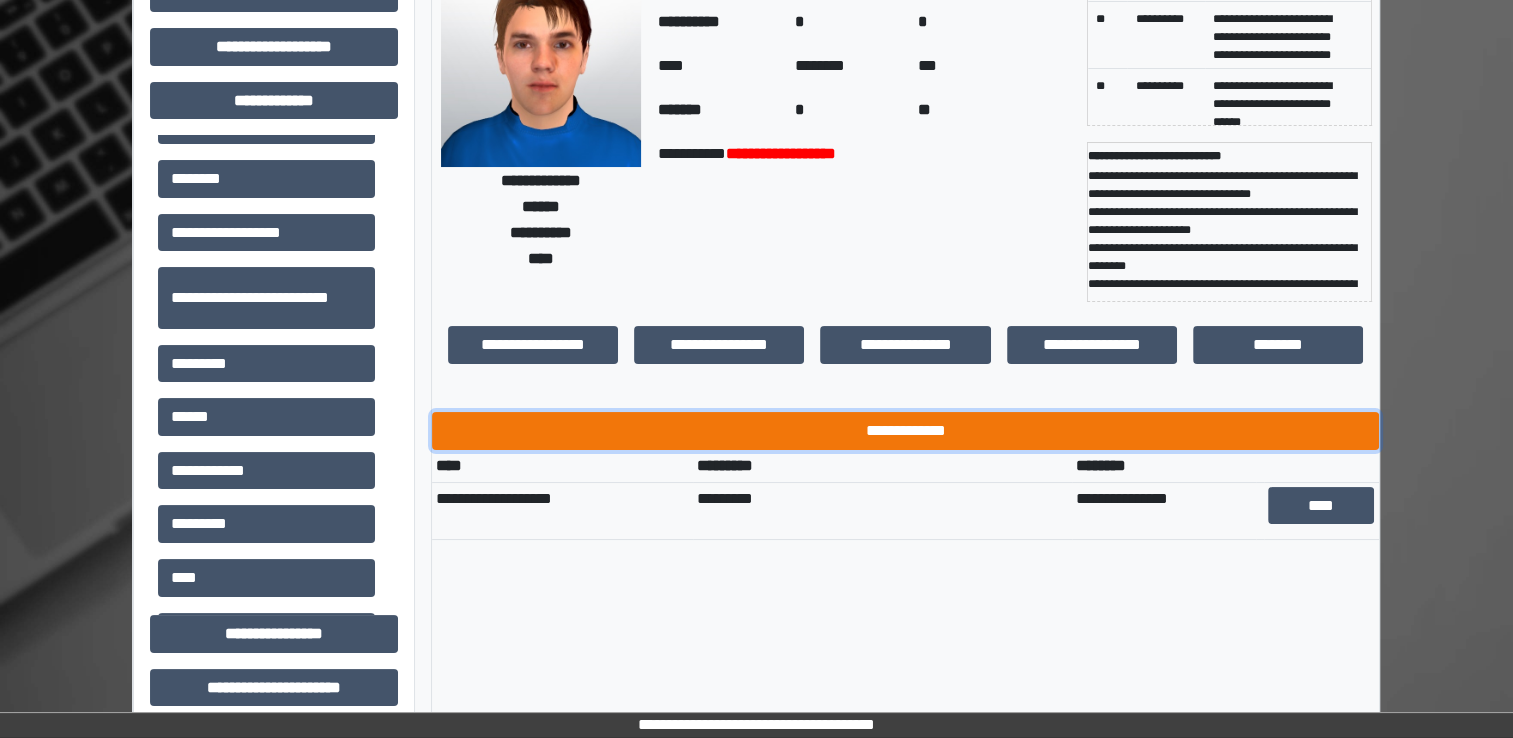 click on "**********" at bounding box center (905, 431) 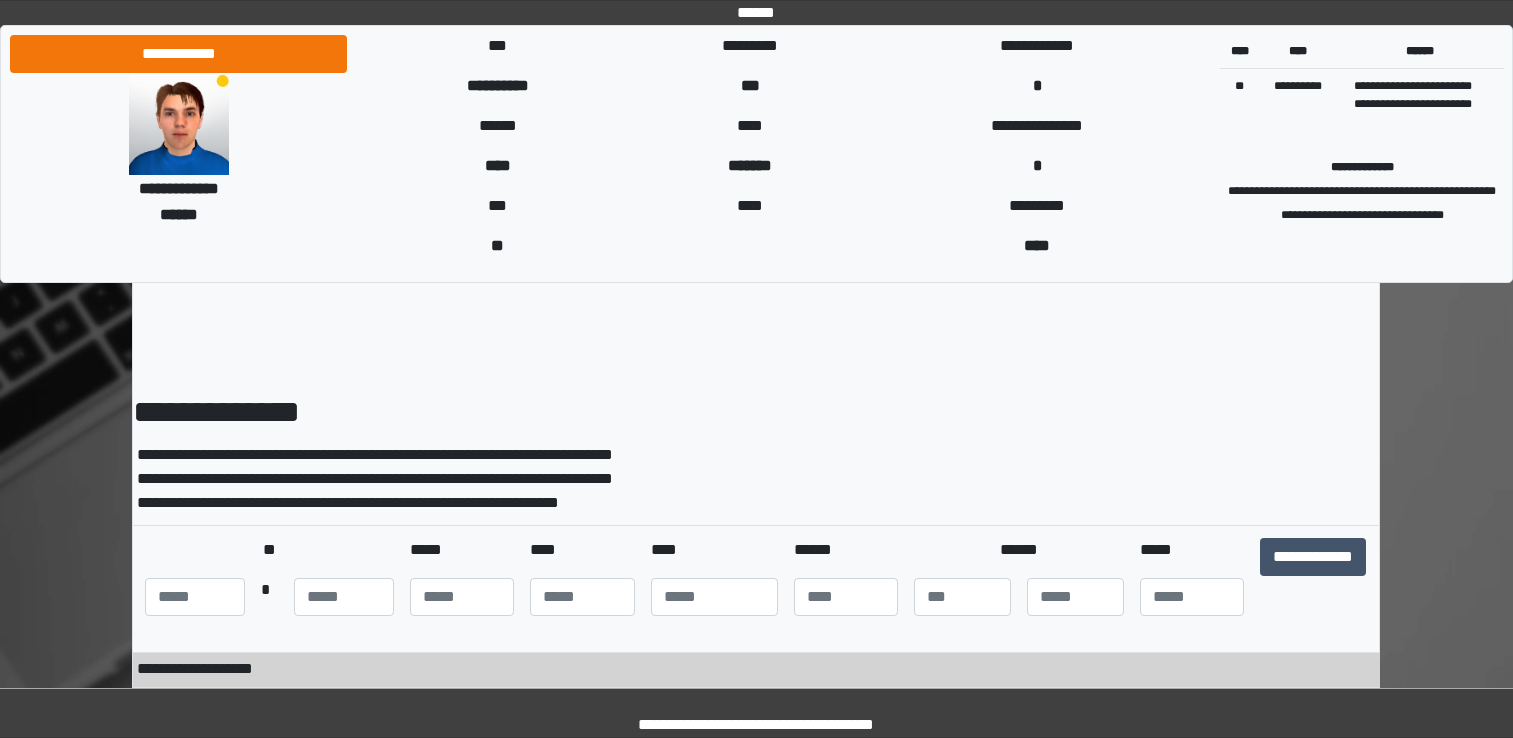 scroll, scrollTop: 0, scrollLeft: 0, axis: both 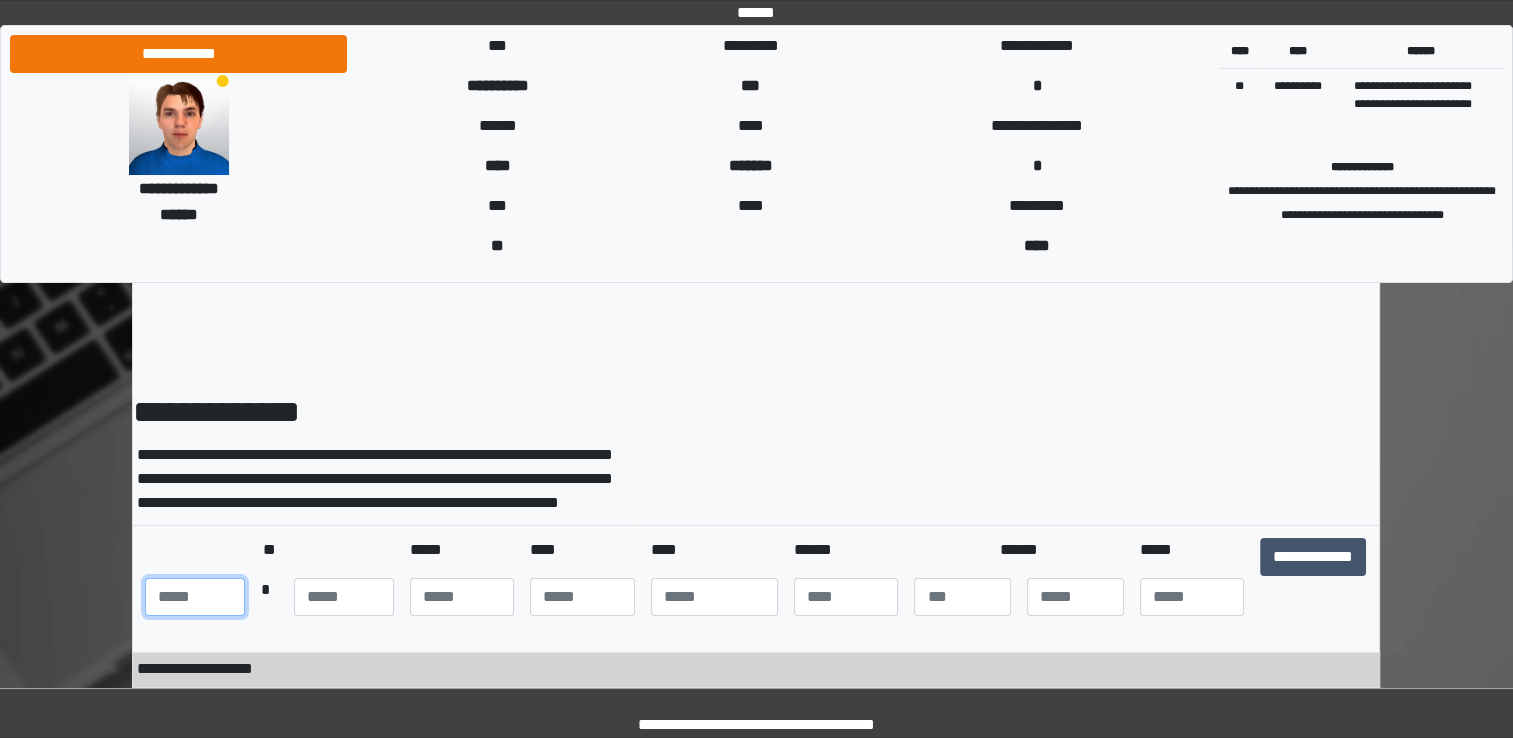 click at bounding box center [195, 597] 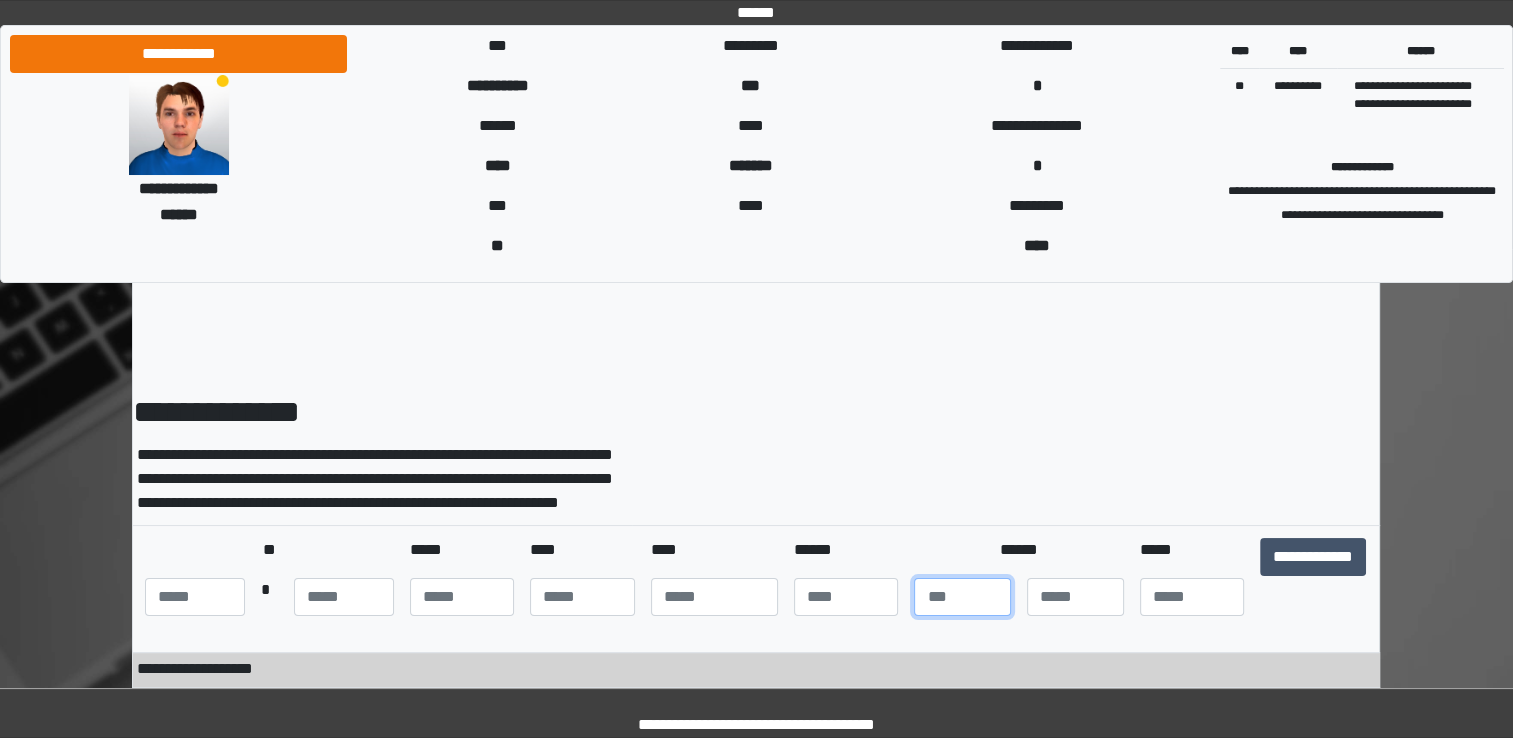 click at bounding box center (962, 597) 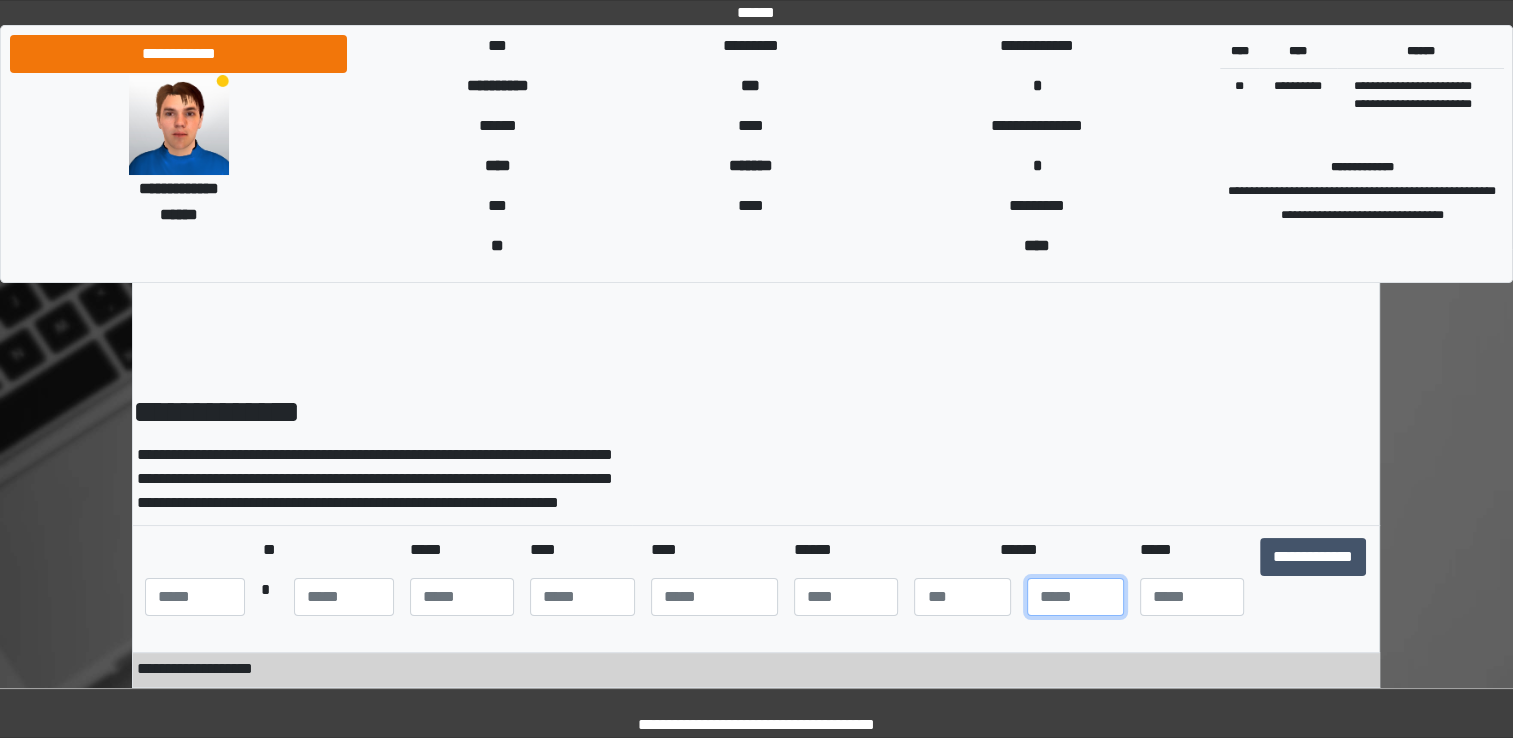 click at bounding box center [1075, 597] 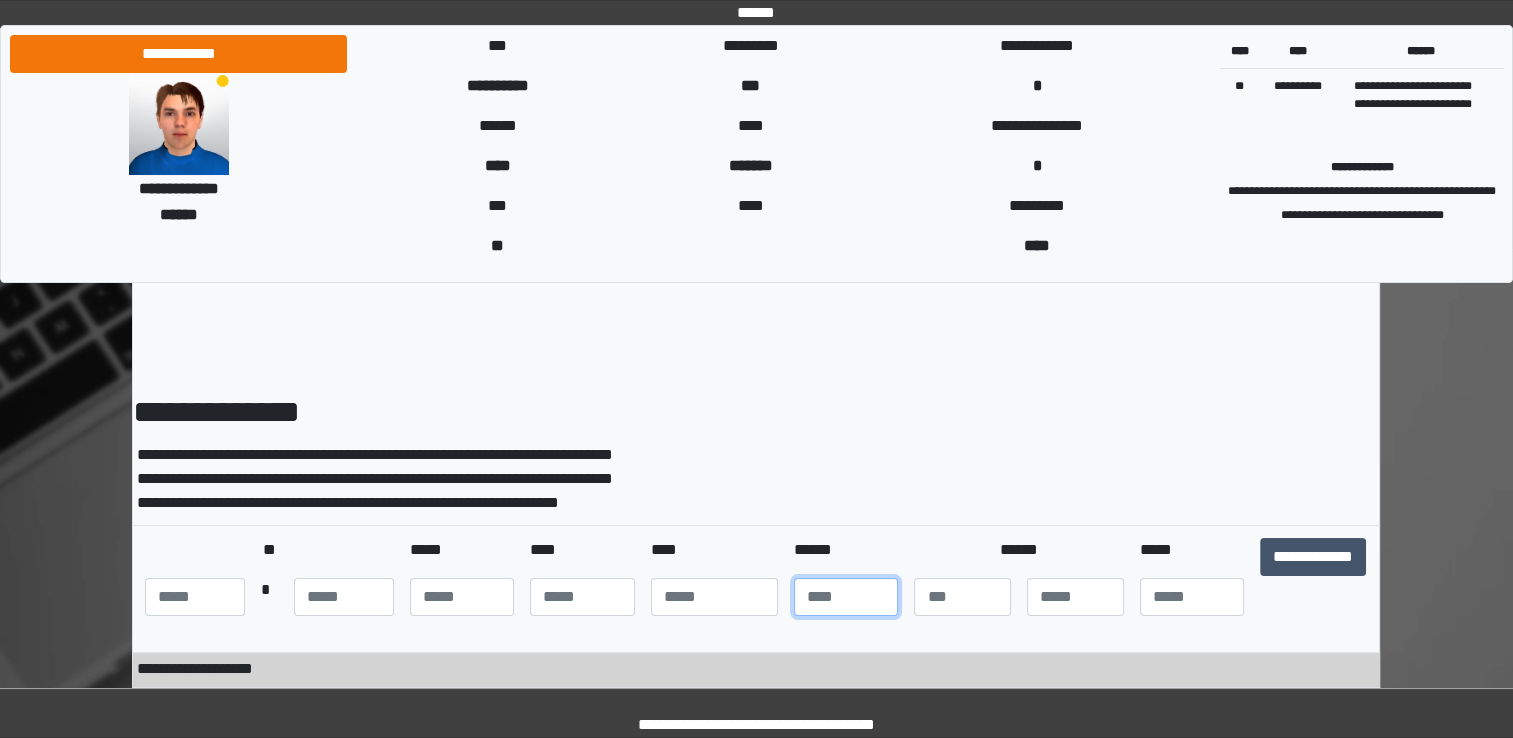 click at bounding box center (846, 597) 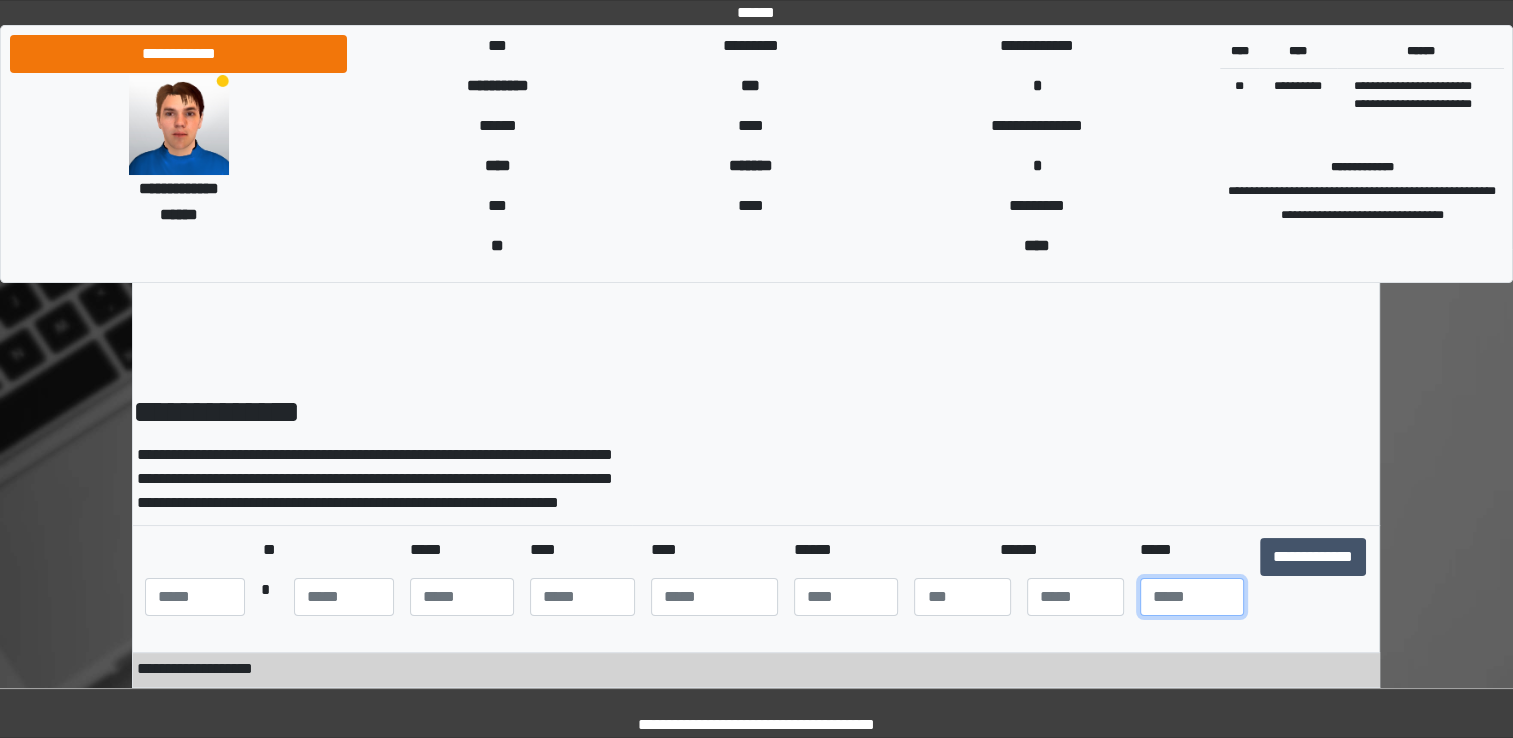 click at bounding box center (1192, 597) 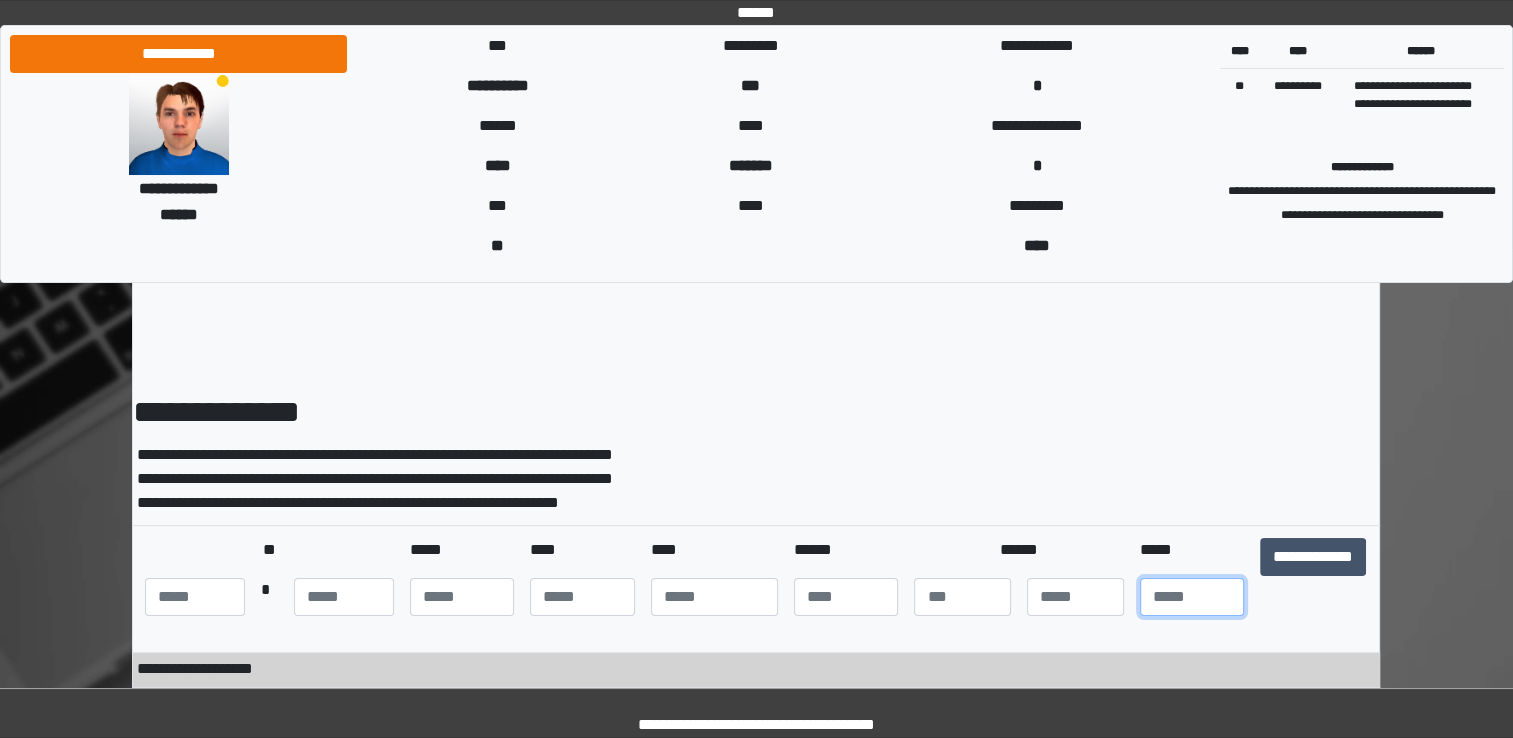 type on "**" 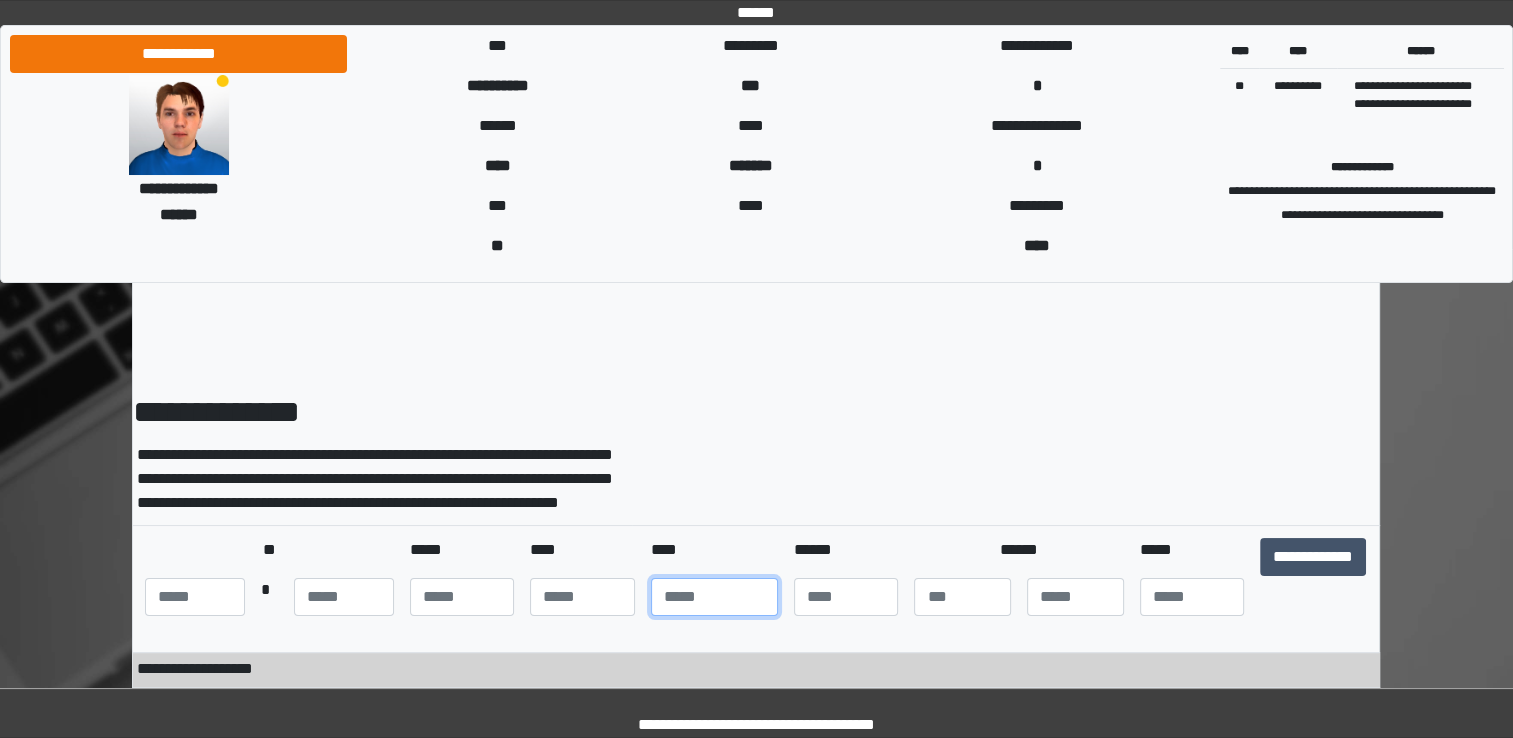 click at bounding box center [714, 597] 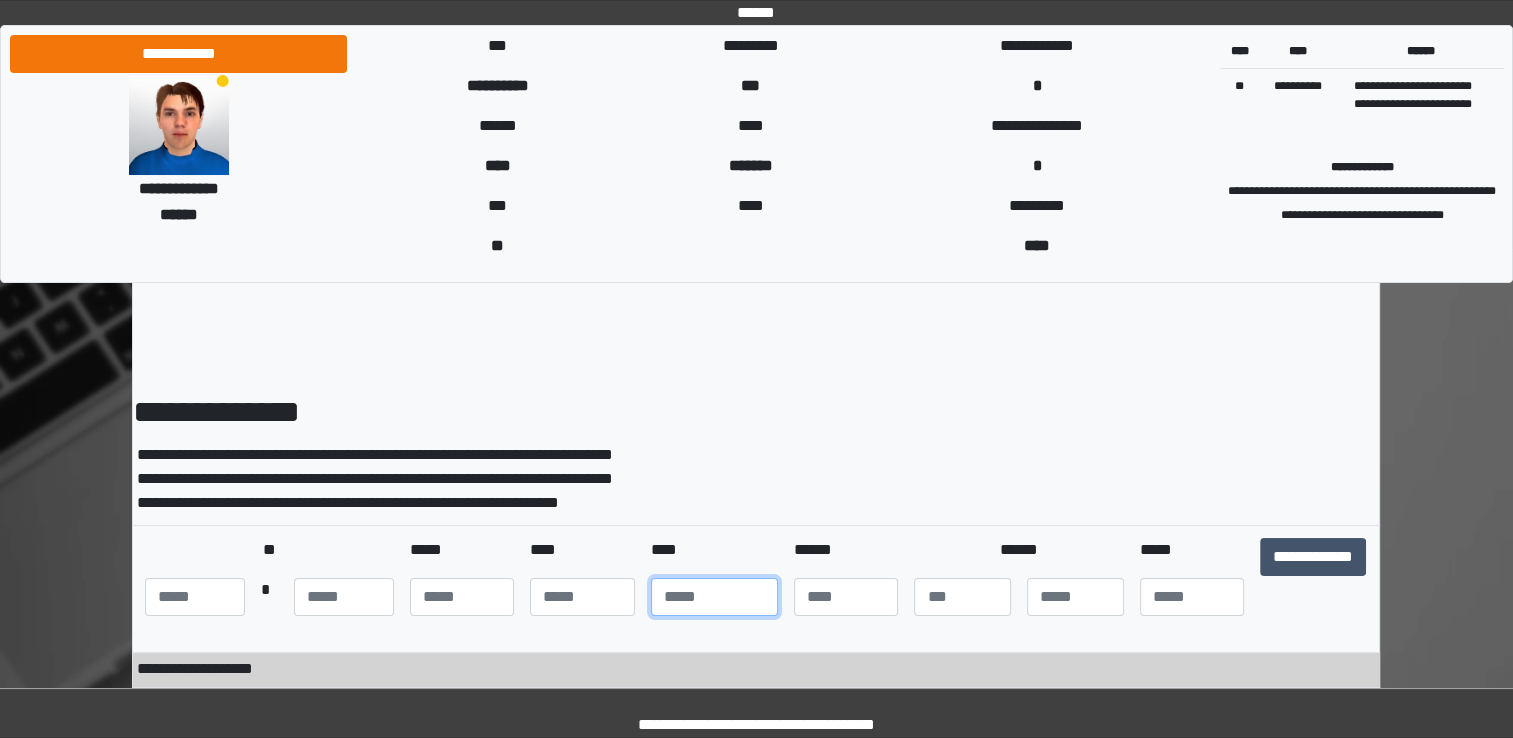 type on "****" 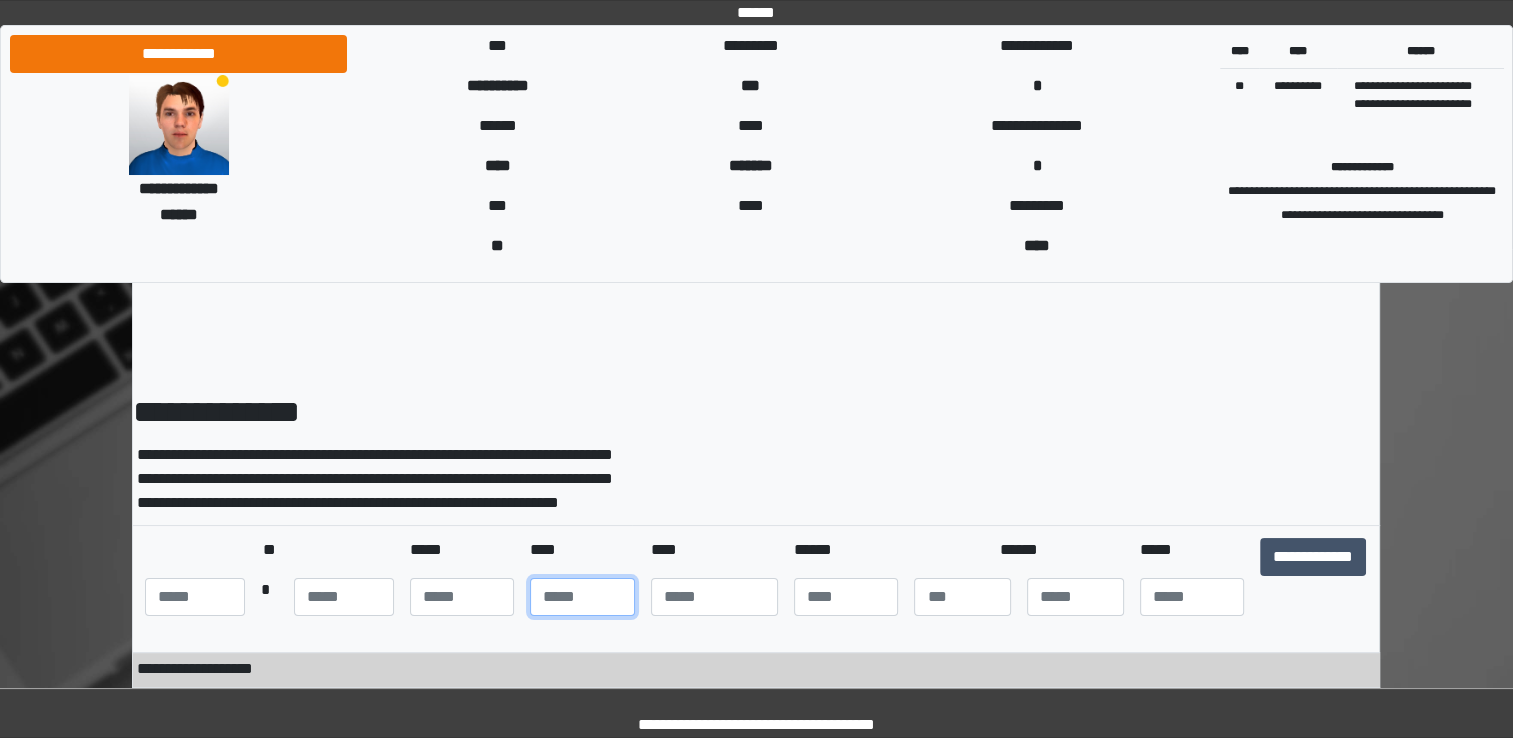 click at bounding box center (582, 597) 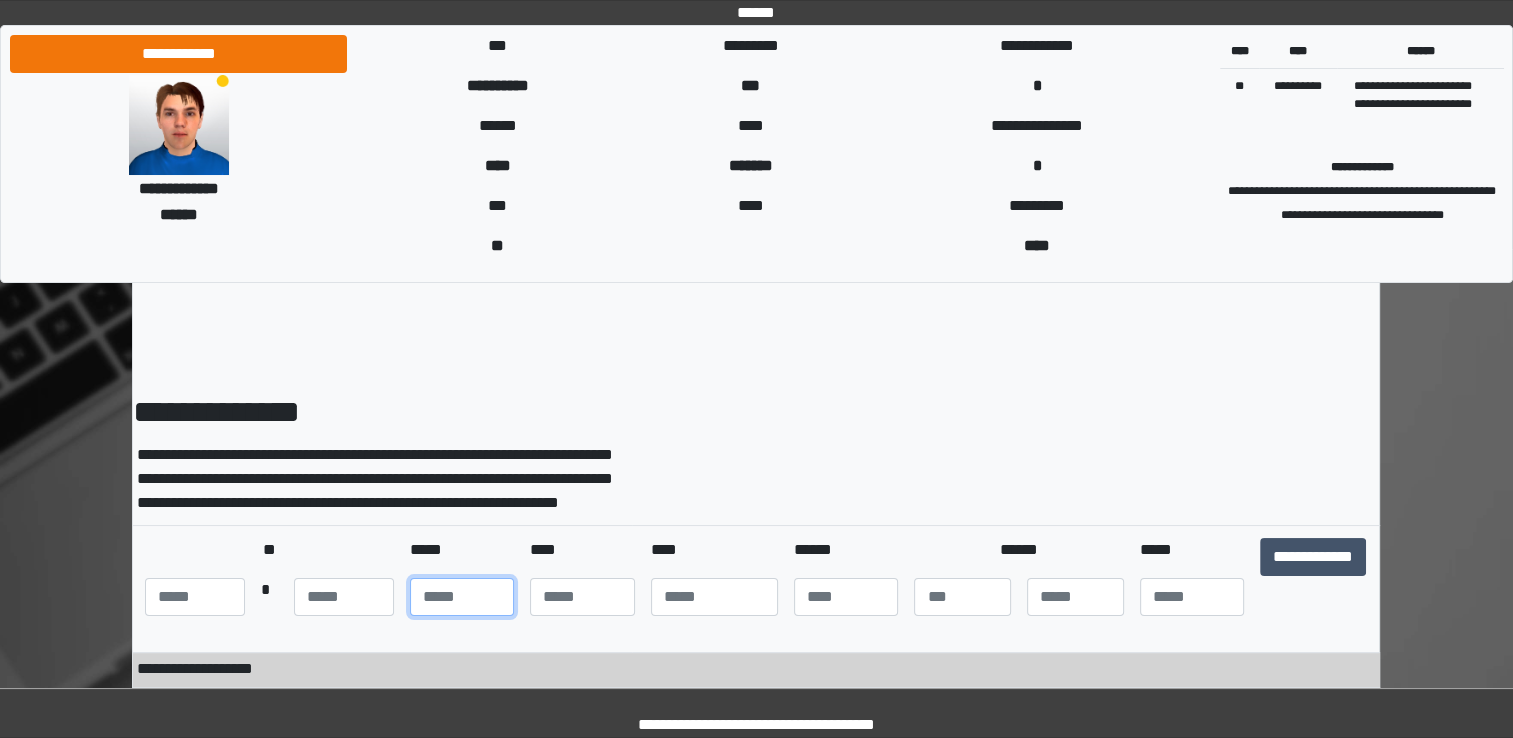 click at bounding box center (462, 597) 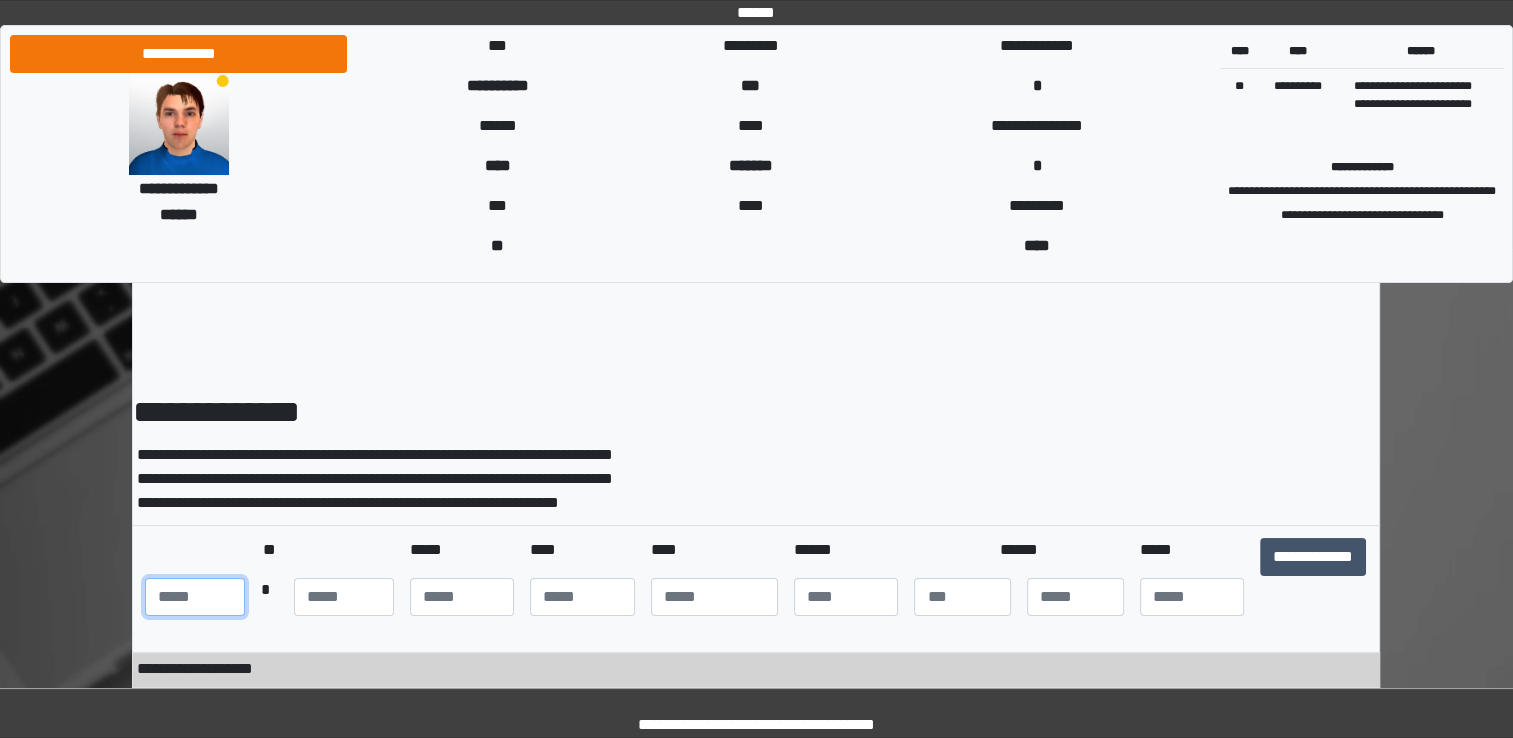 click at bounding box center [195, 597] 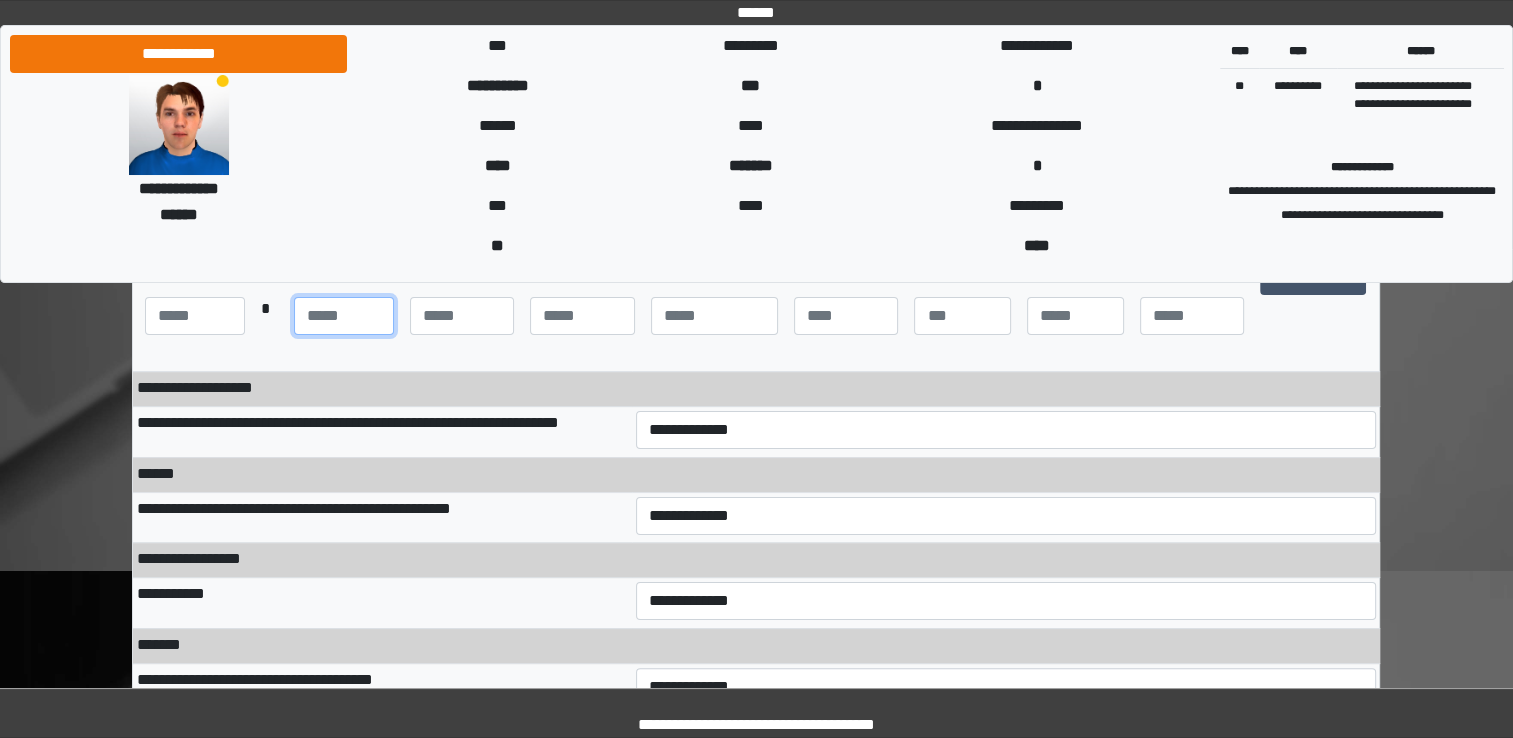scroll, scrollTop: 316, scrollLeft: 0, axis: vertical 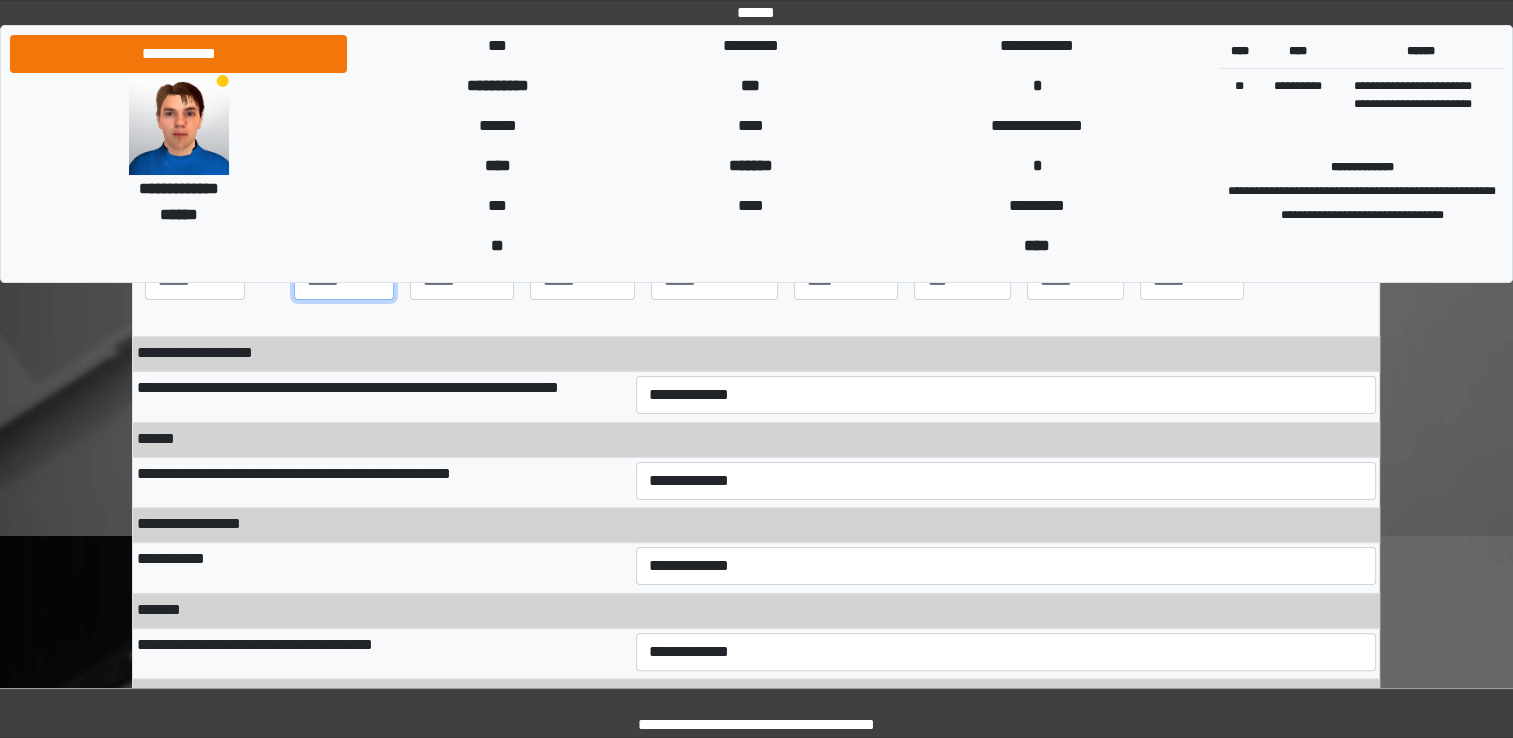 type on "**" 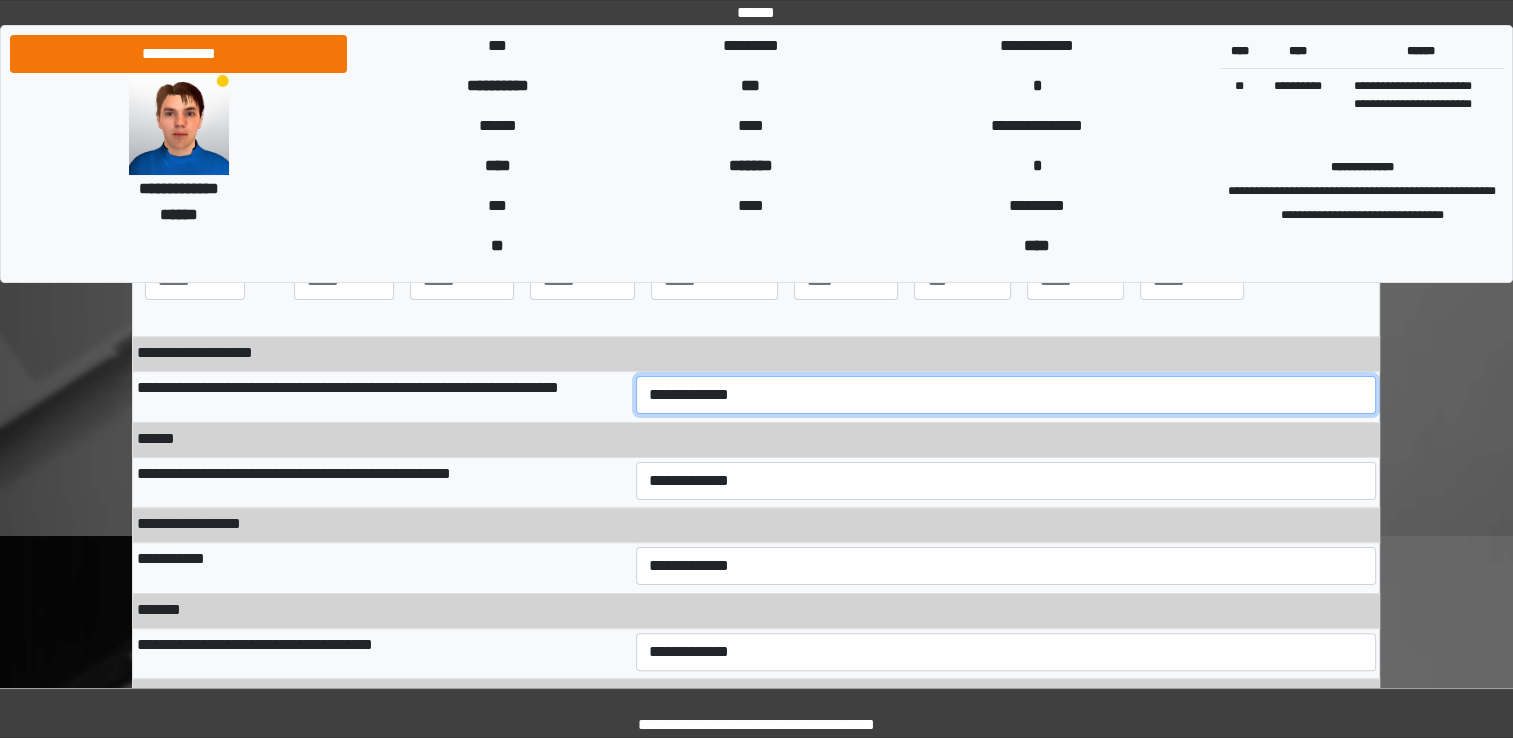 click on "**********" at bounding box center [1006, 395] 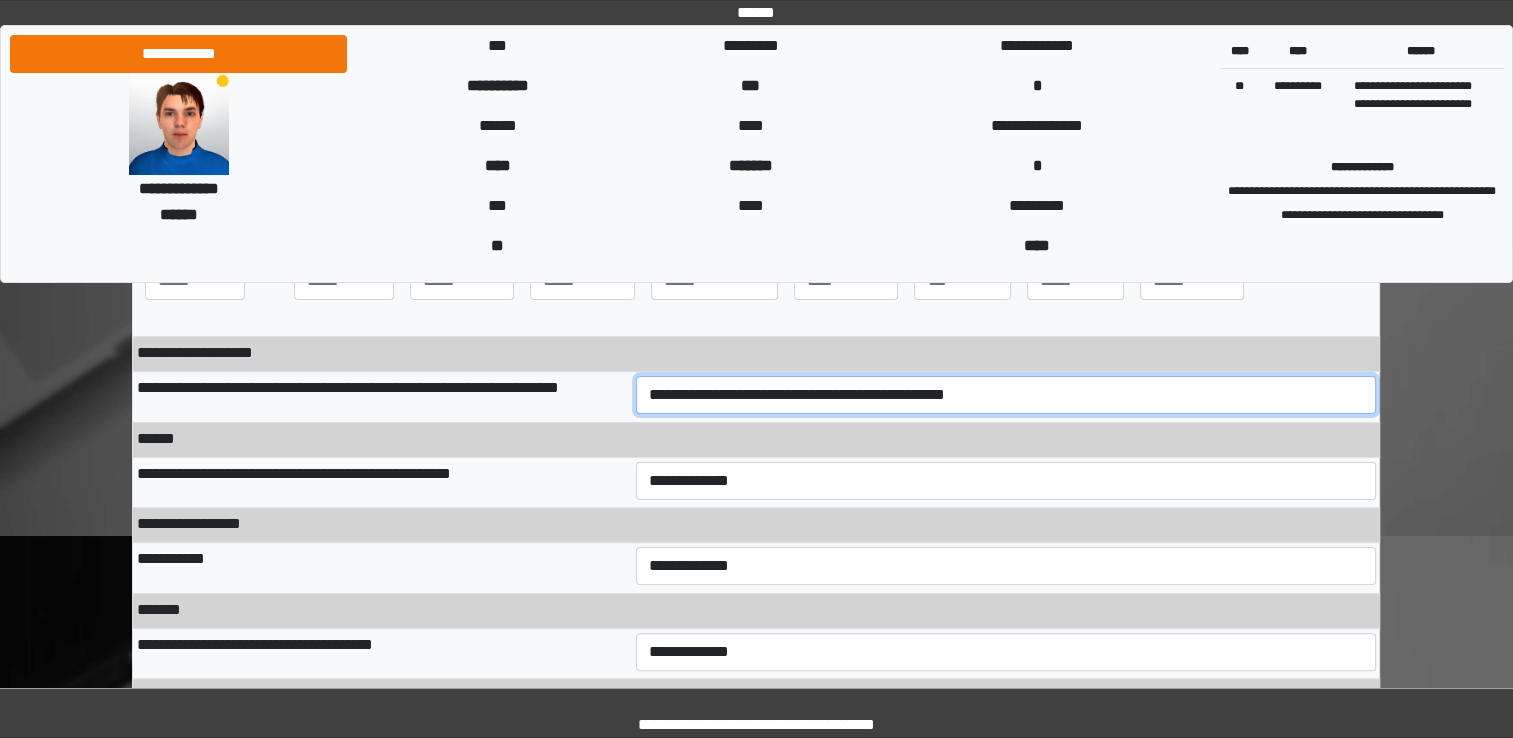 click on "**********" at bounding box center (1006, 395) 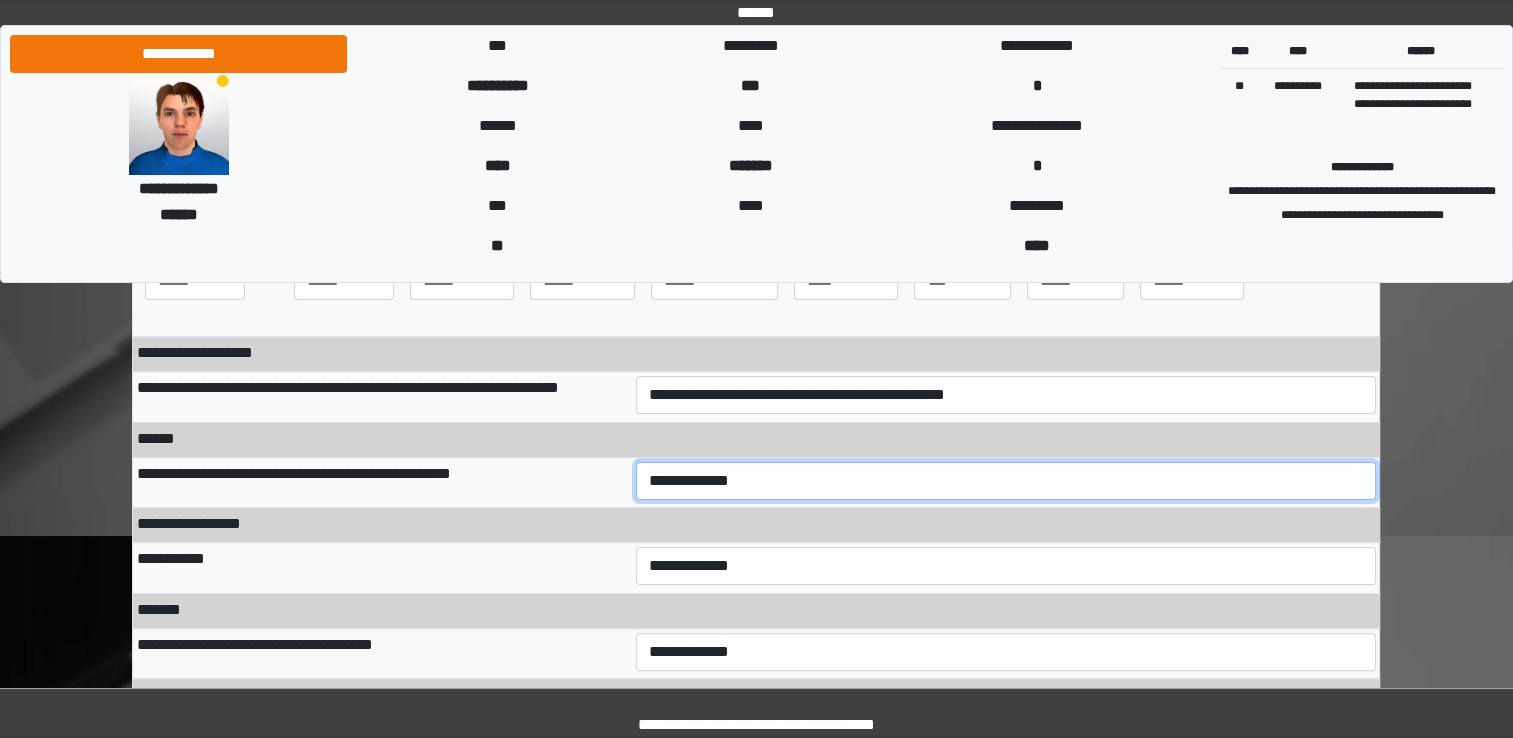 click on "**********" at bounding box center [1006, 481] 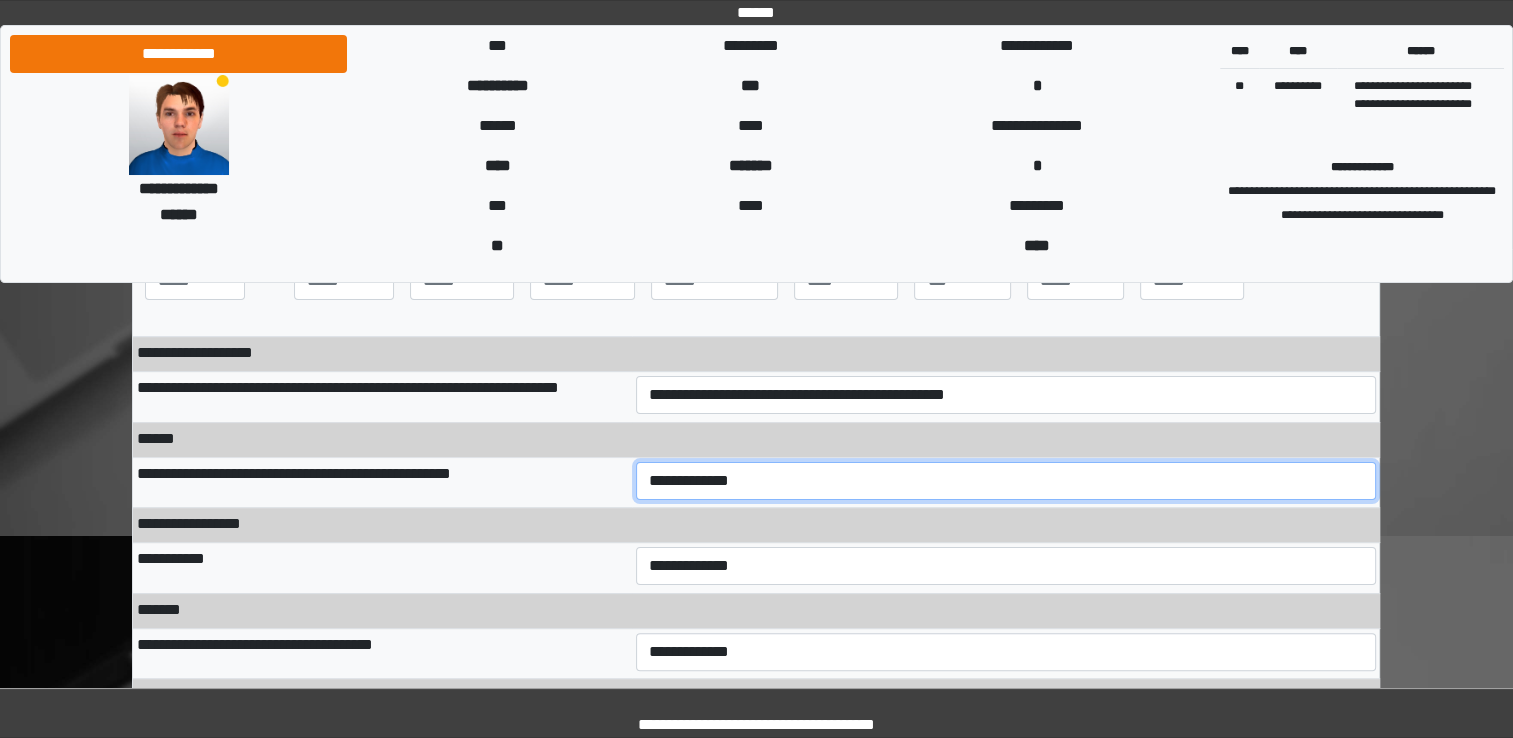 select on "***" 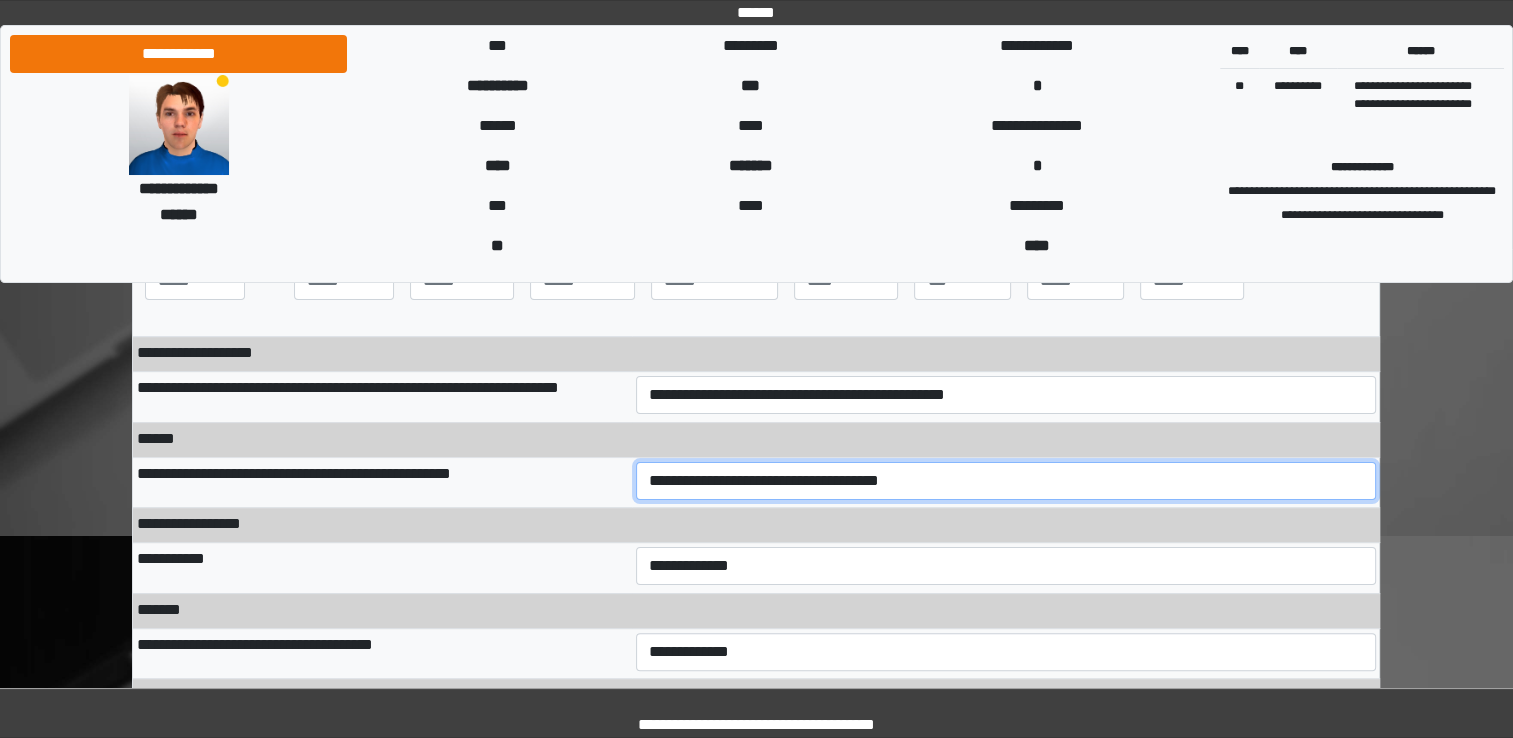 click on "**********" at bounding box center [1006, 481] 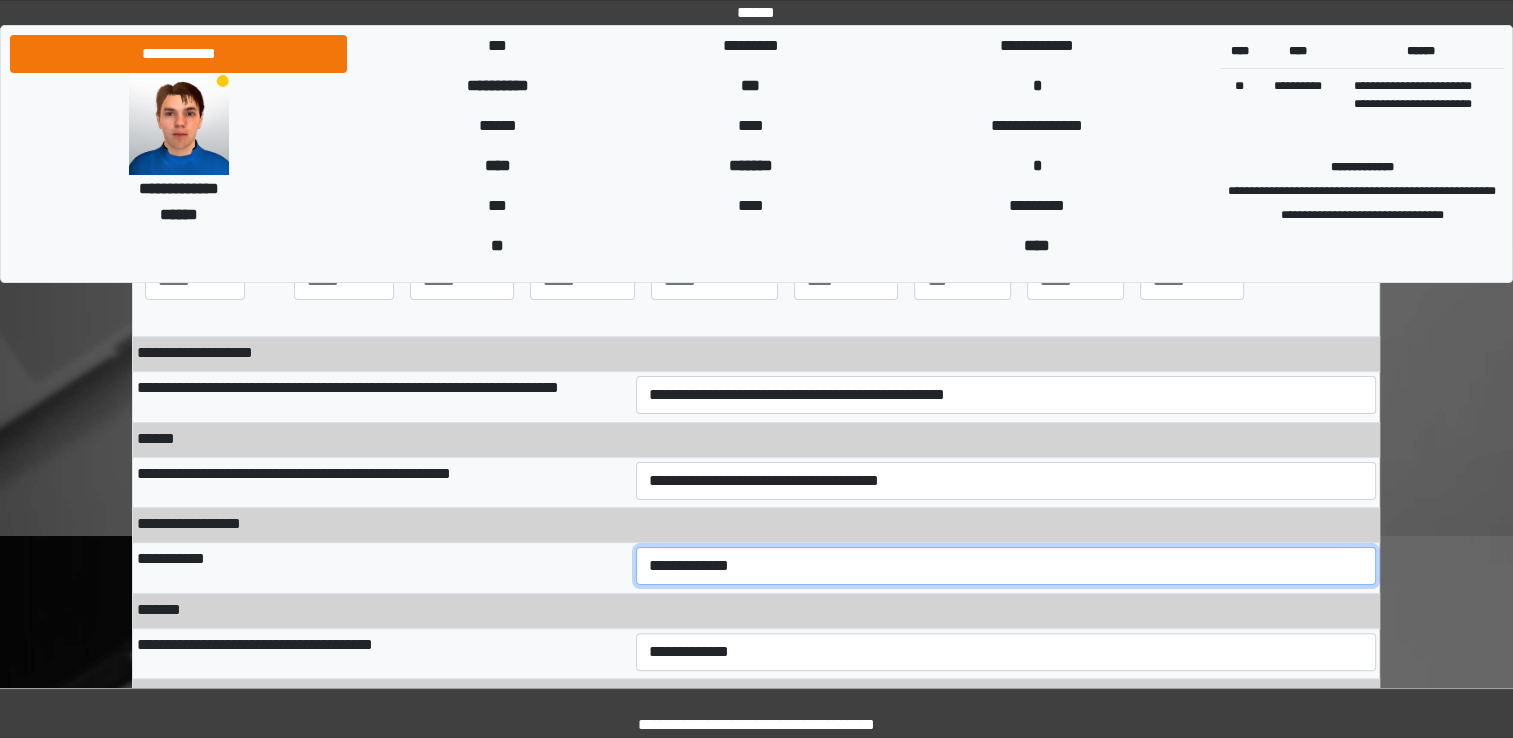 click on "**********" at bounding box center (1006, 566) 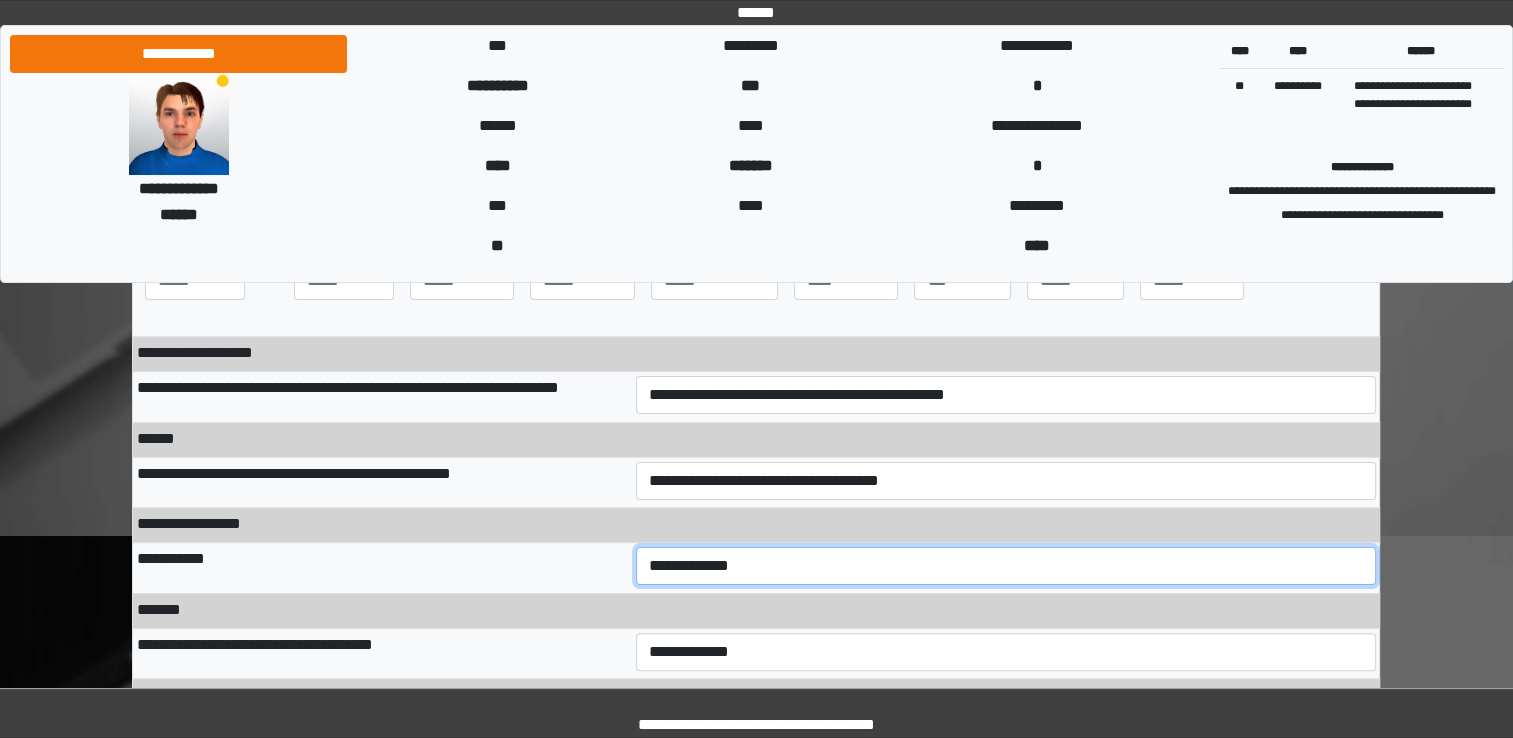 select on "***" 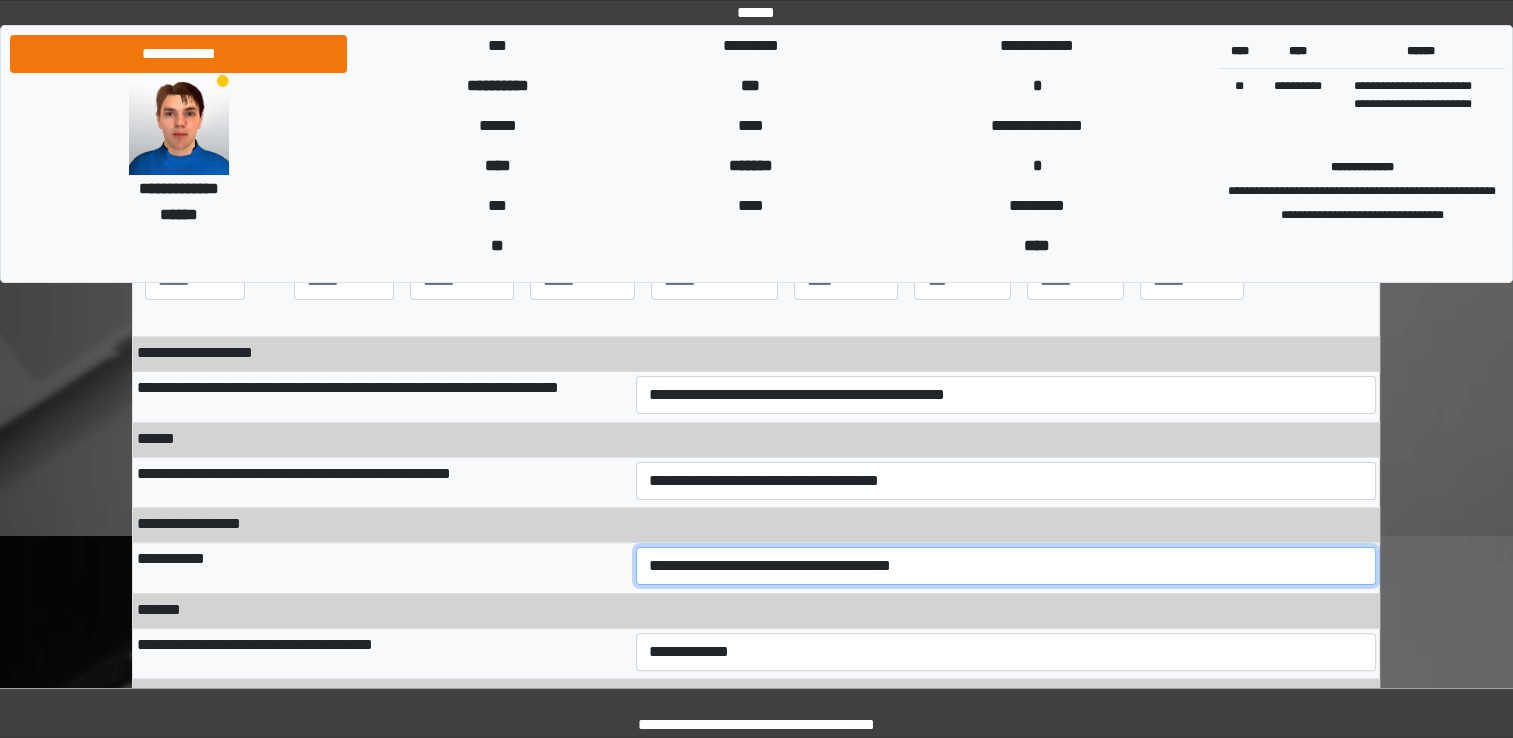 click on "**********" at bounding box center [1006, 566] 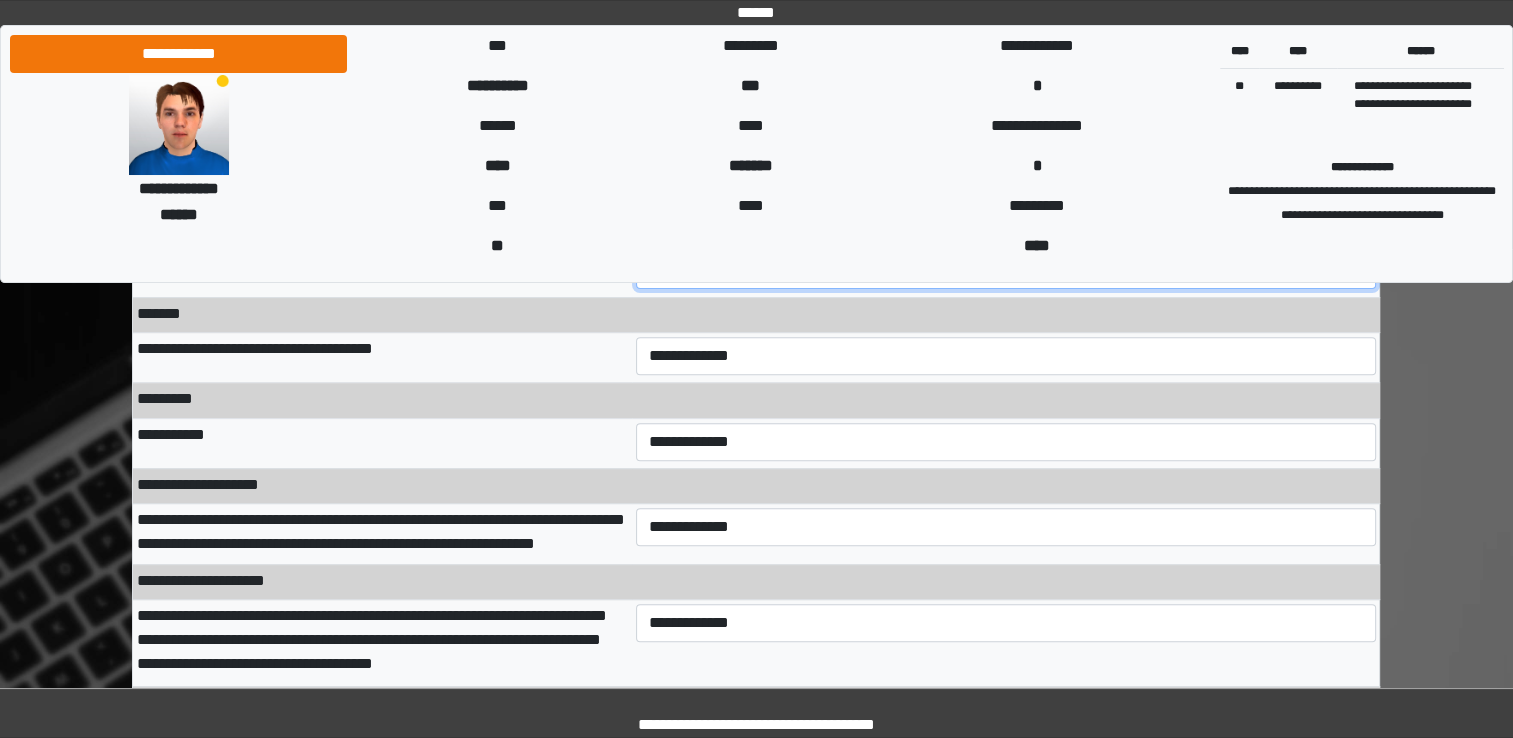 scroll, scrollTop: 614, scrollLeft: 0, axis: vertical 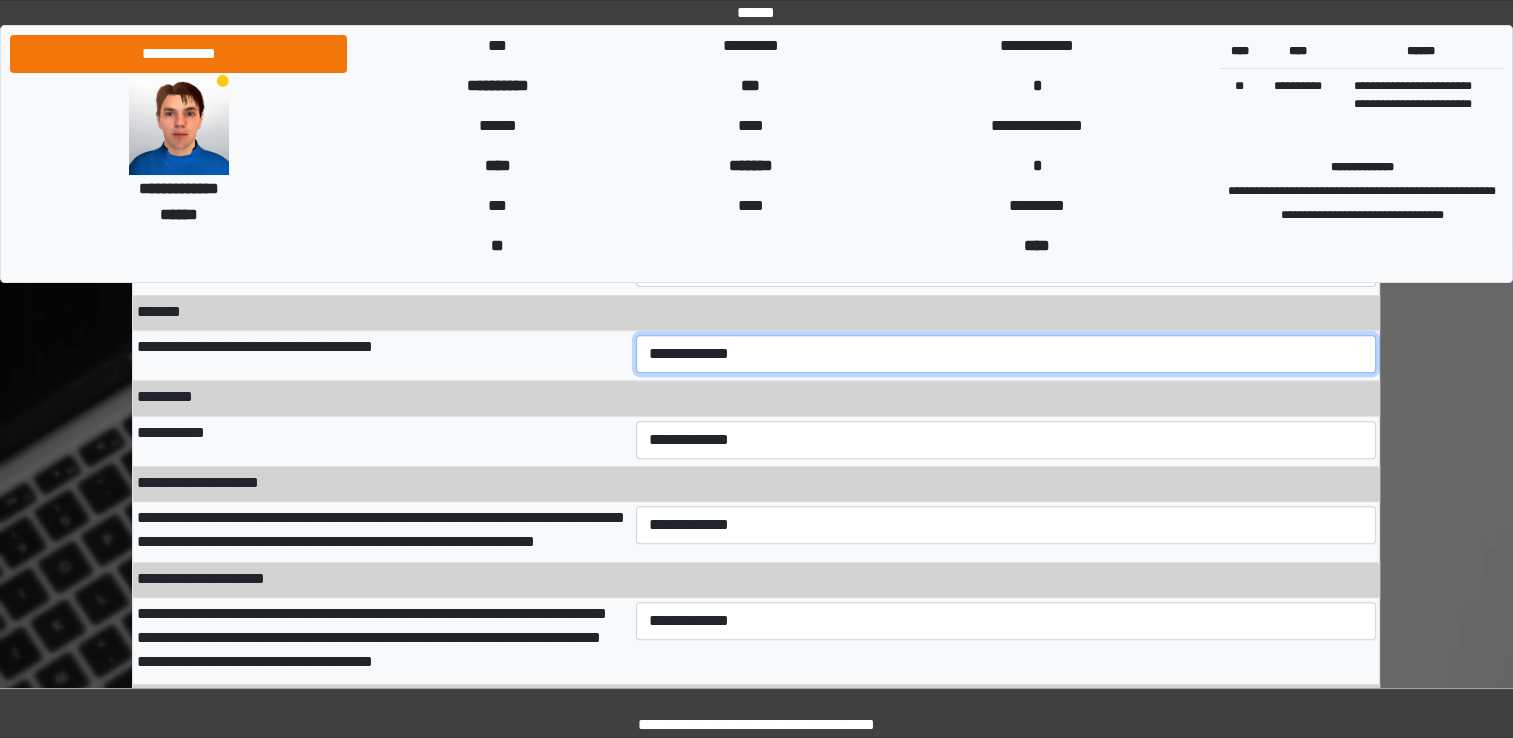 click on "**********" at bounding box center [1006, 354] 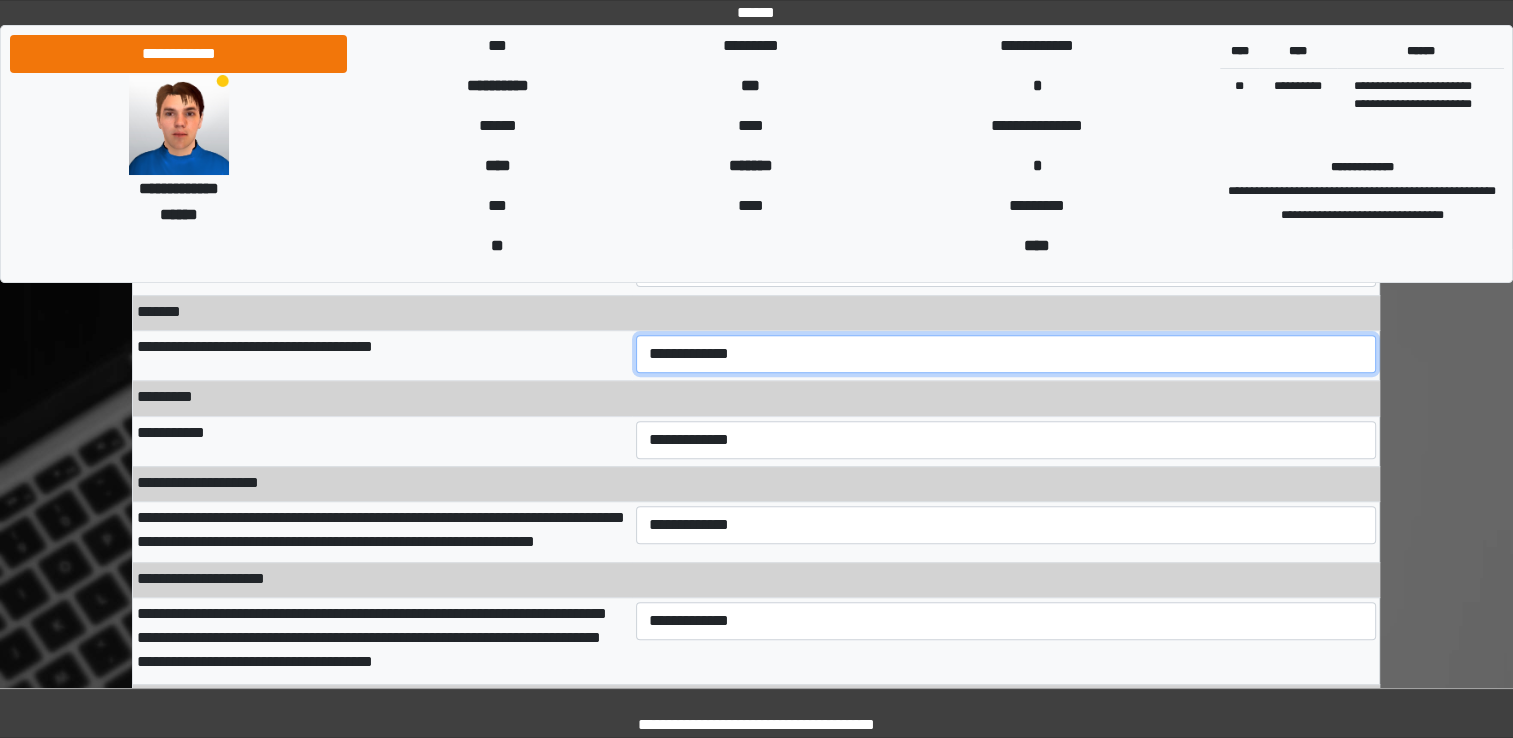 select on "***" 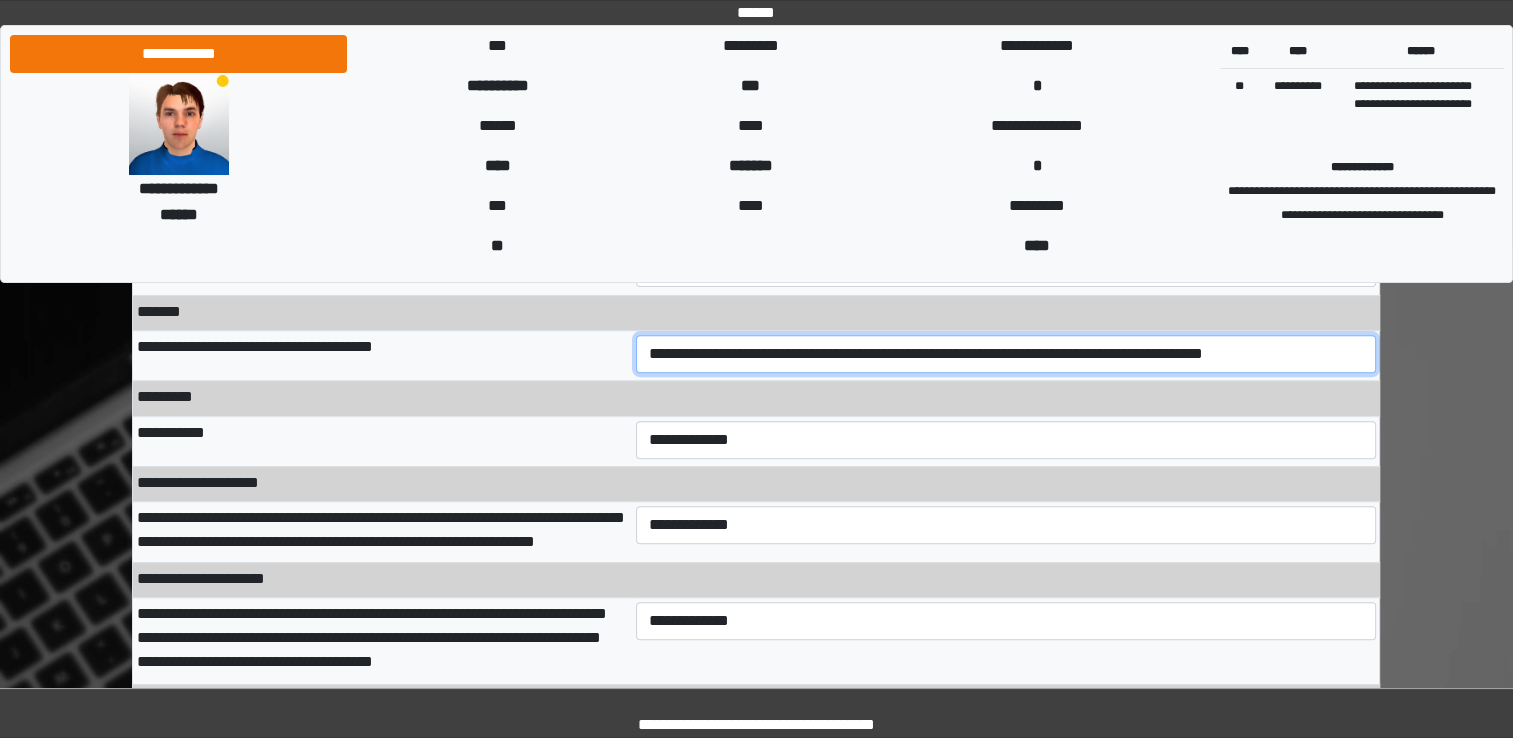 click on "**********" at bounding box center (1006, 354) 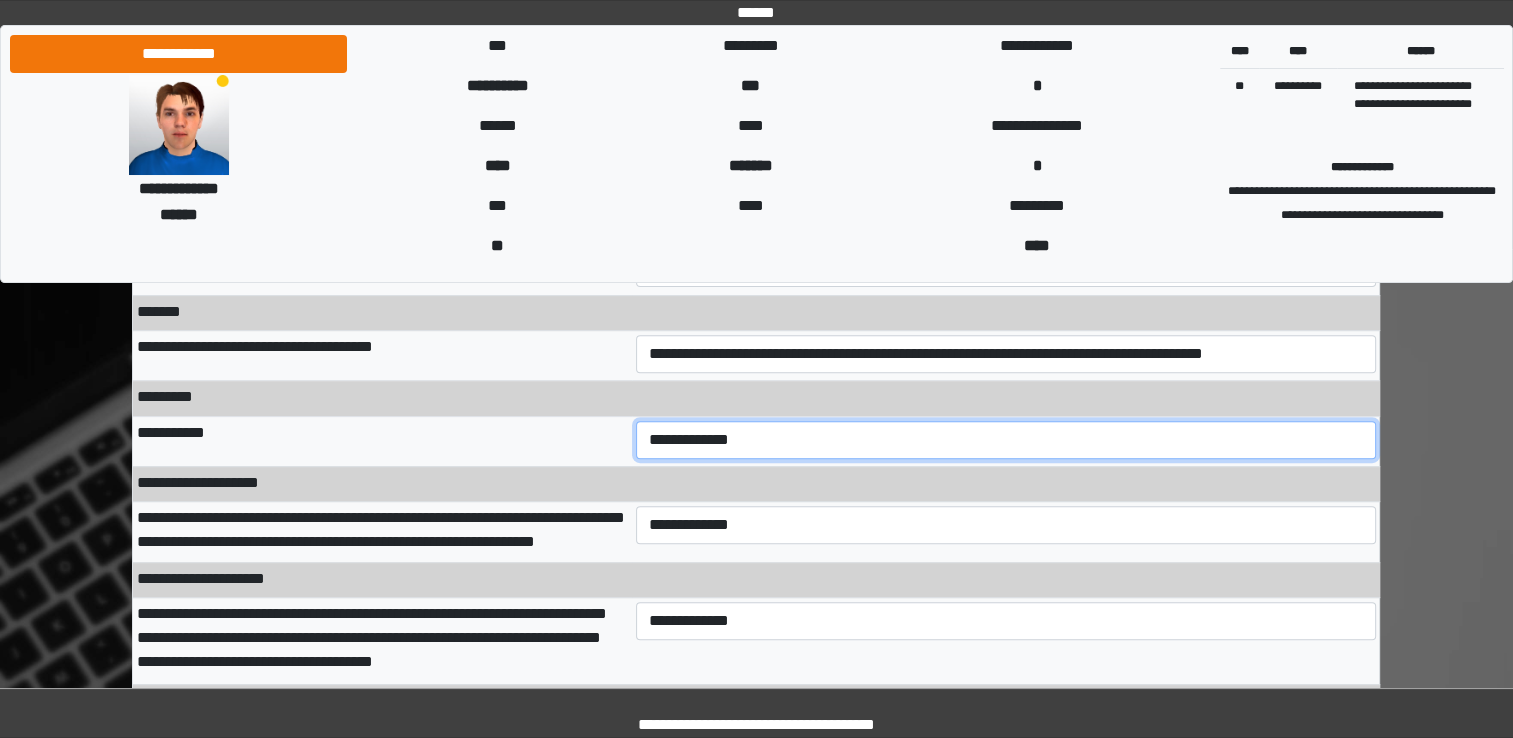 click on "**********" at bounding box center (1006, 440) 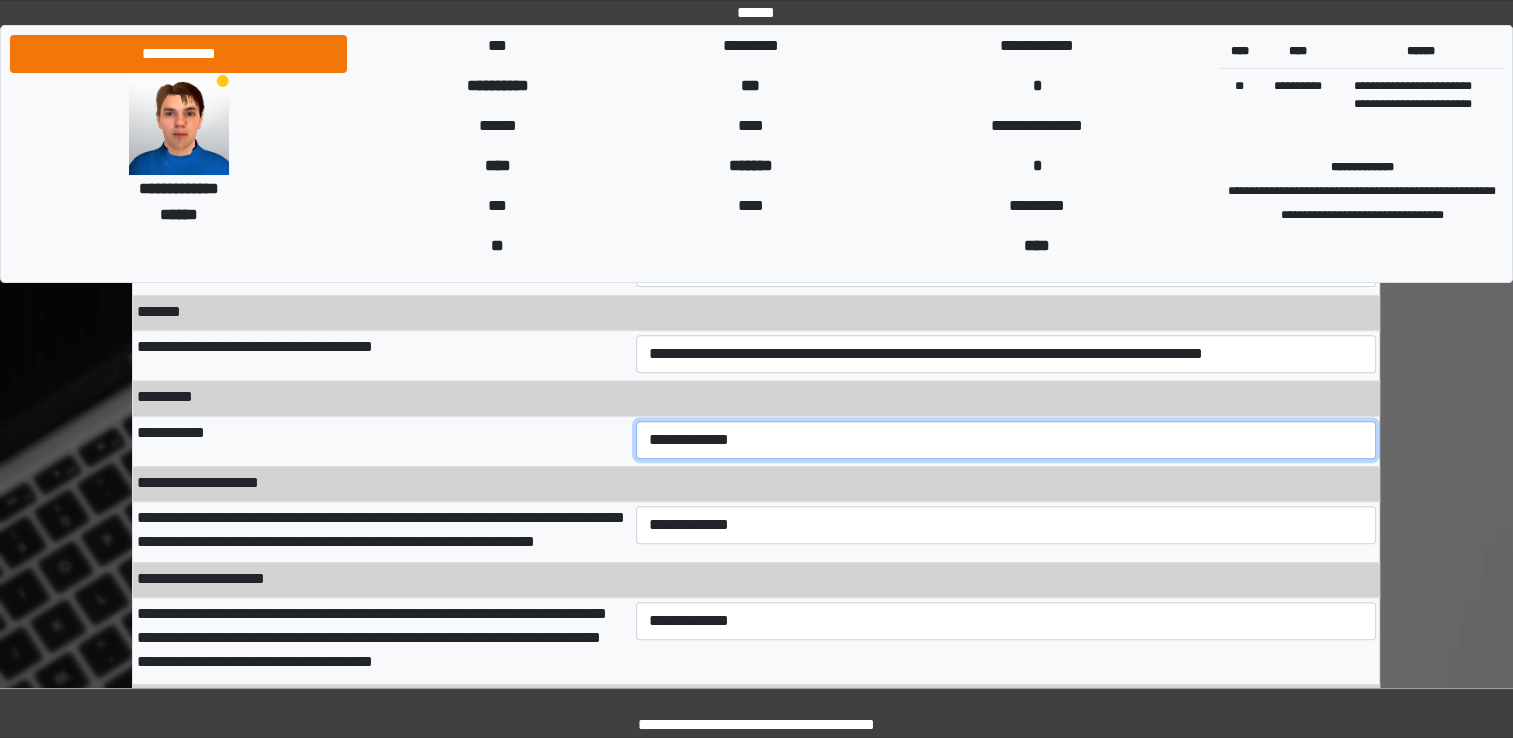 select on "***" 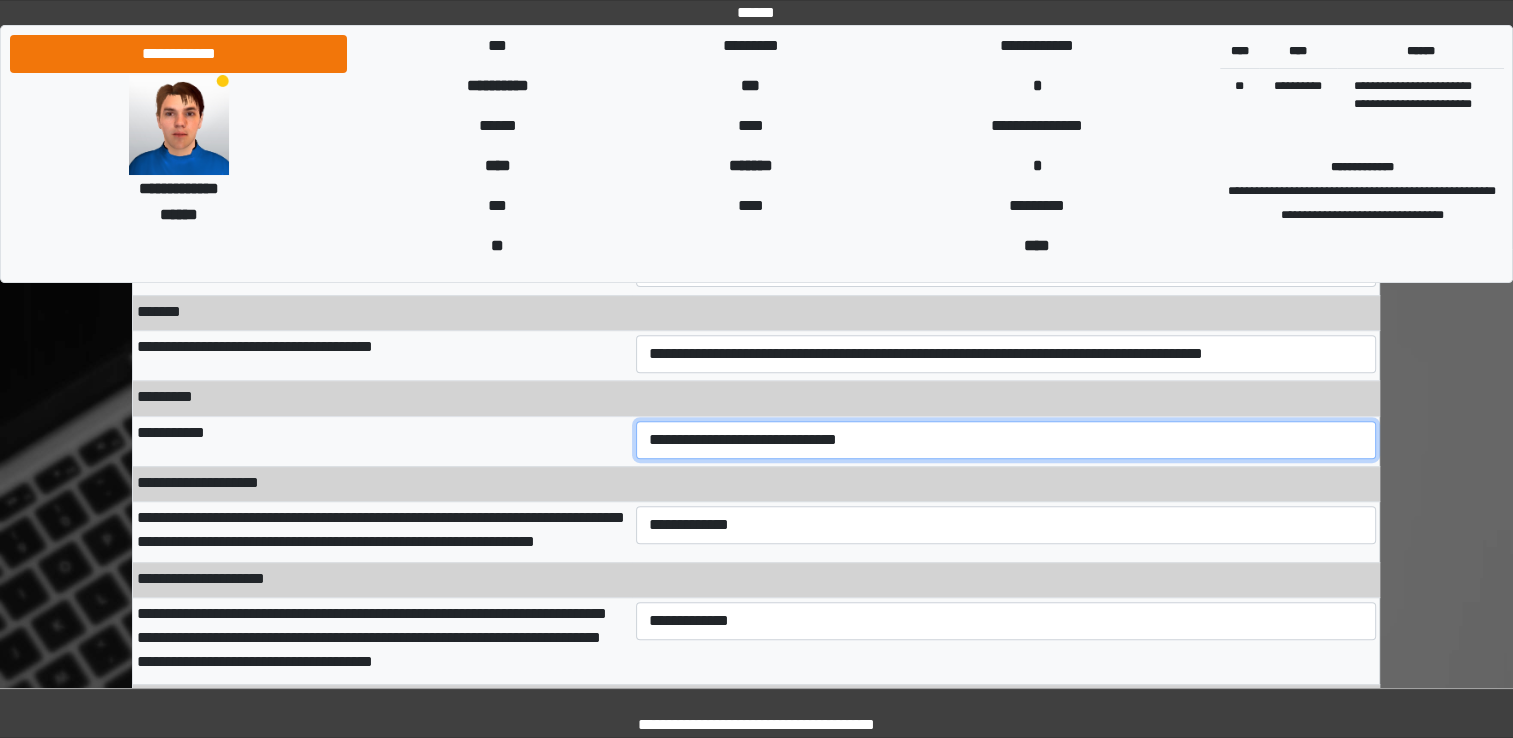 click on "**********" at bounding box center [1006, 440] 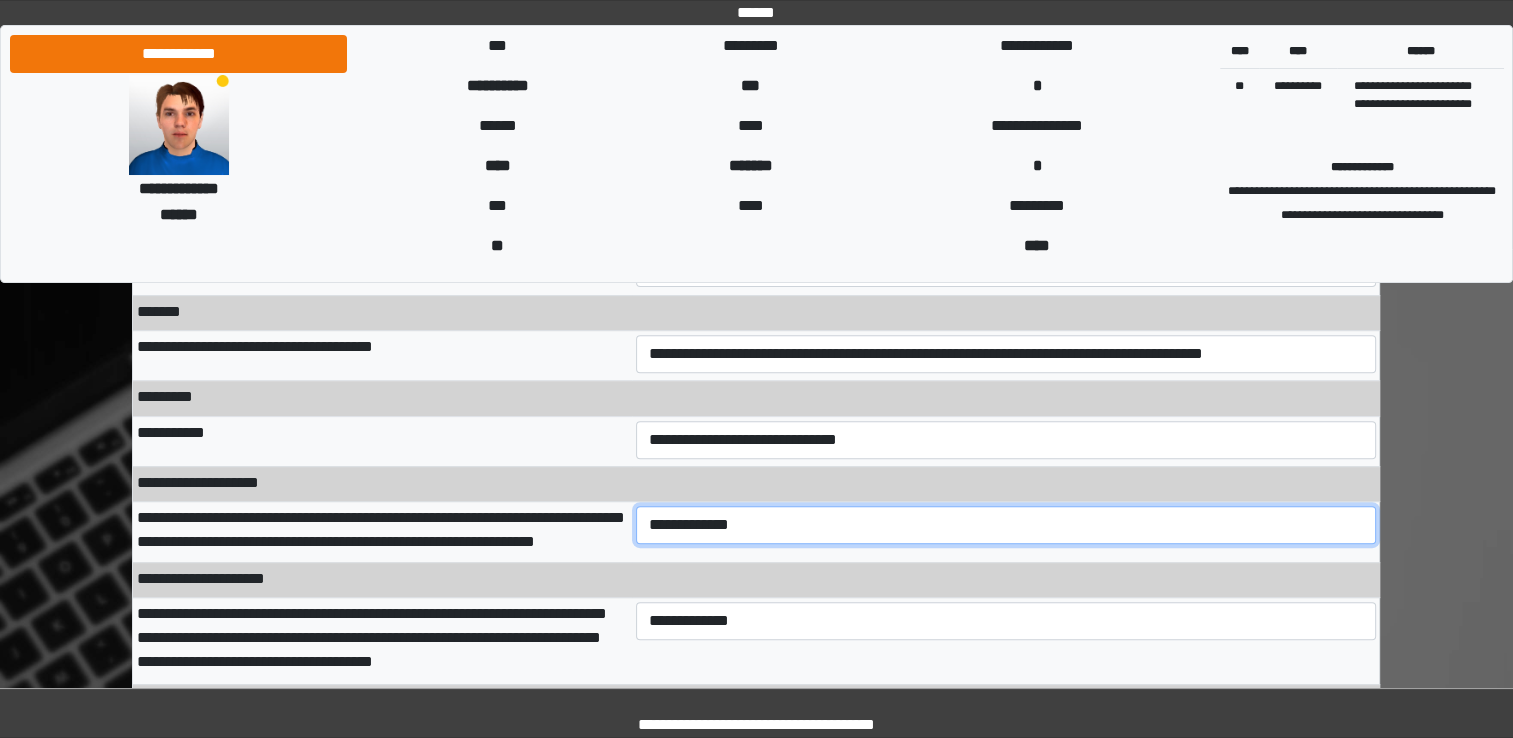 click on "**********" at bounding box center [1006, 525] 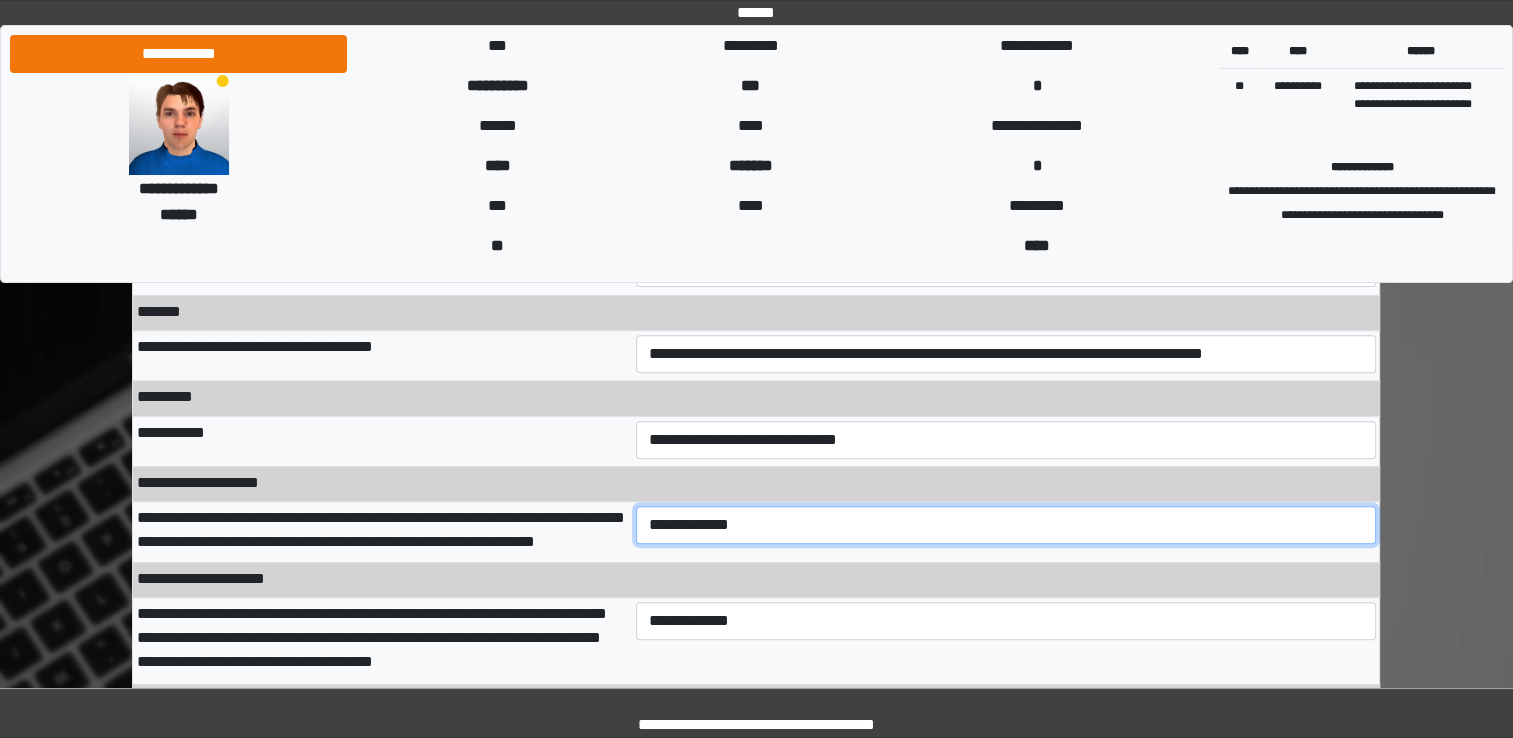 select on "***" 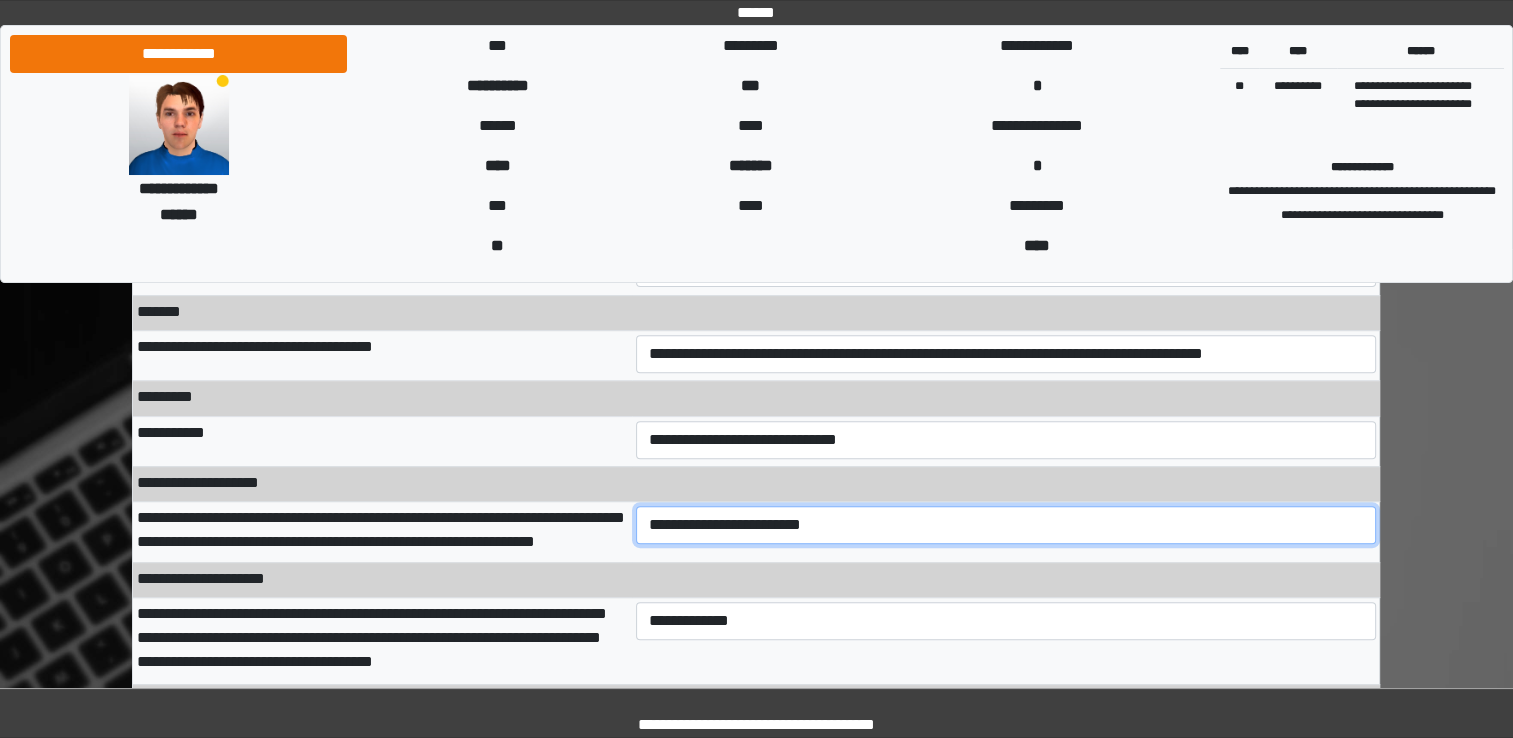 click on "**********" at bounding box center [1006, 525] 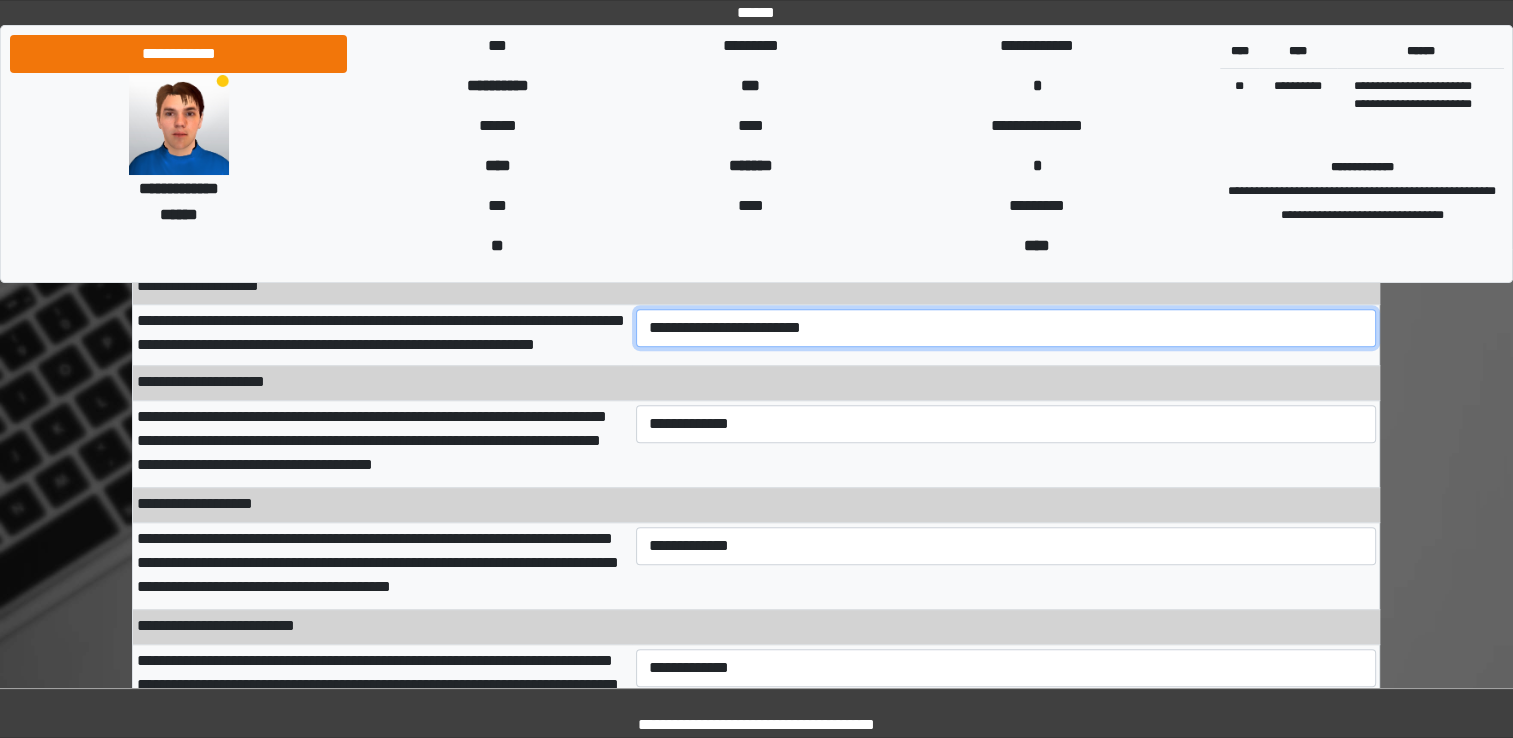 scroll, scrollTop: 807, scrollLeft: 0, axis: vertical 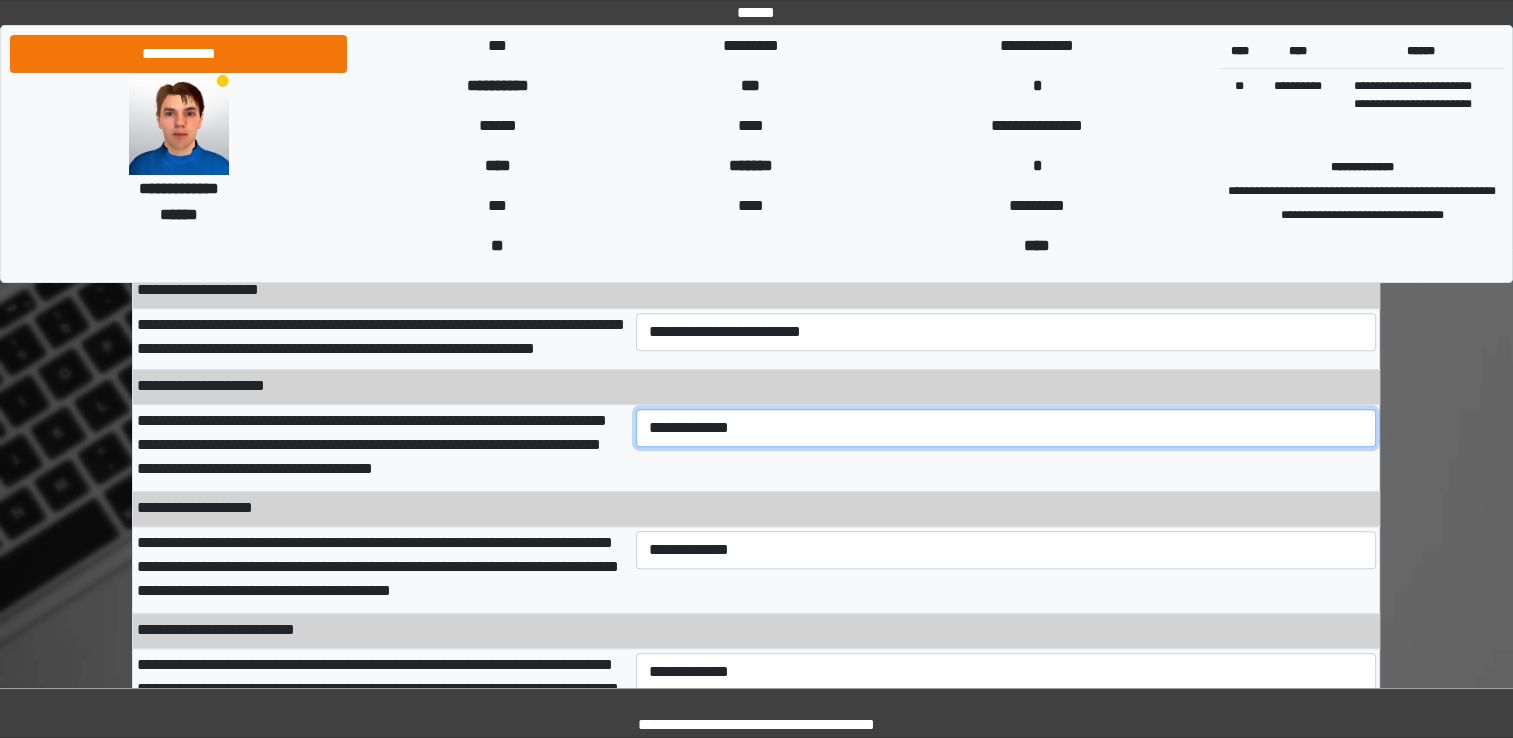 click on "**********" at bounding box center (1006, 428) 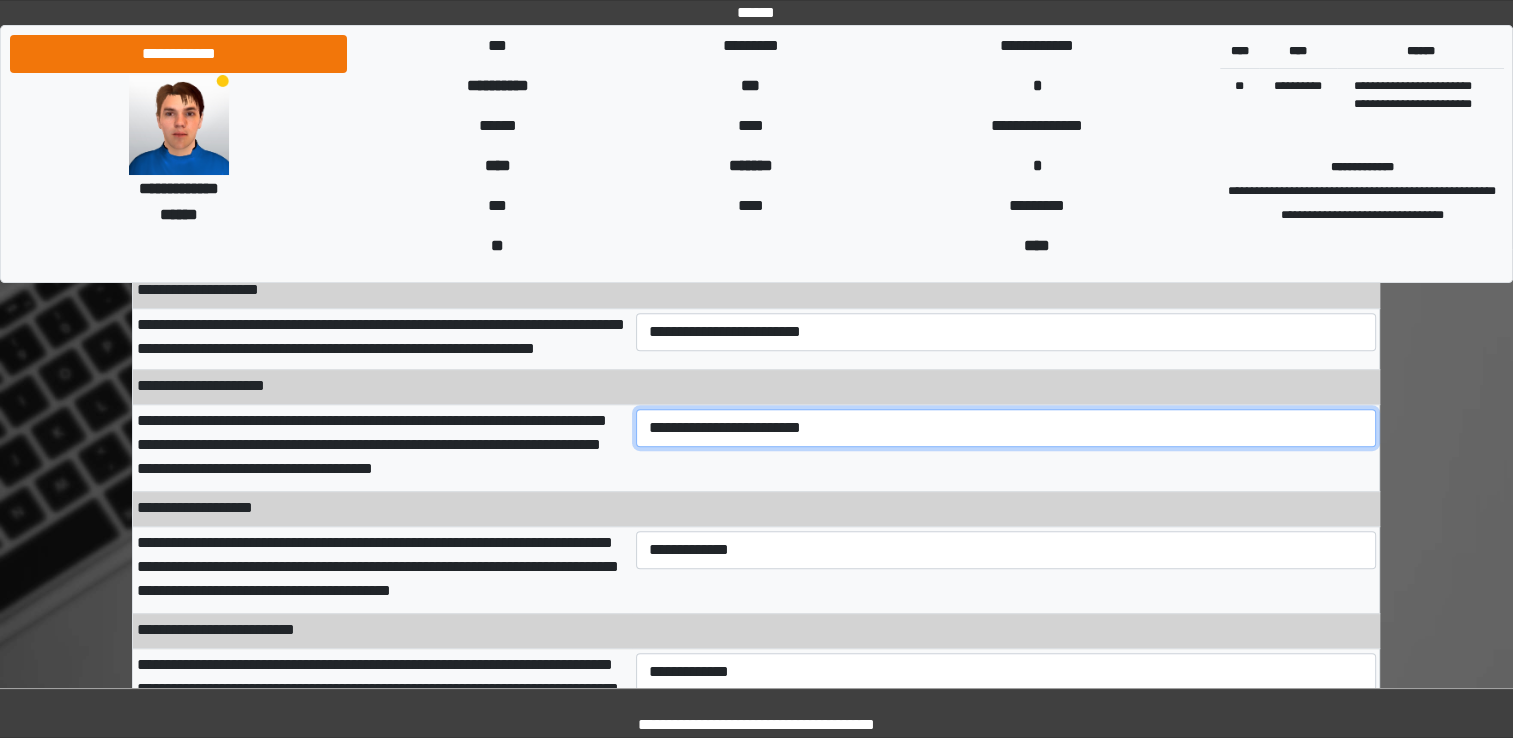 click on "**********" at bounding box center (1006, 428) 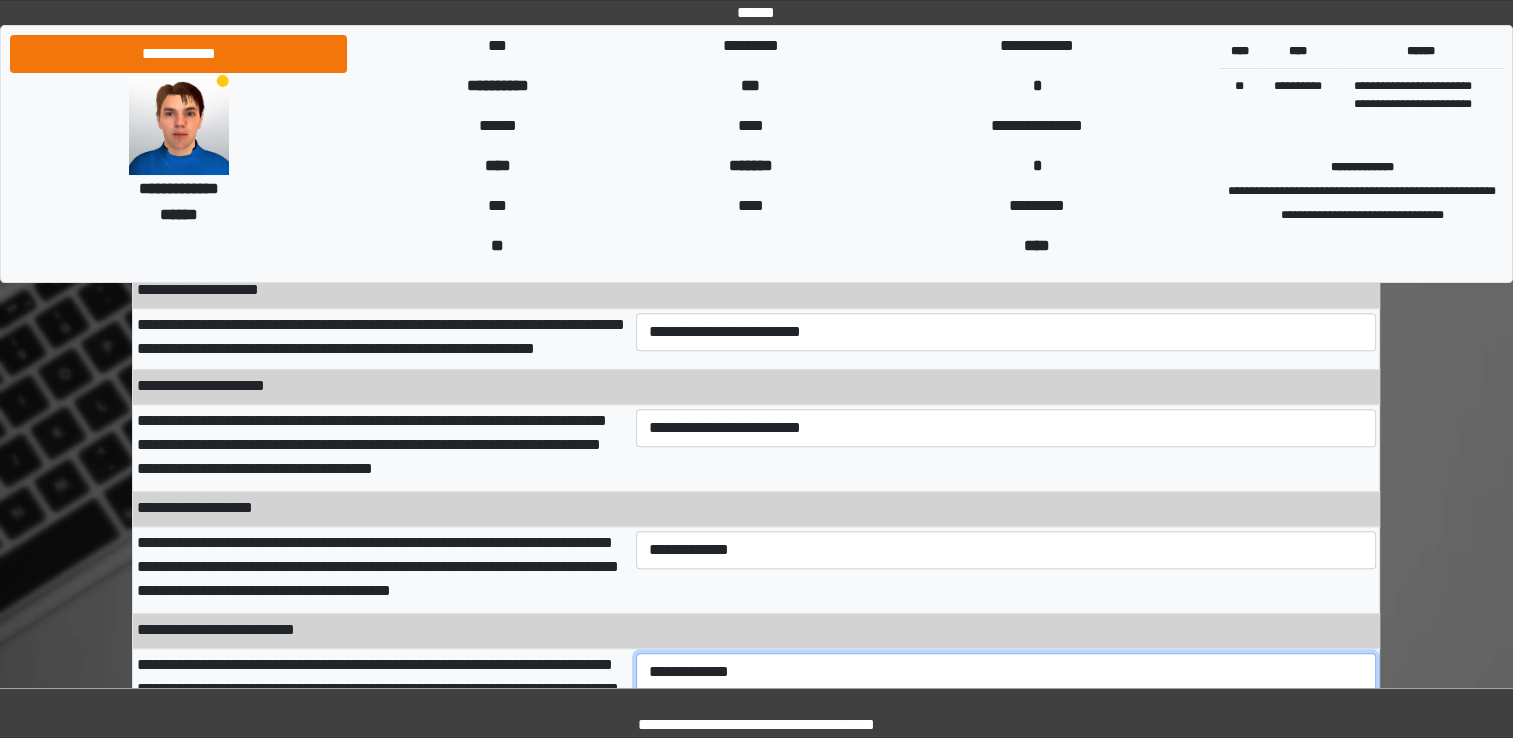 drag, startPoint x: 695, startPoint y: 648, endPoint x: 680, endPoint y: 536, distance: 113 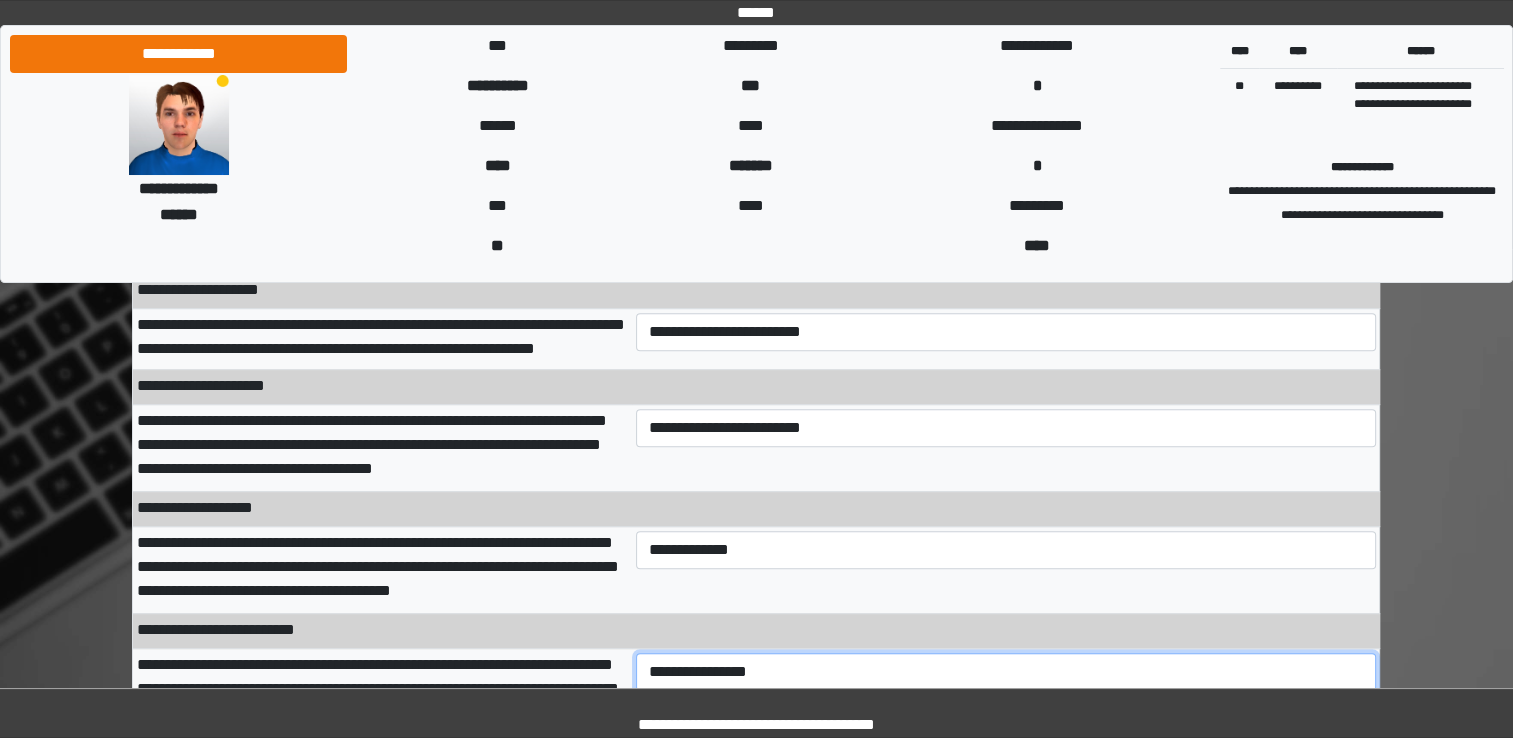 click on "**********" at bounding box center [1006, 672] 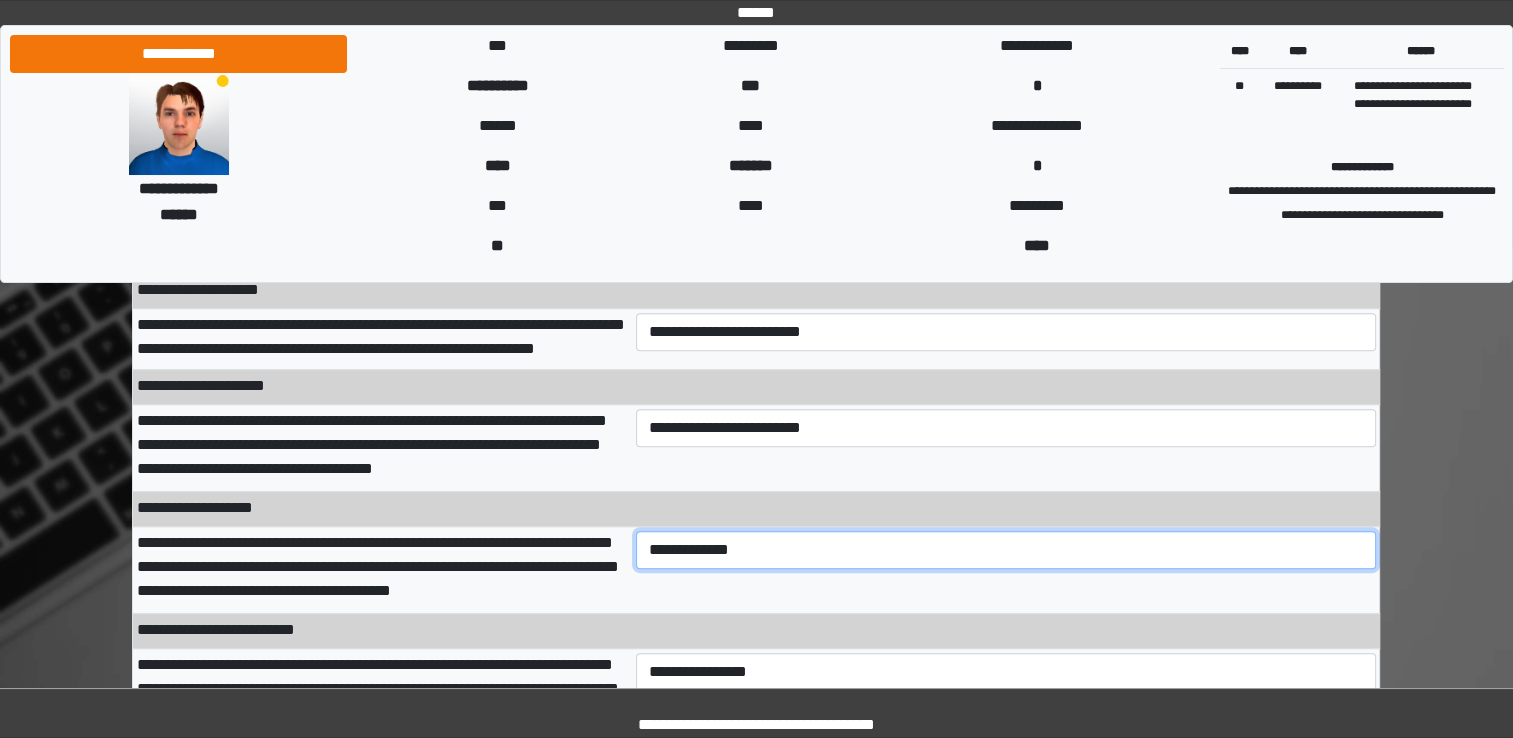 click on "**********" at bounding box center (1006, 550) 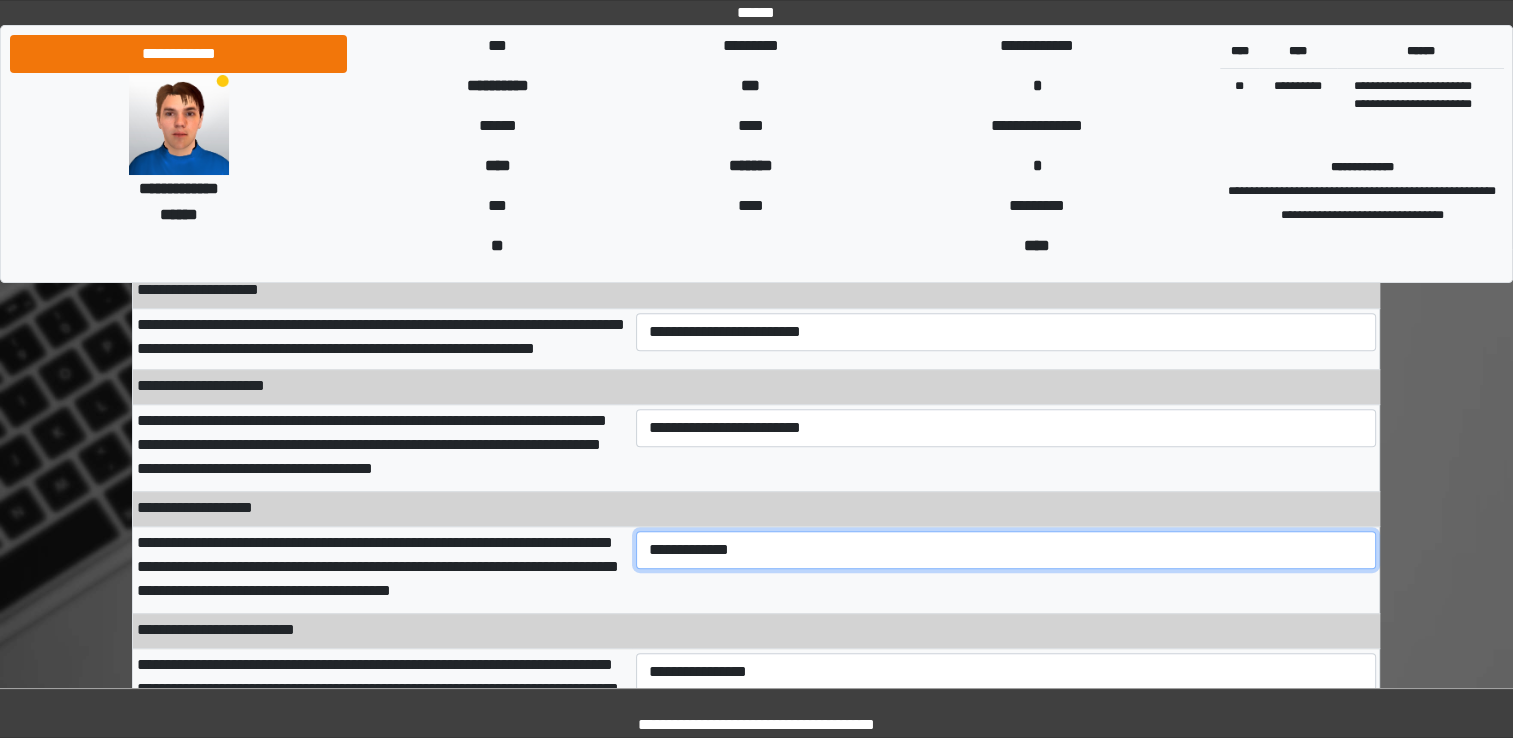select on "***" 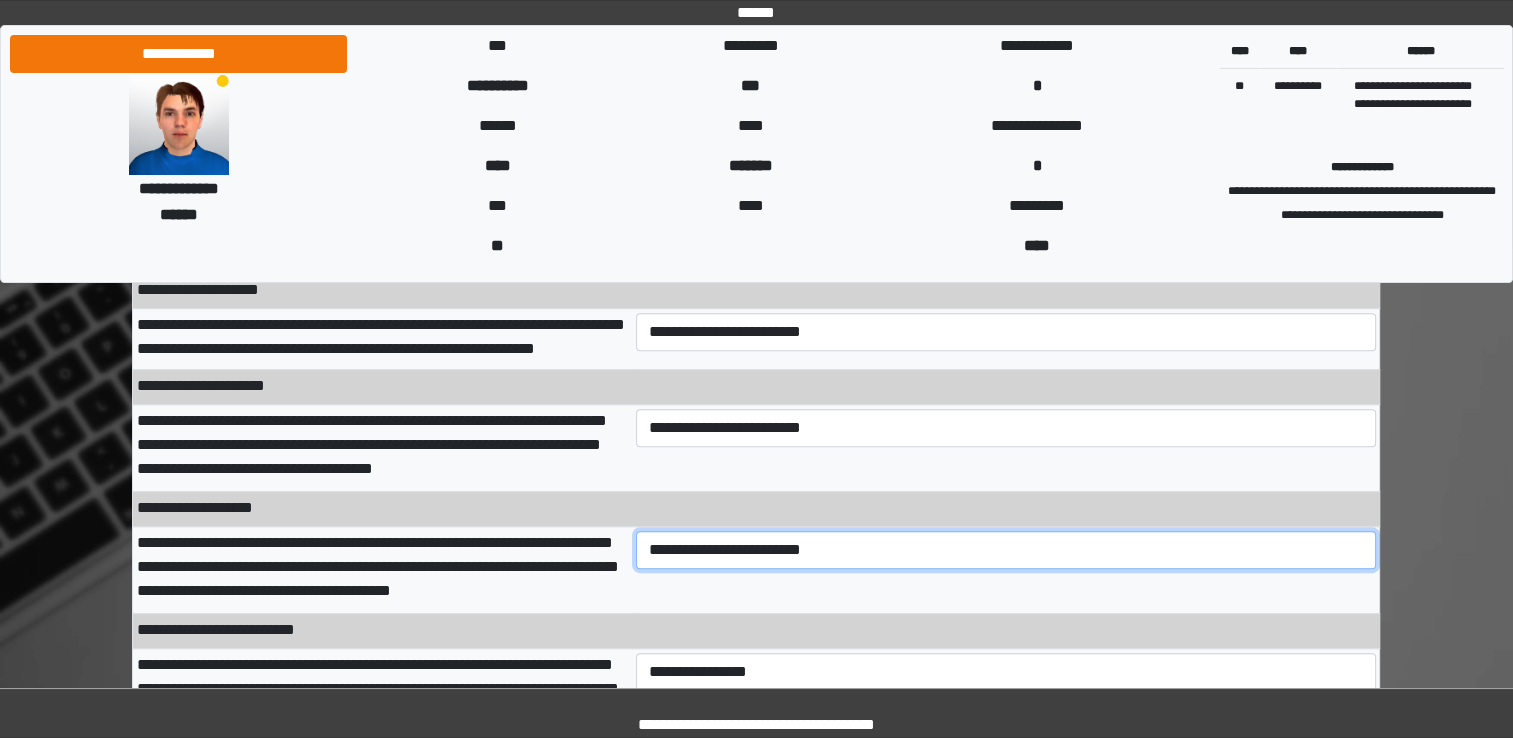 click on "**********" at bounding box center (1006, 550) 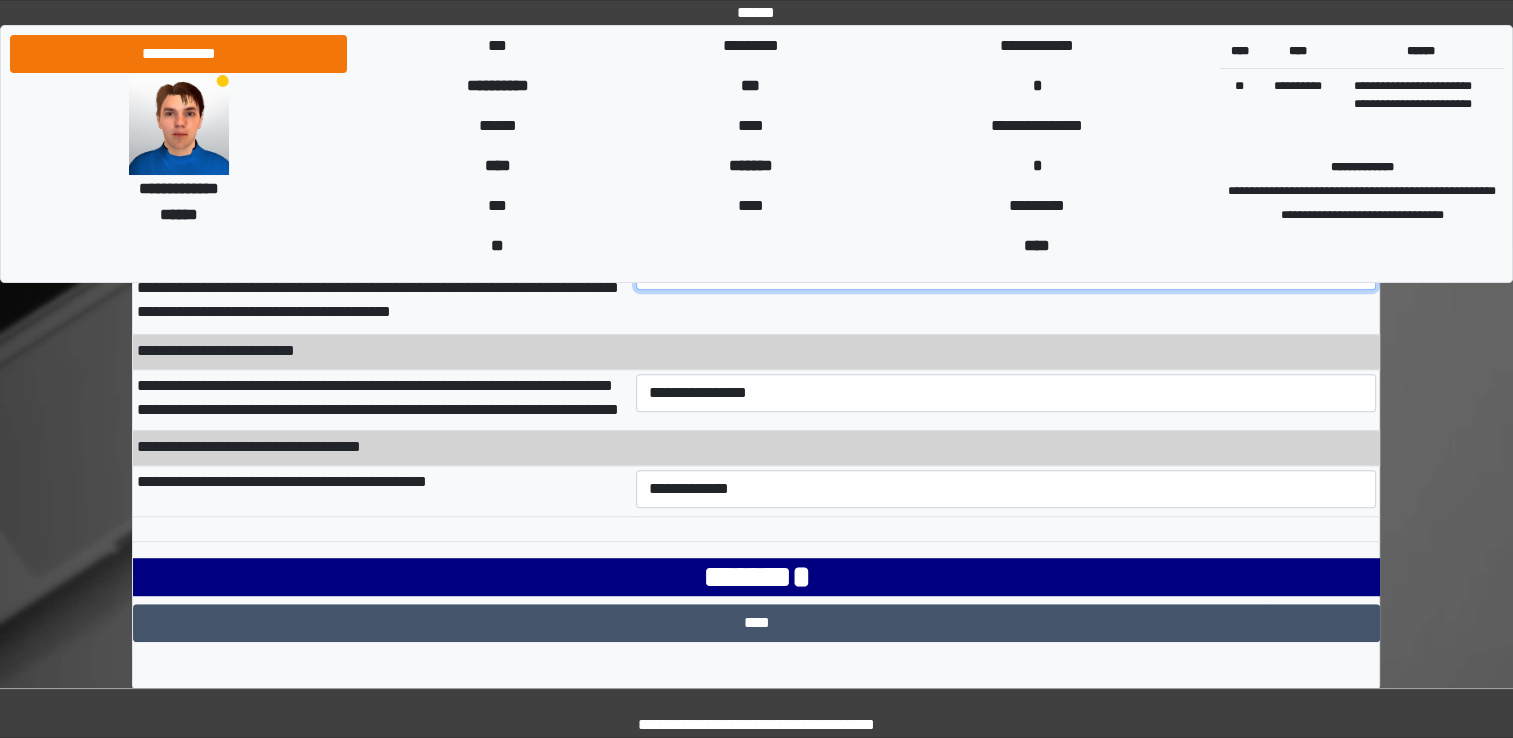 scroll, scrollTop: 1101, scrollLeft: 0, axis: vertical 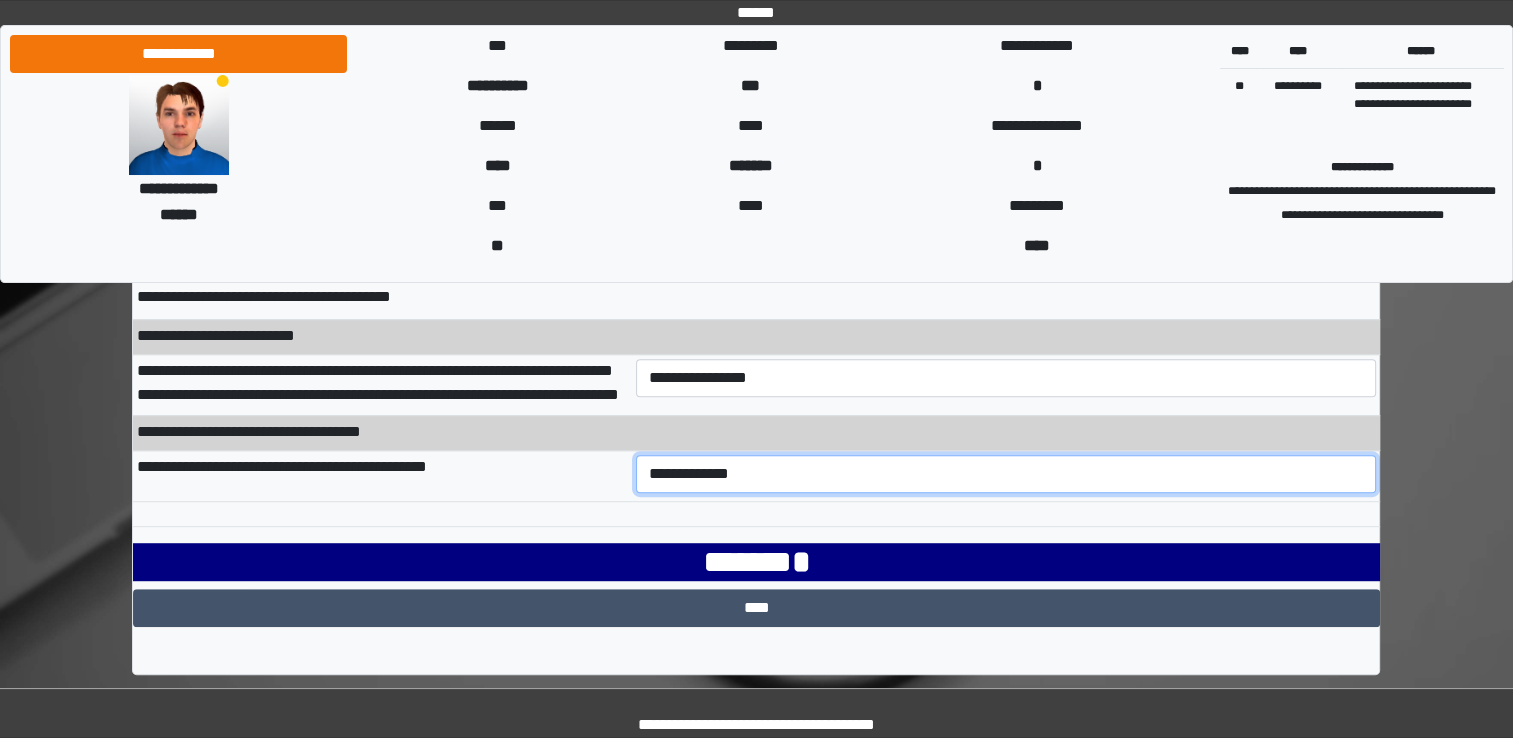 click on "**********" at bounding box center (1006, 474) 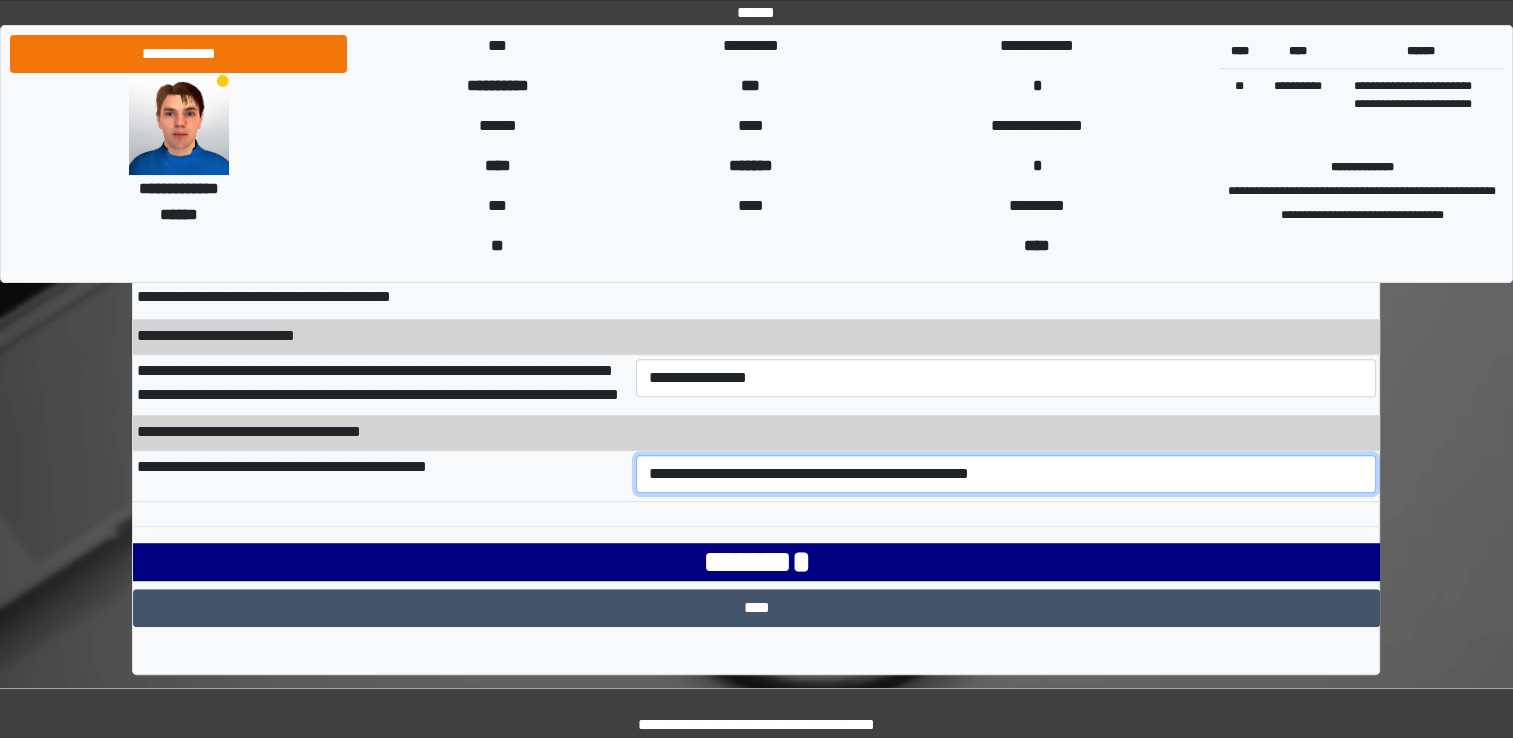 click on "**********" at bounding box center (1006, 474) 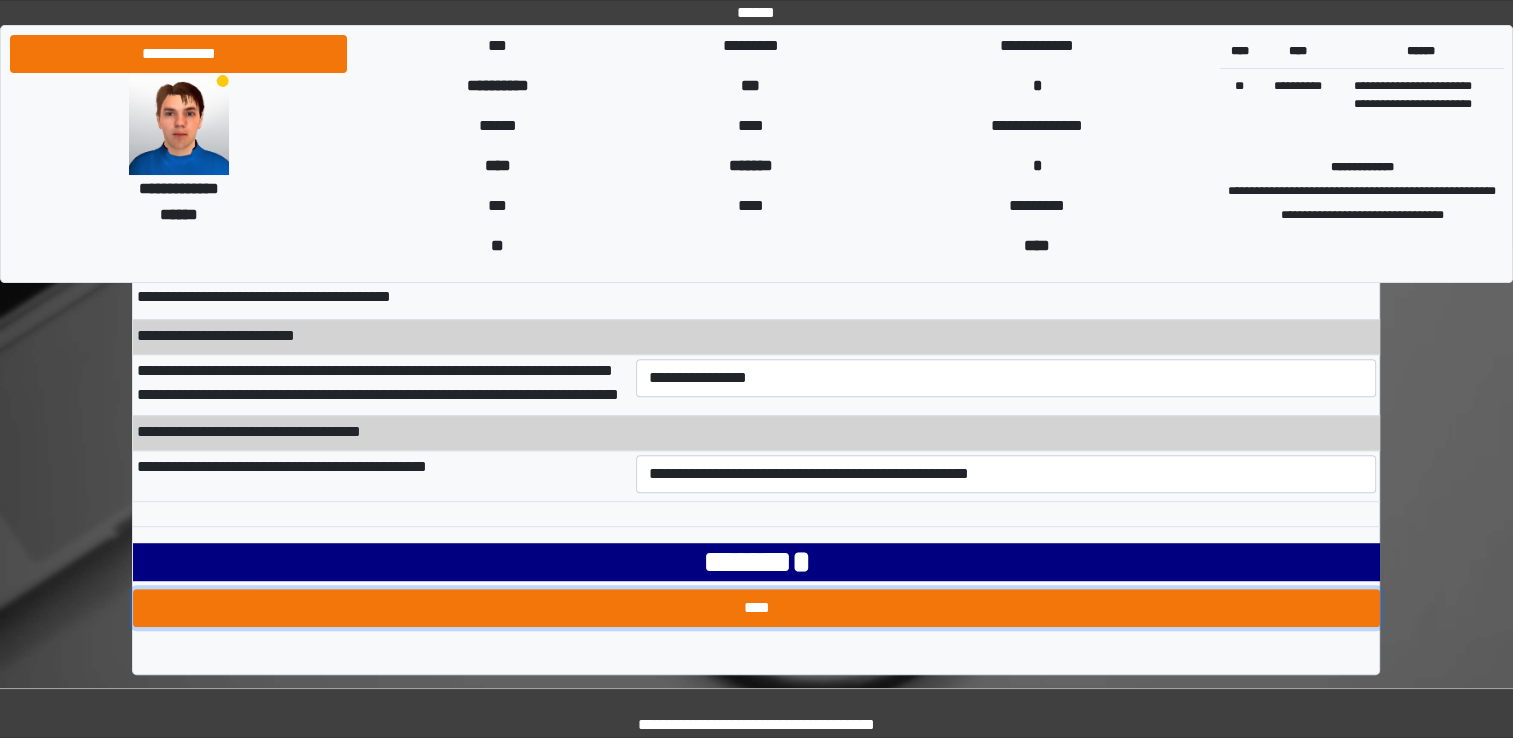 click on "****" at bounding box center [756, 608] 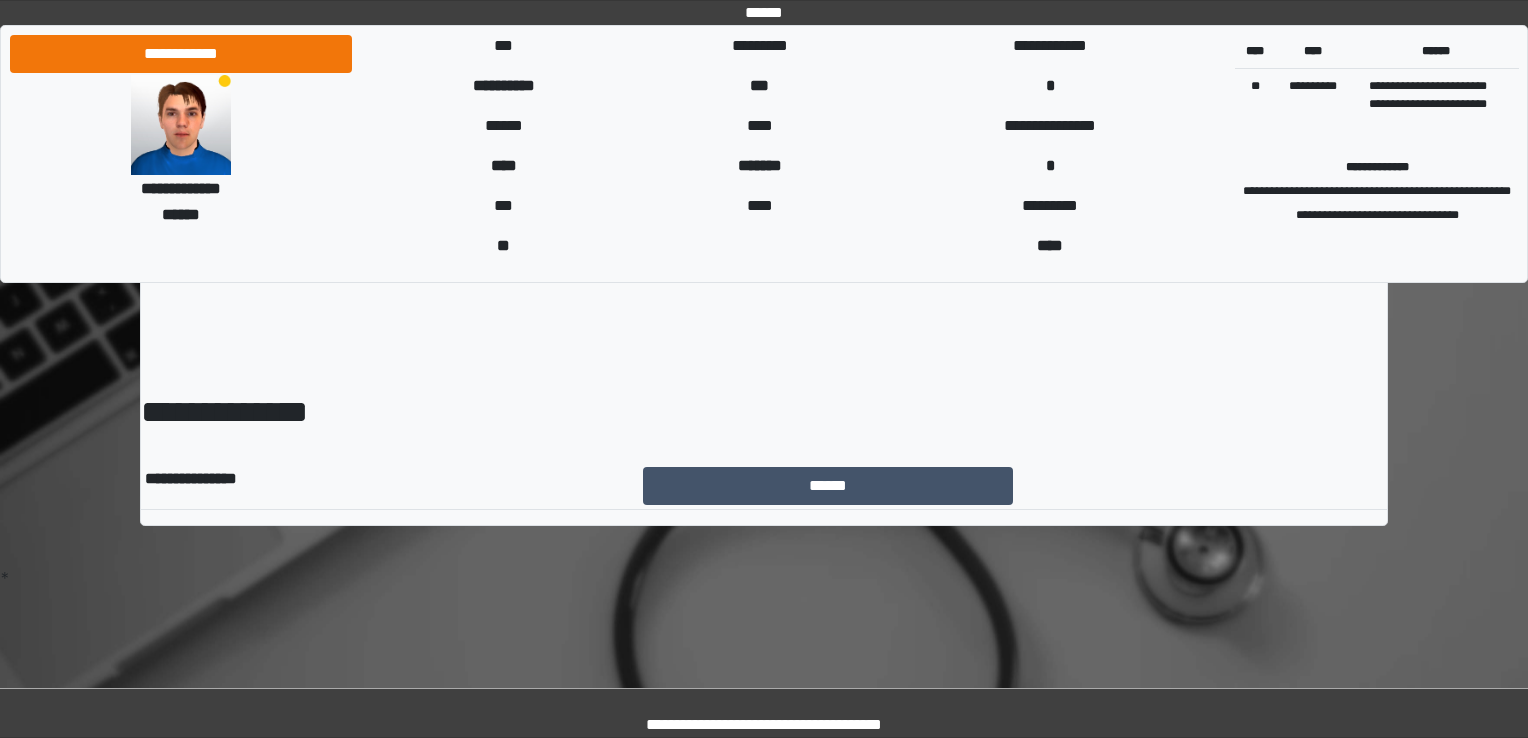 scroll, scrollTop: 0, scrollLeft: 0, axis: both 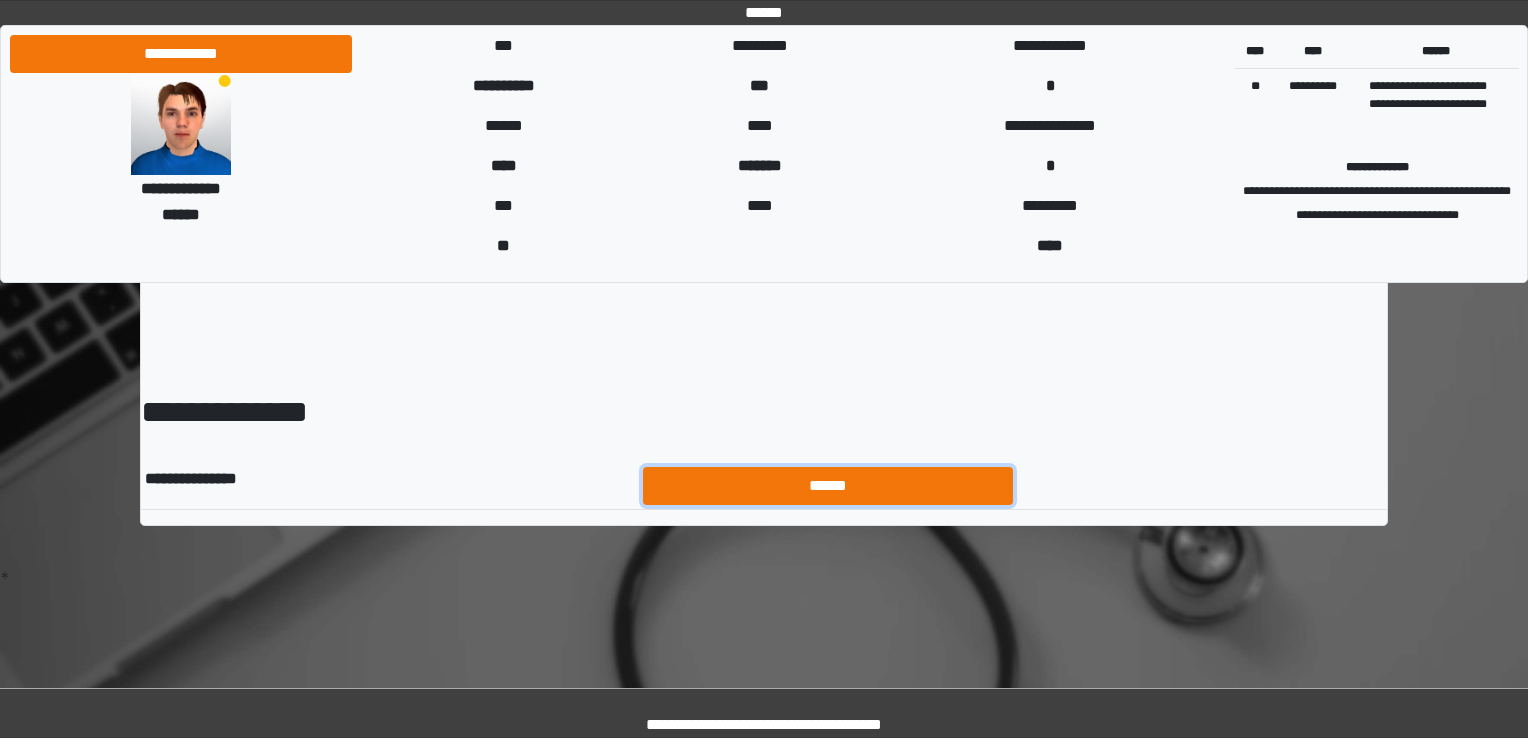 click on "******" at bounding box center [828, 486] 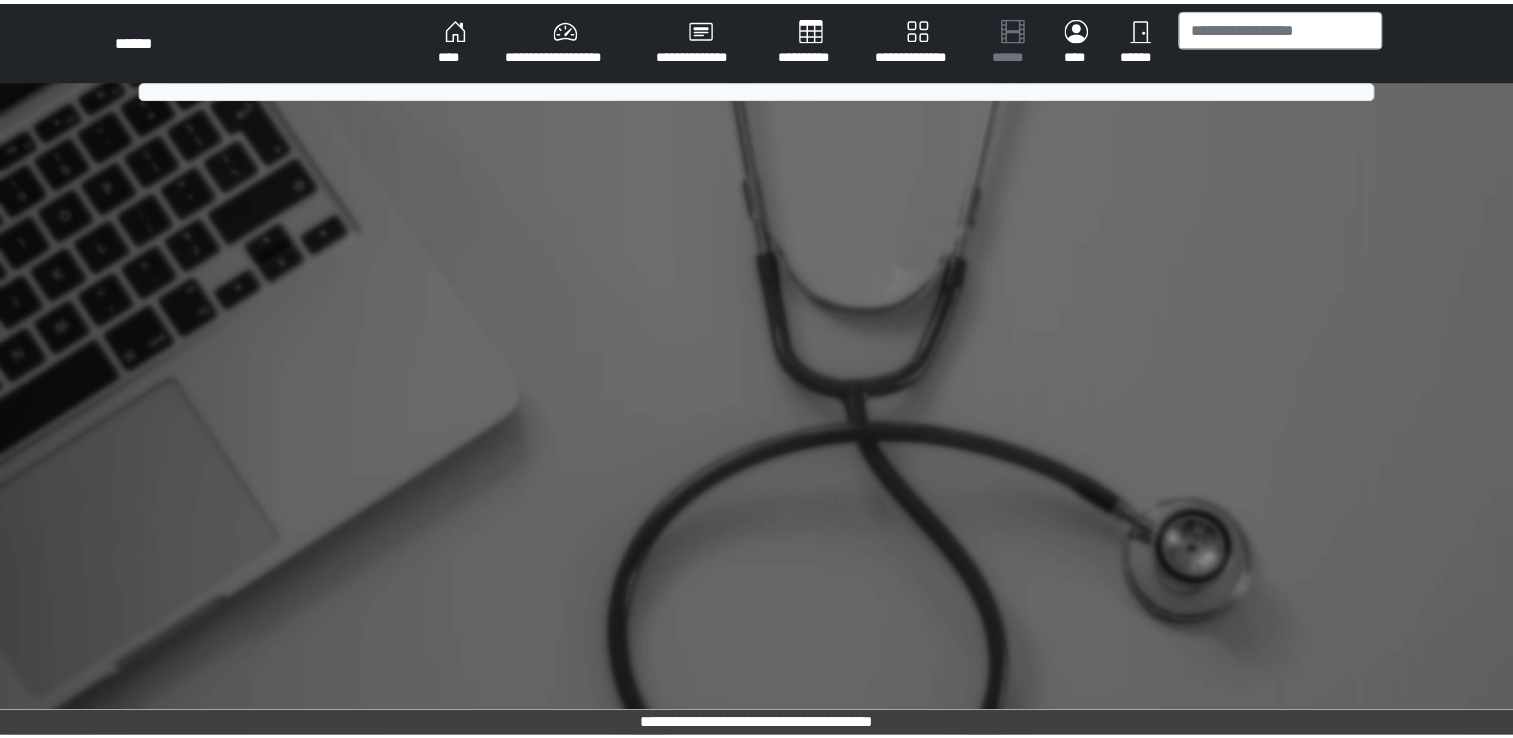 scroll, scrollTop: 0, scrollLeft: 0, axis: both 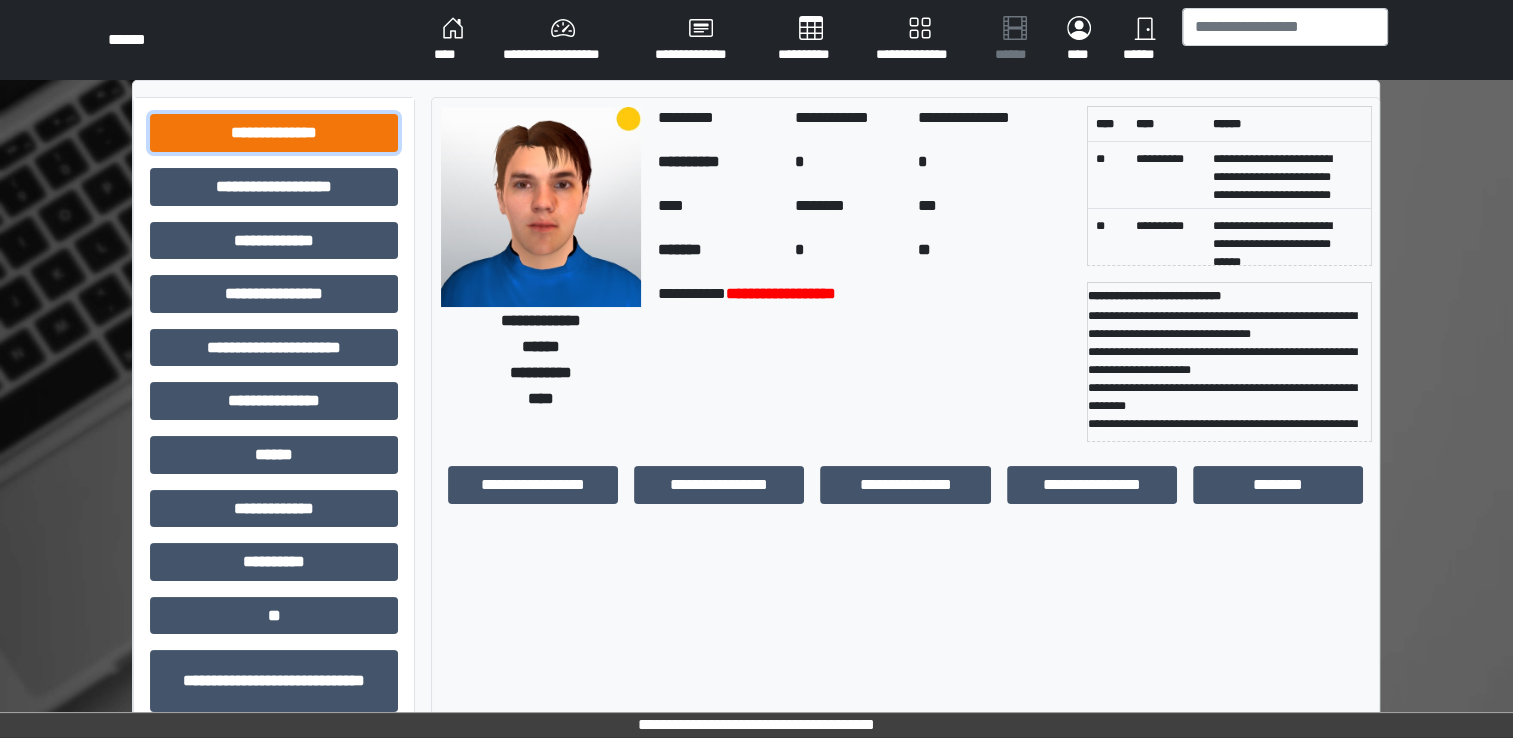 click on "**********" at bounding box center (274, 133) 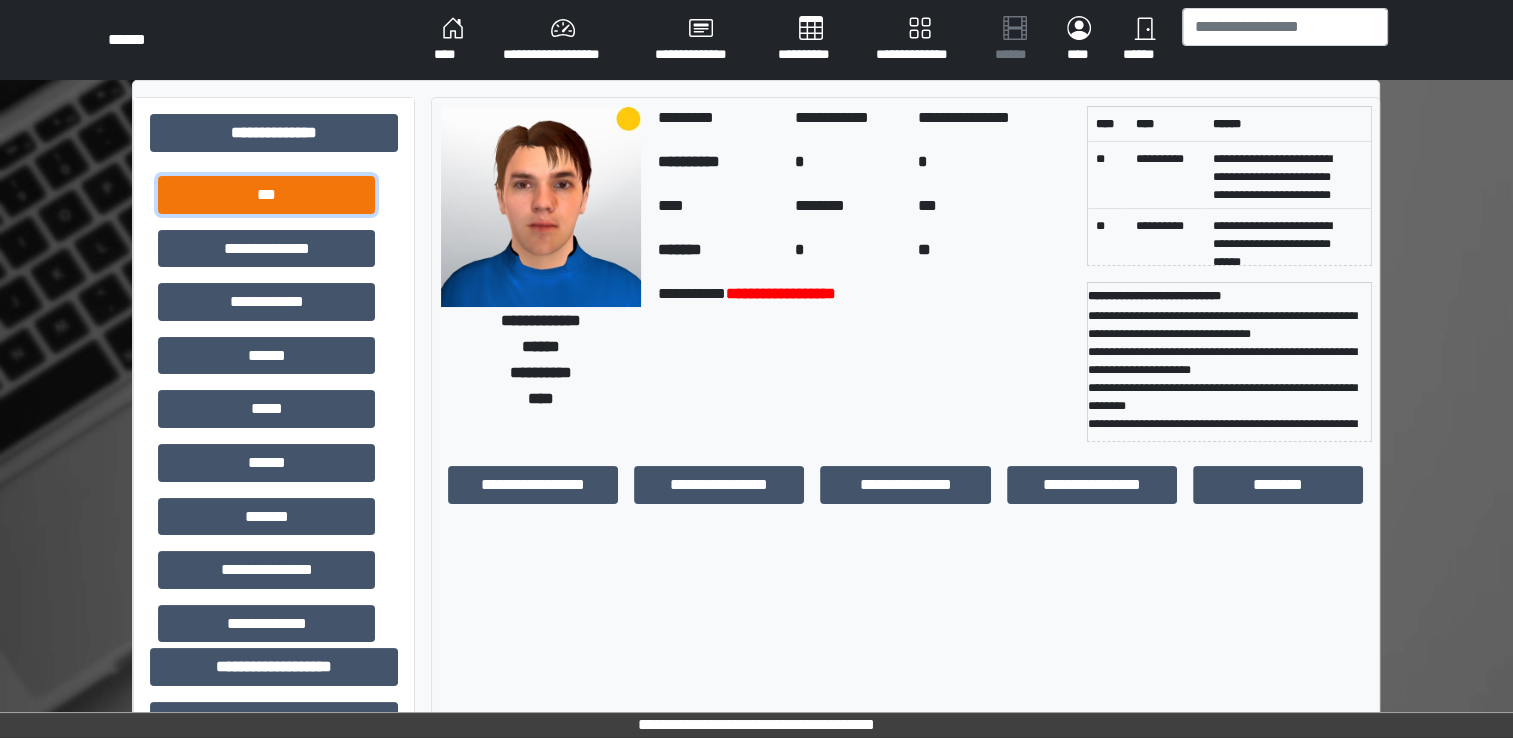 click on "***" at bounding box center [266, 195] 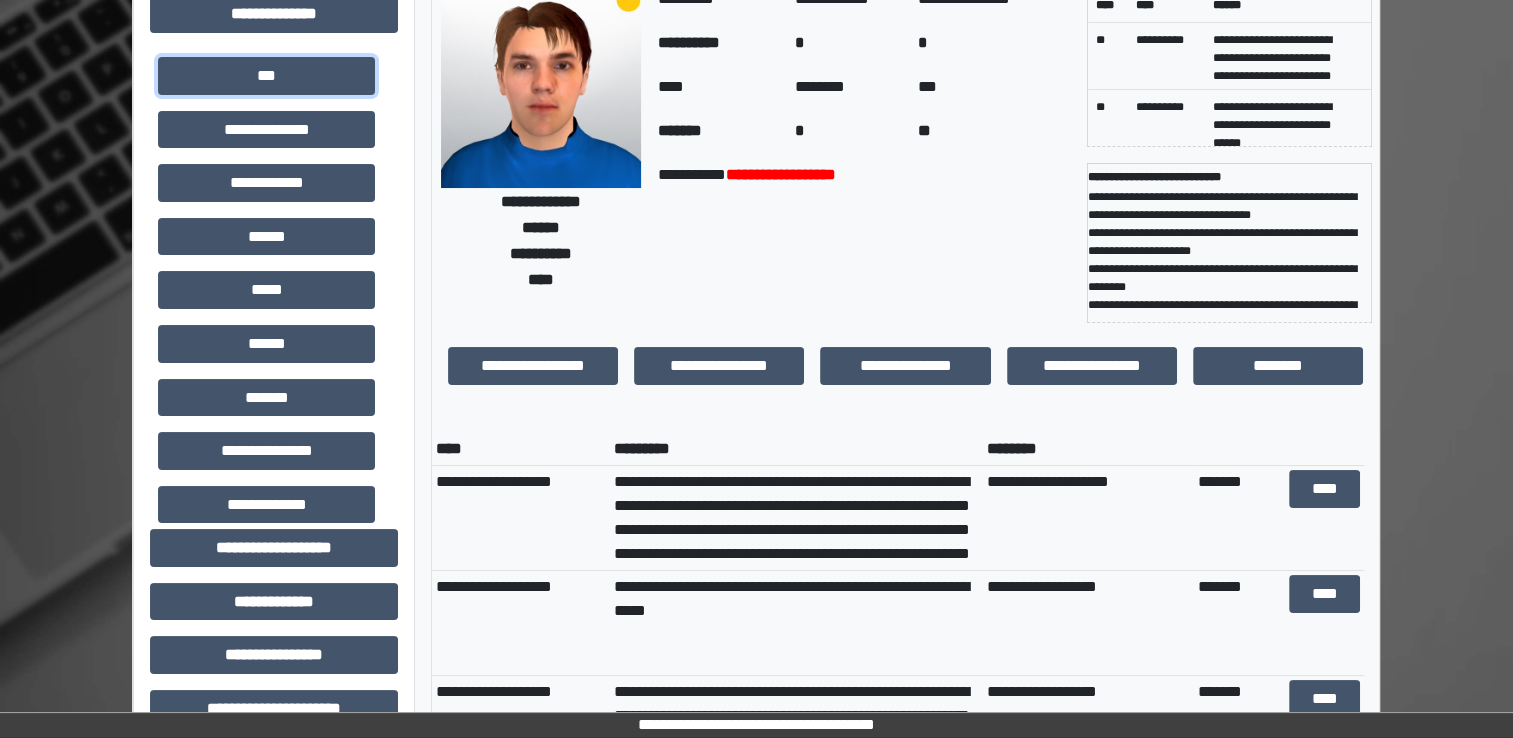 scroll, scrollTop: 120, scrollLeft: 0, axis: vertical 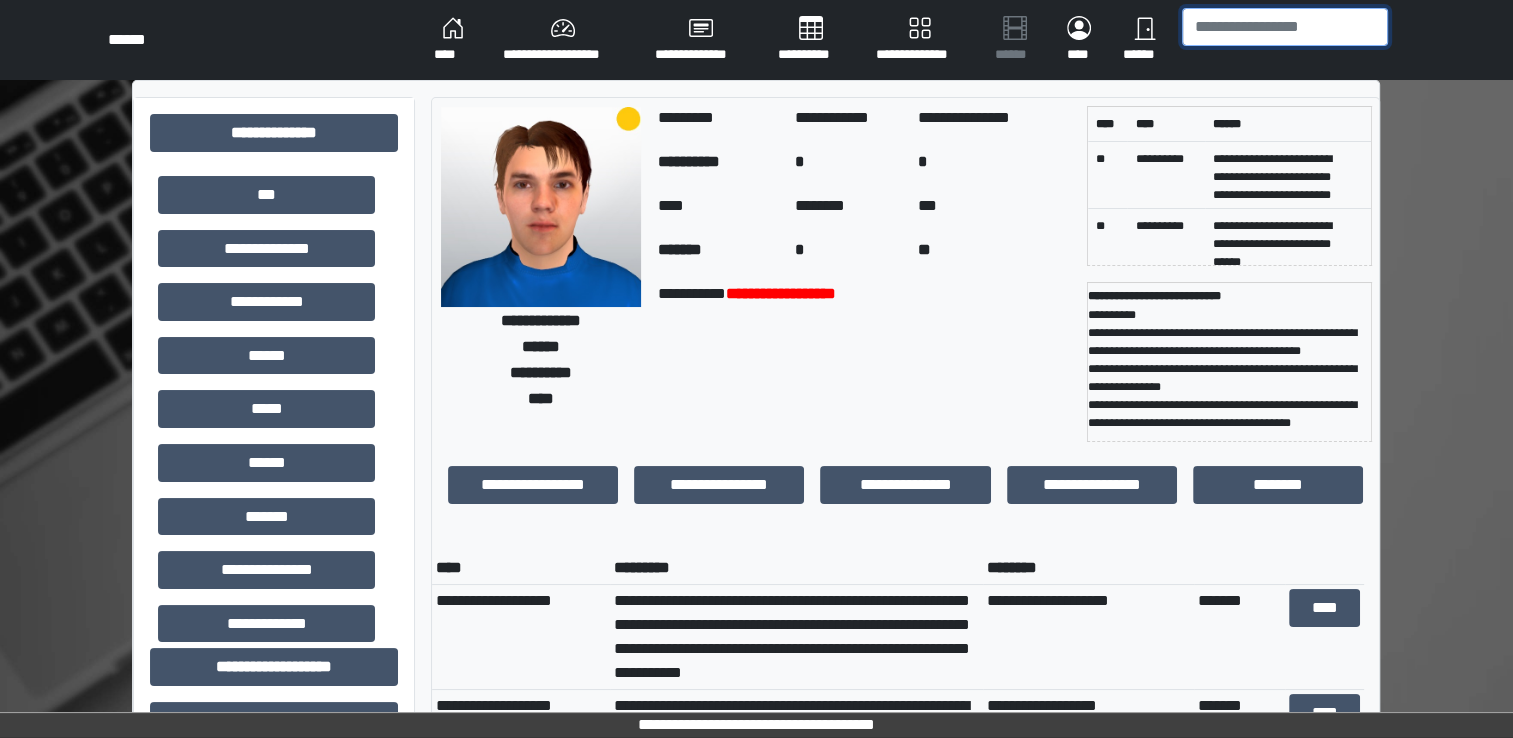 click at bounding box center (1285, 27) 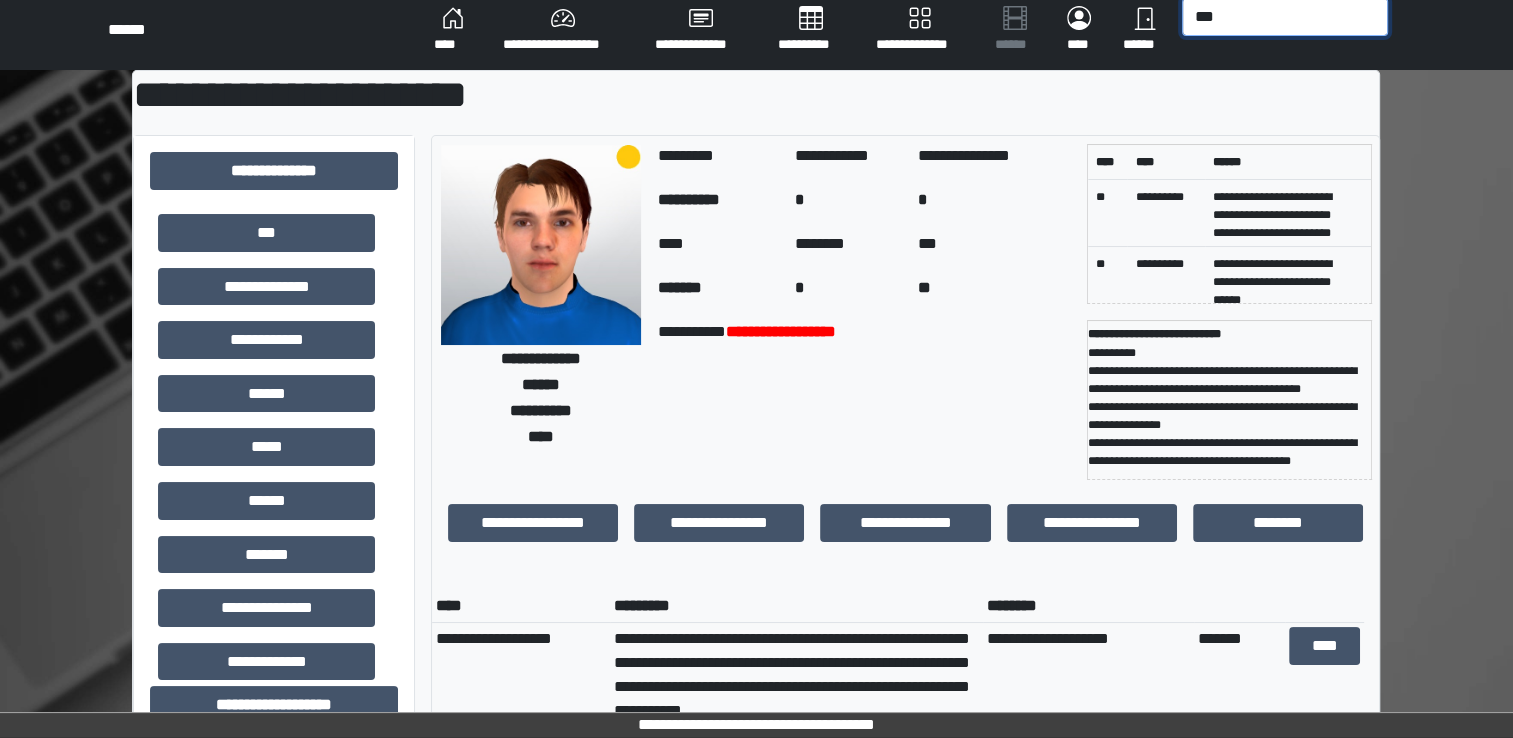 scroll, scrollTop: 11, scrollLeft: 0, axis: vertical 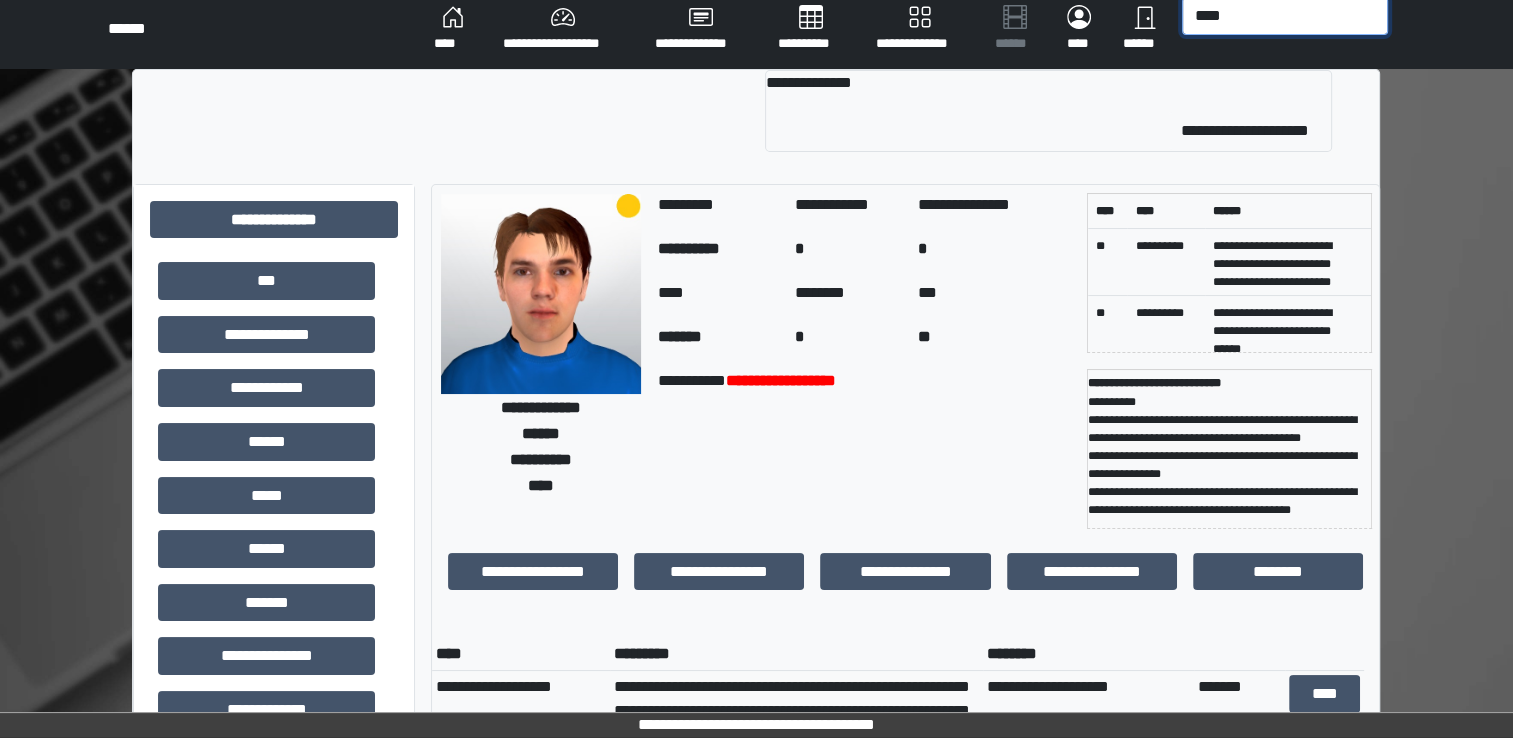type on "****" 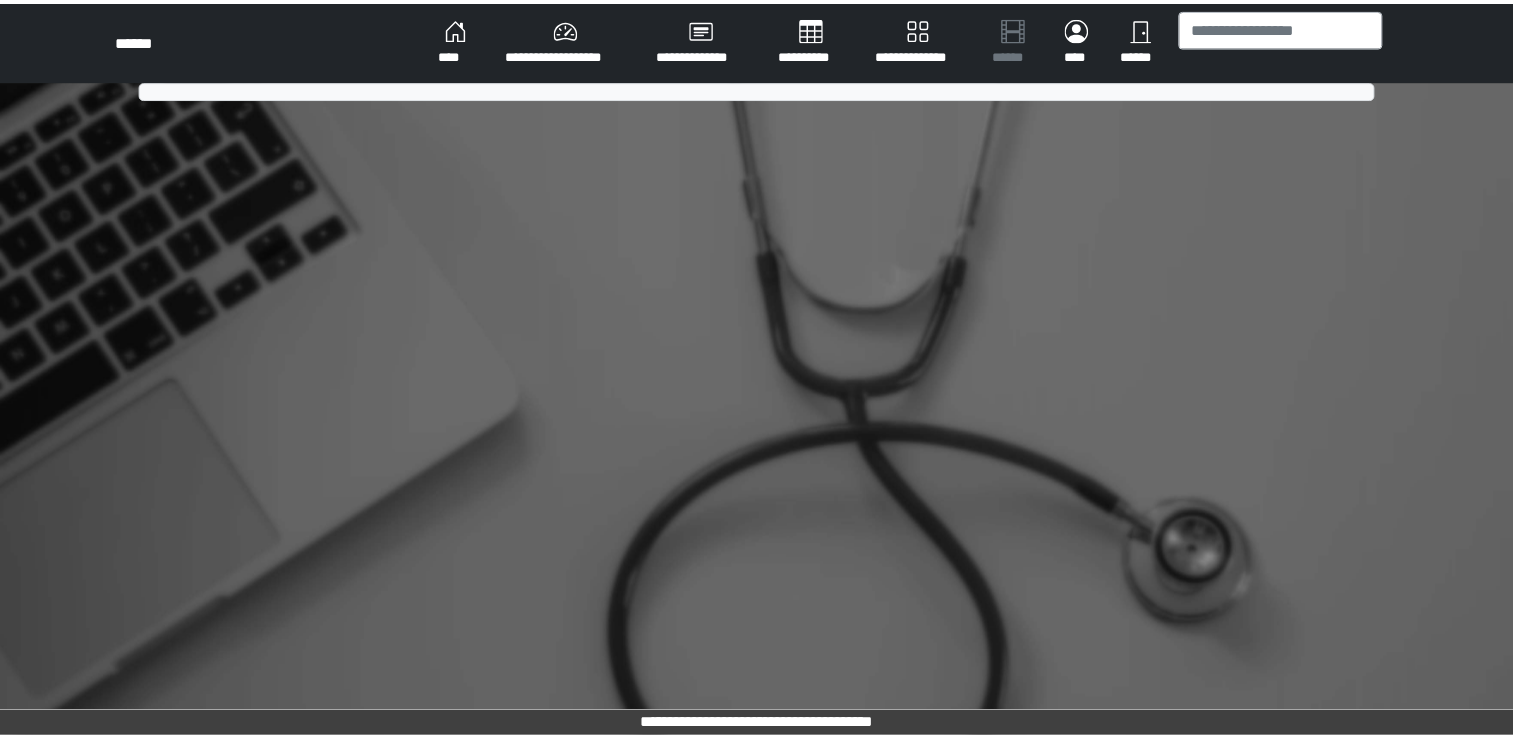scroll, scrollTop: 0, scrollLeft: 0, axis: both 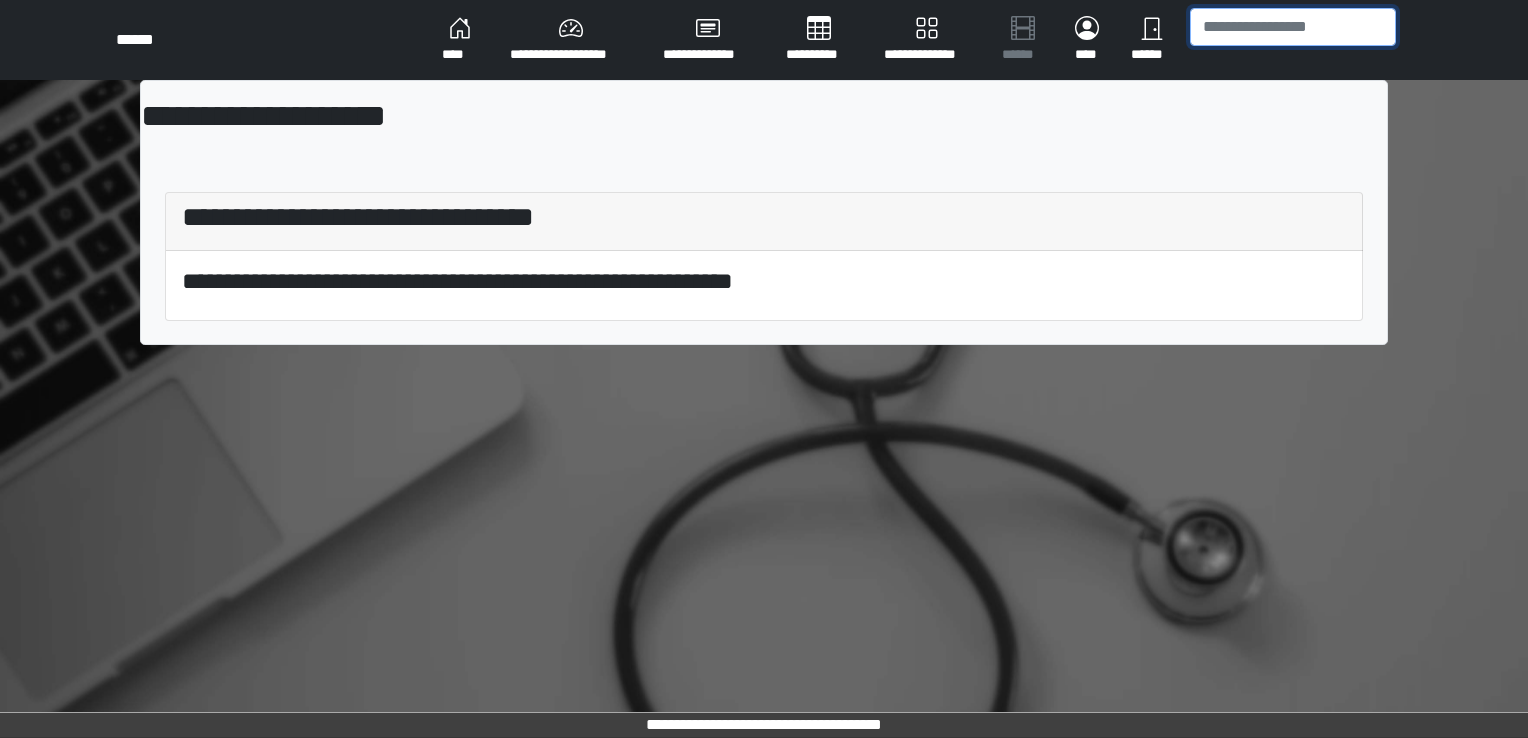 click at bounding box center (1293, 27) 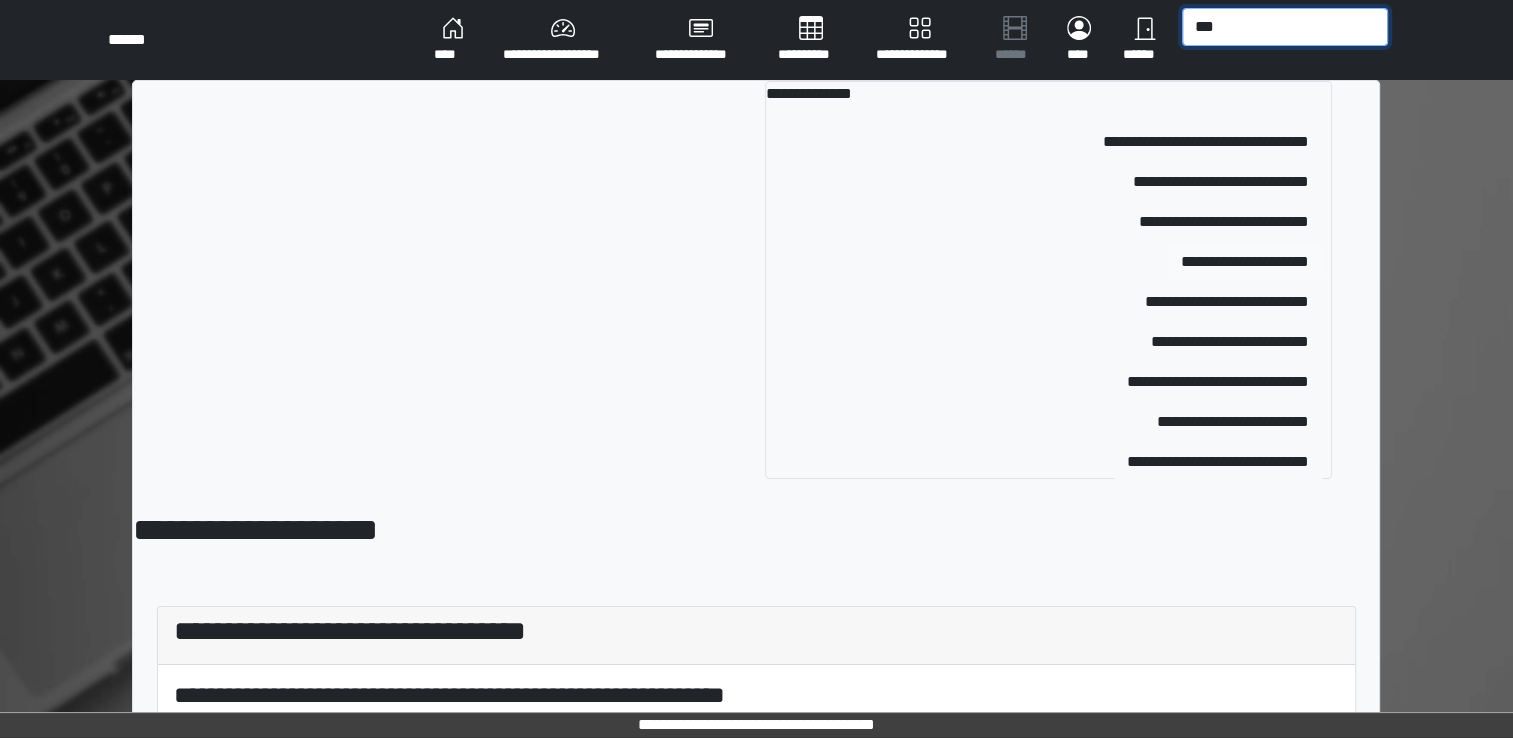 type on "***" 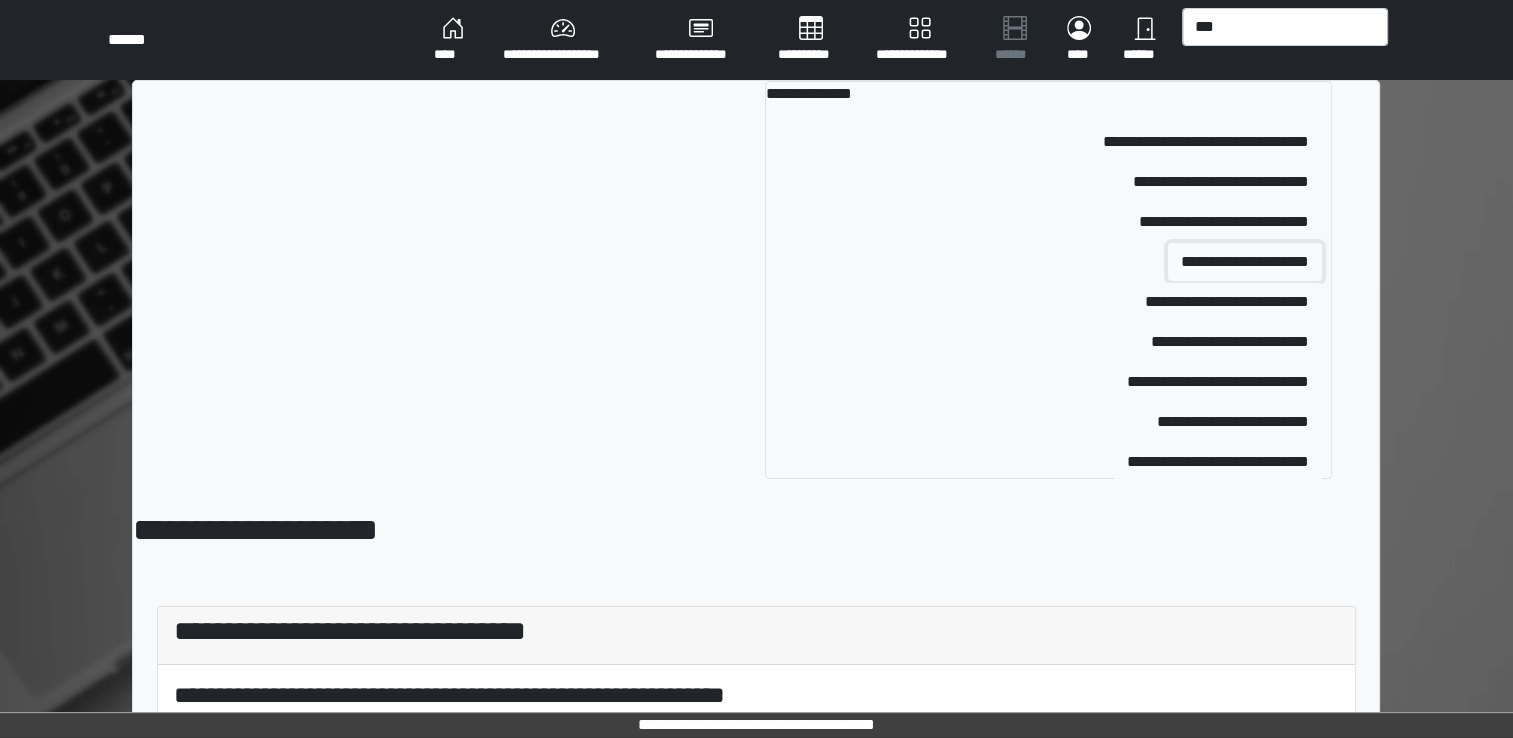 click on "**********" at bounding box center [1245, 262] 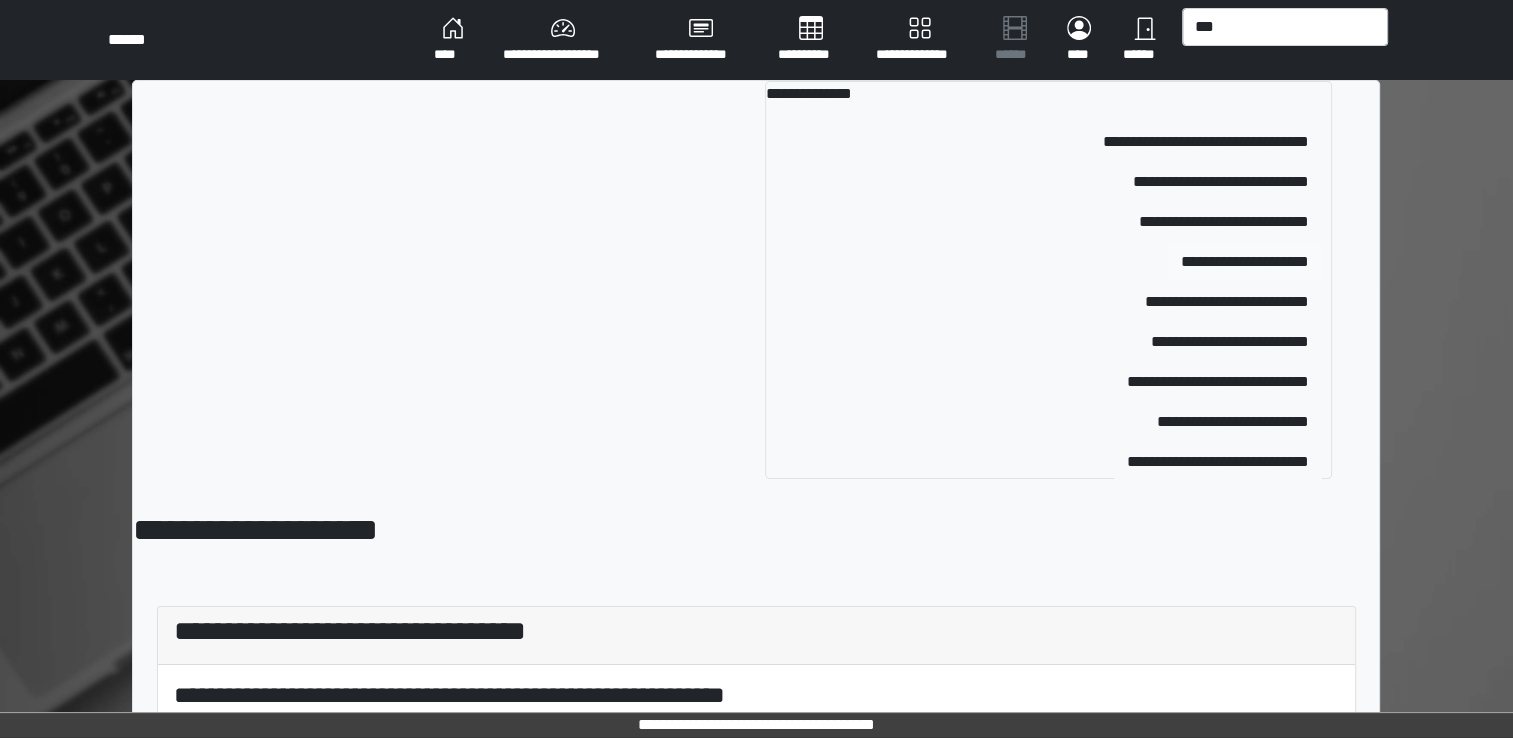 type 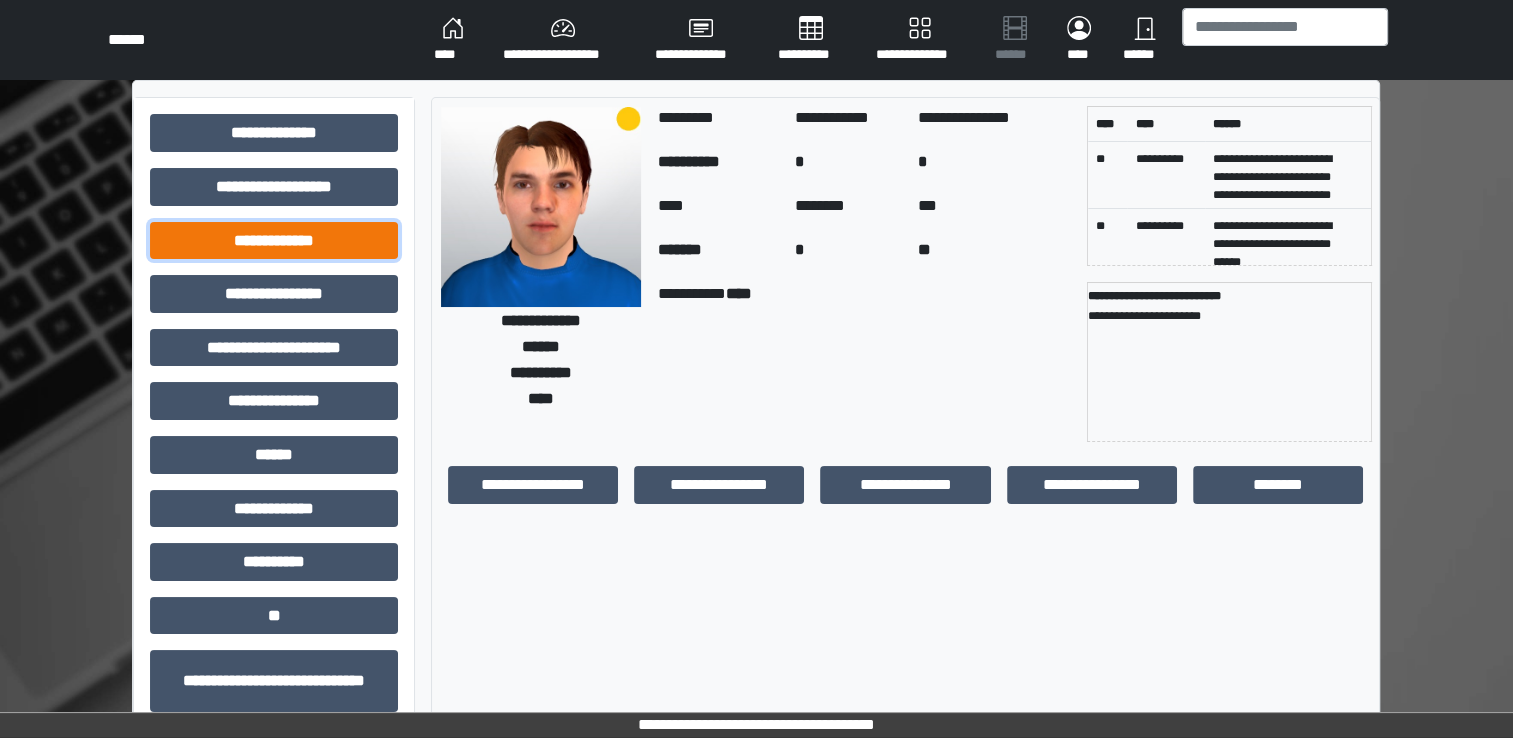 click on "**********" at bounding box center [274, 241] 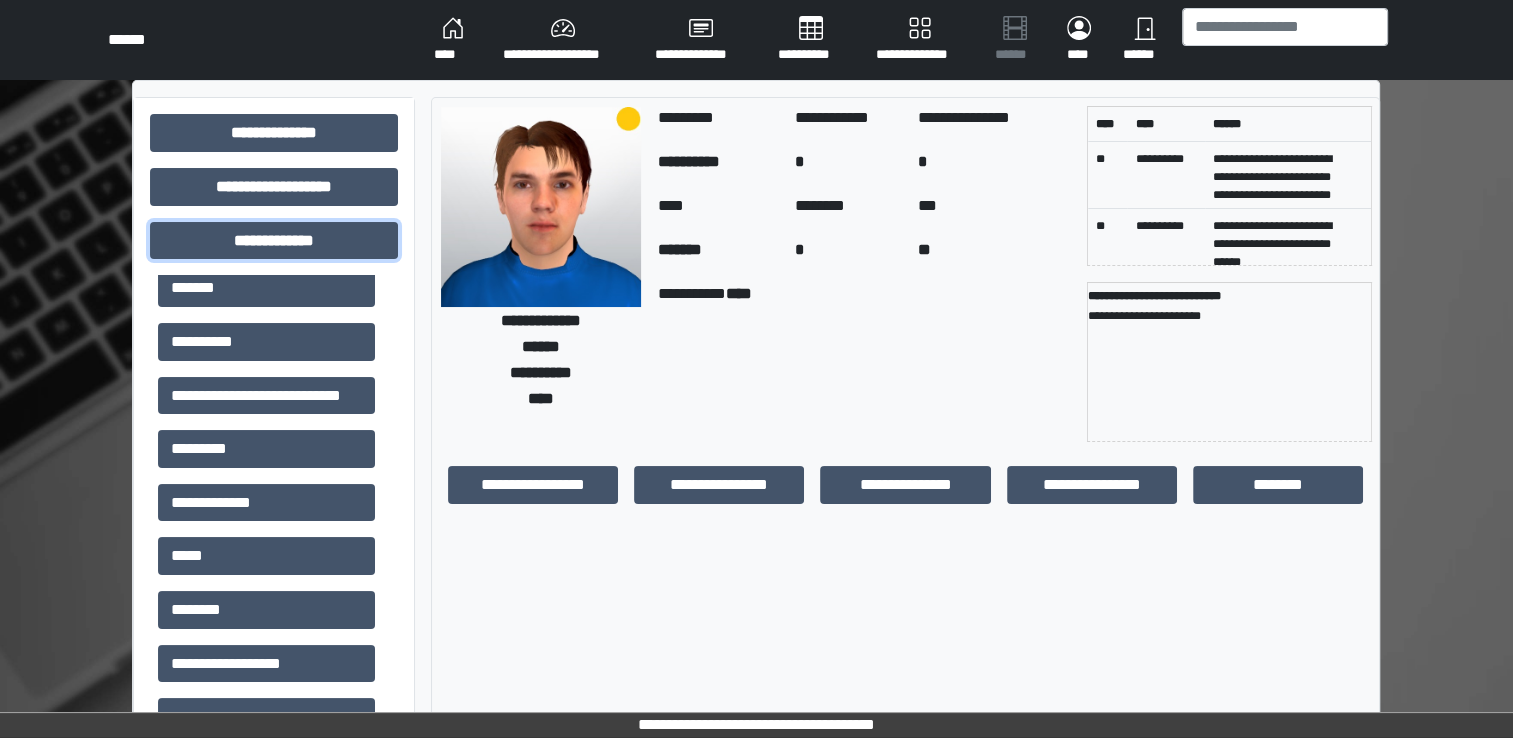 scroll, scrollTop: 149, scrollLeft: 0, axis: vertical 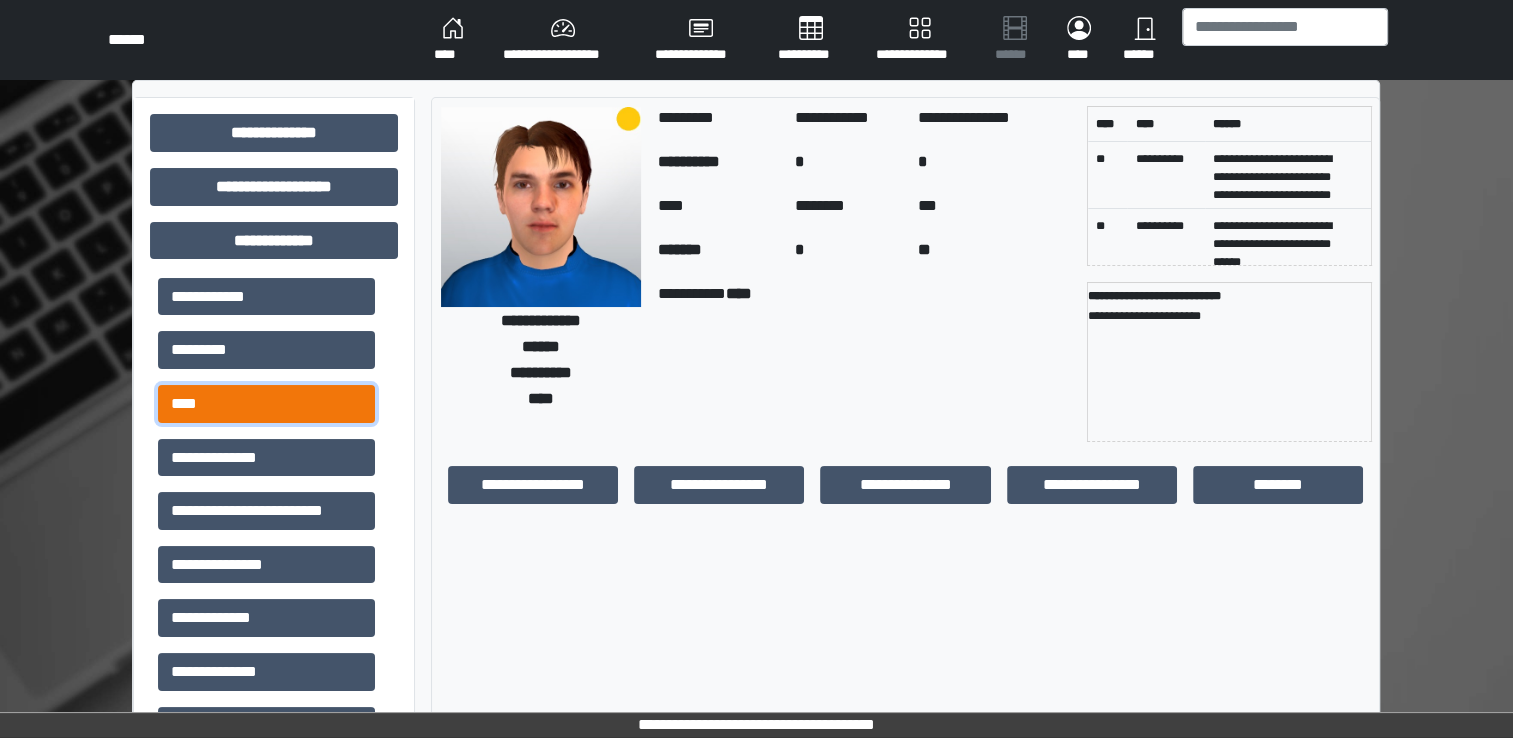click on "****" at bounding box center [266, 404] 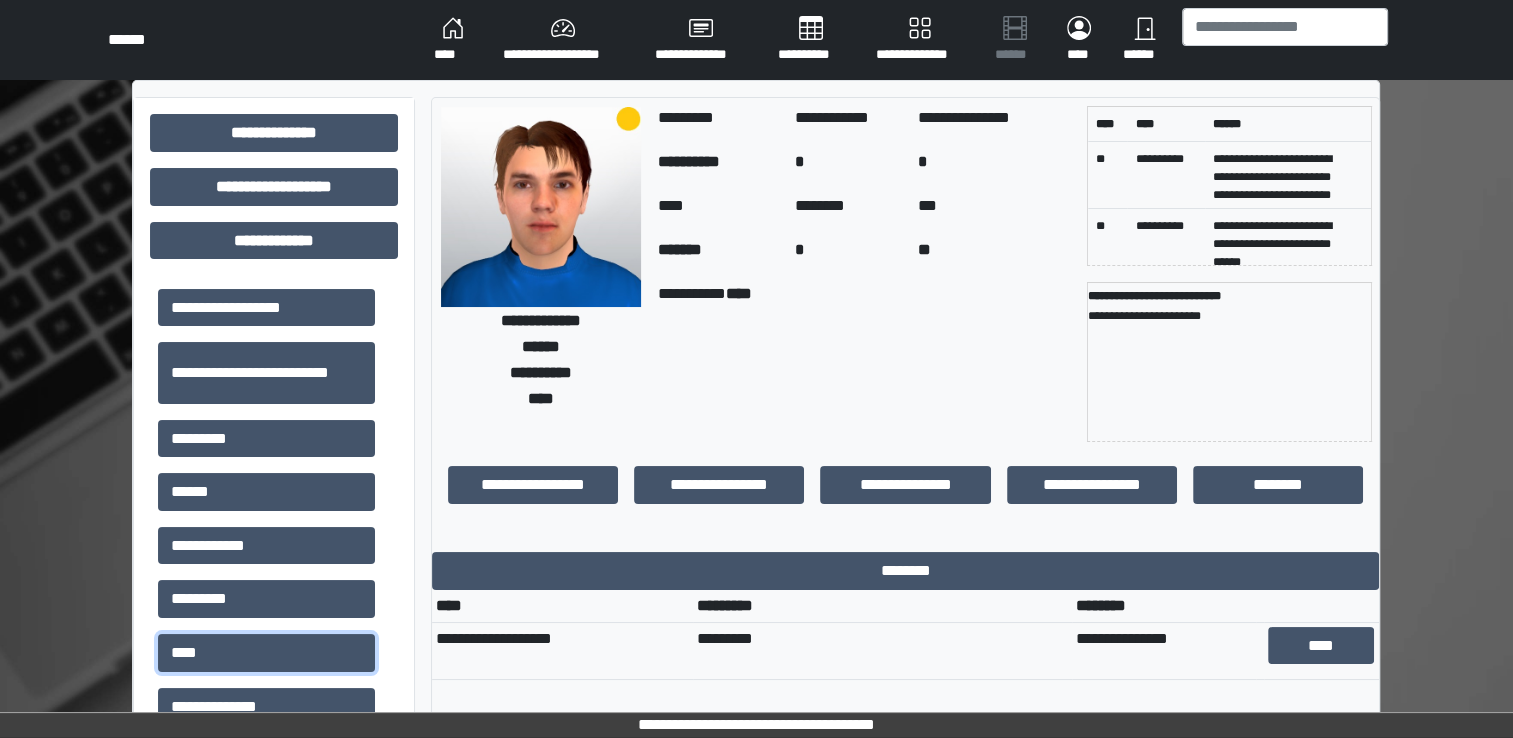 scroll, scrollTop: 459, scrollLeft: 0, axis: vertical 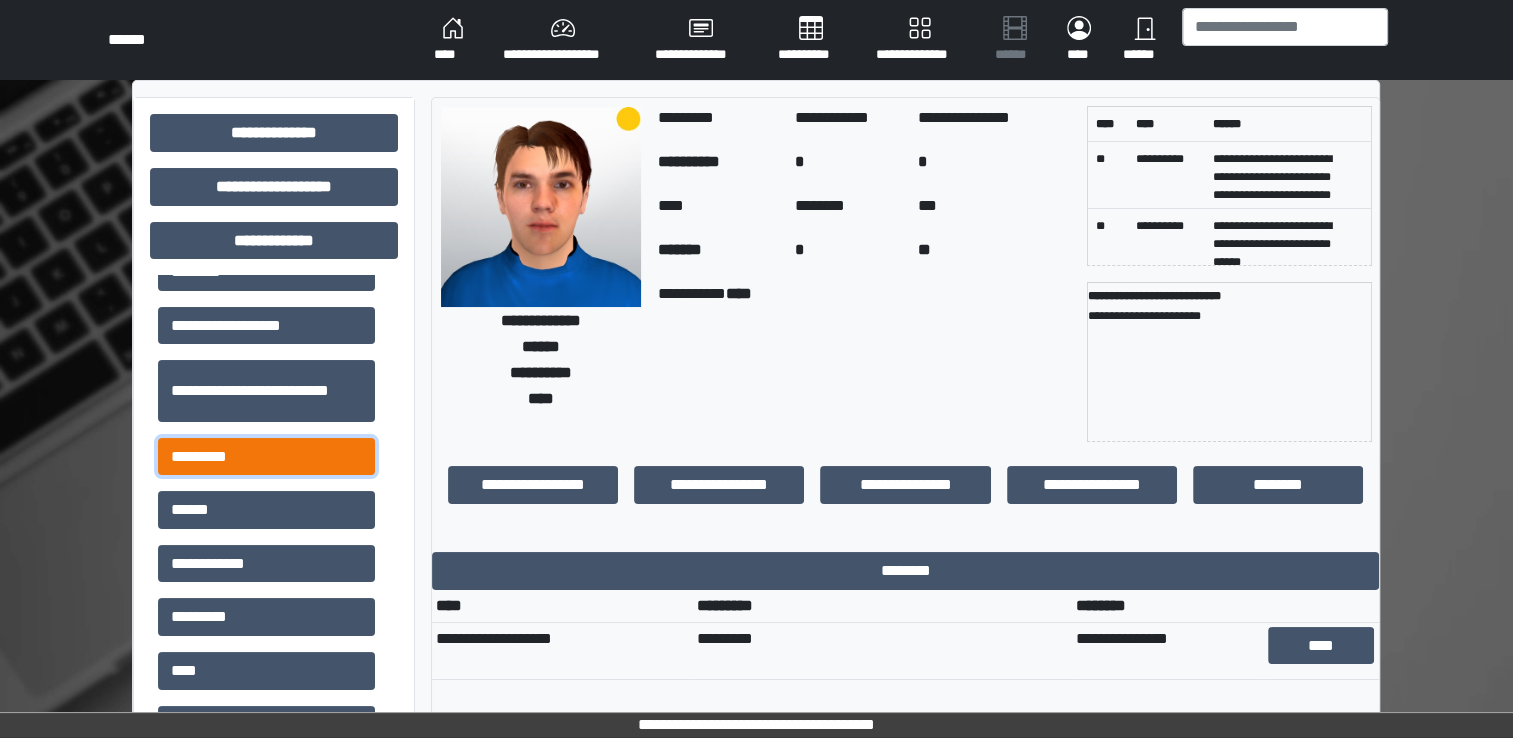 click on "*********" at bounding box center (266, 457) 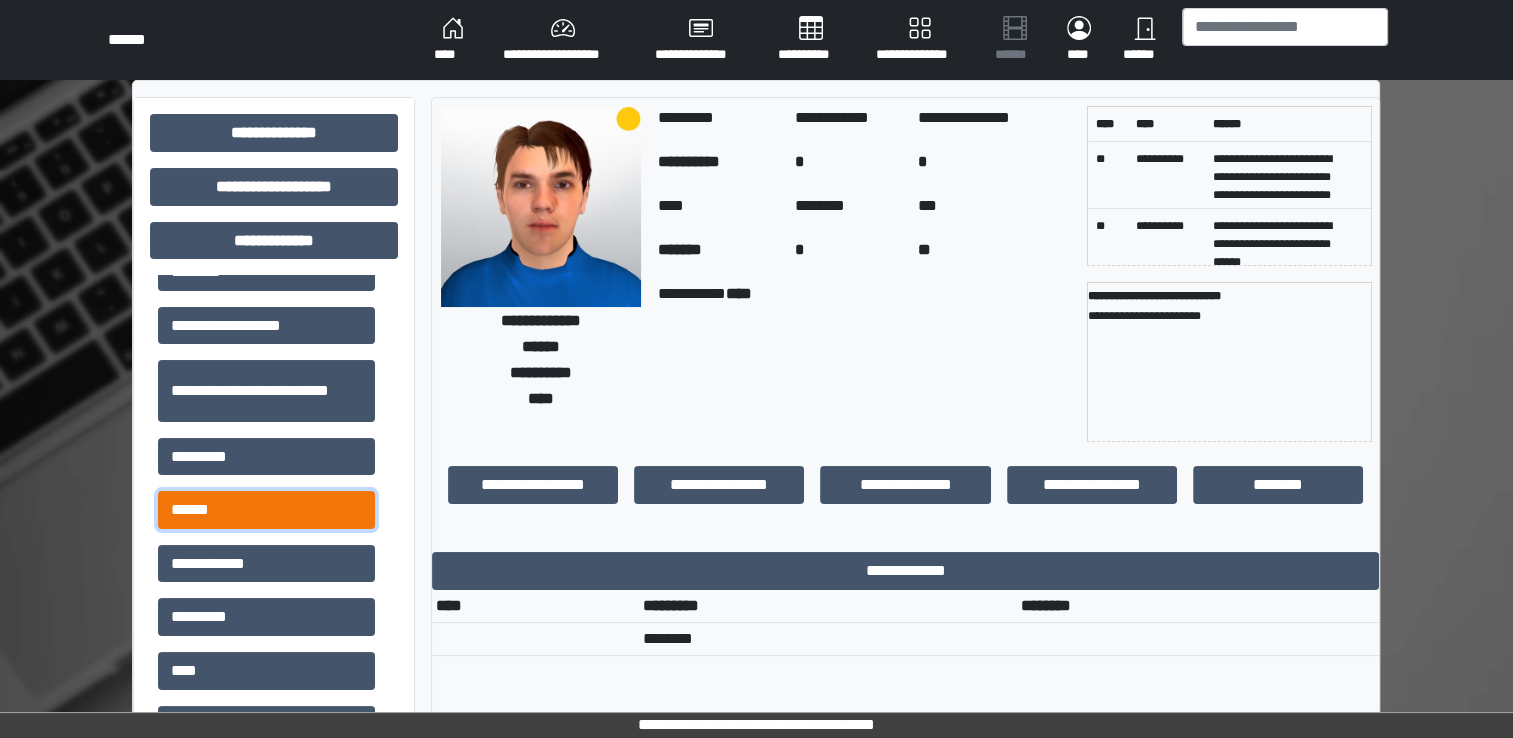 click on "******" at bounding box center (266, 510) 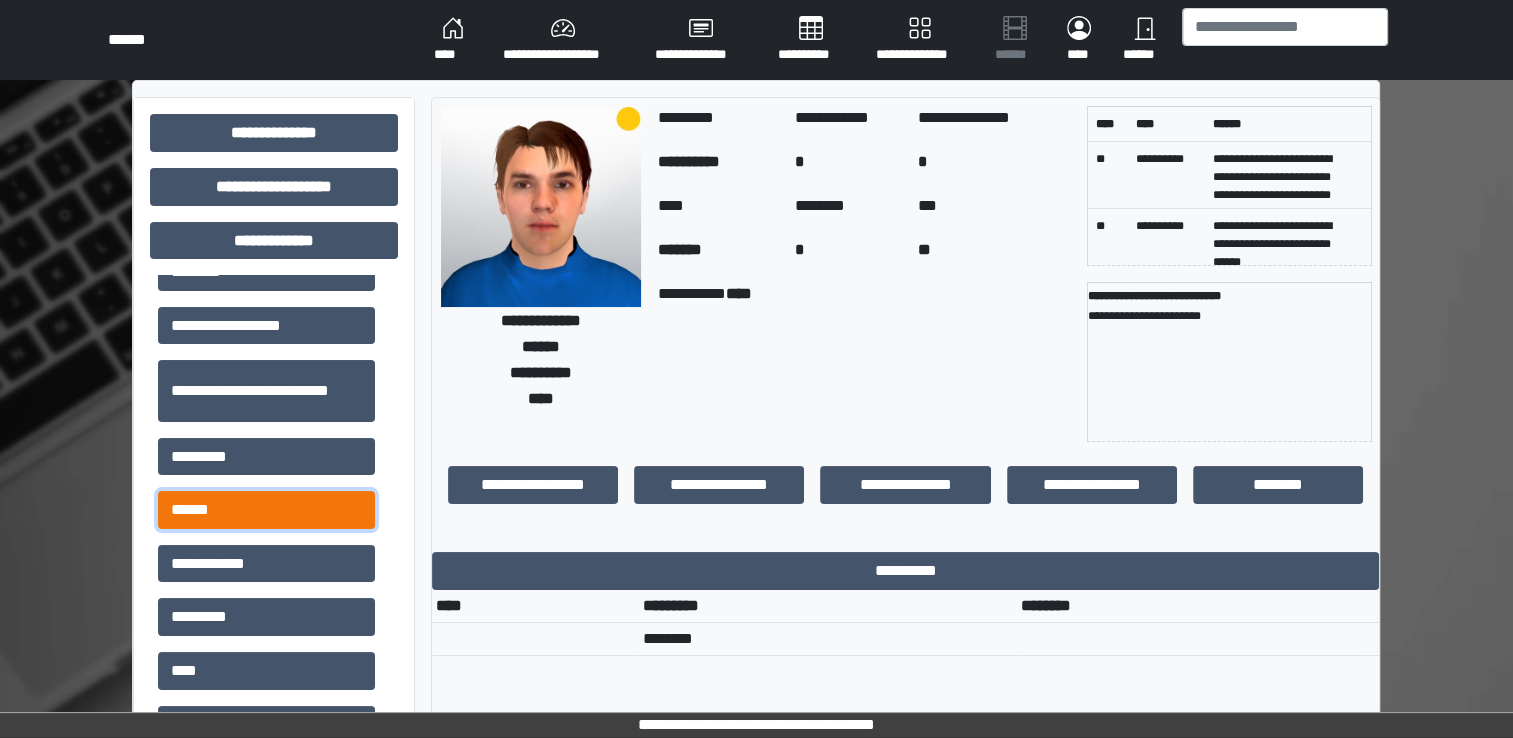 click on "******" at bounding box center (266, 510) 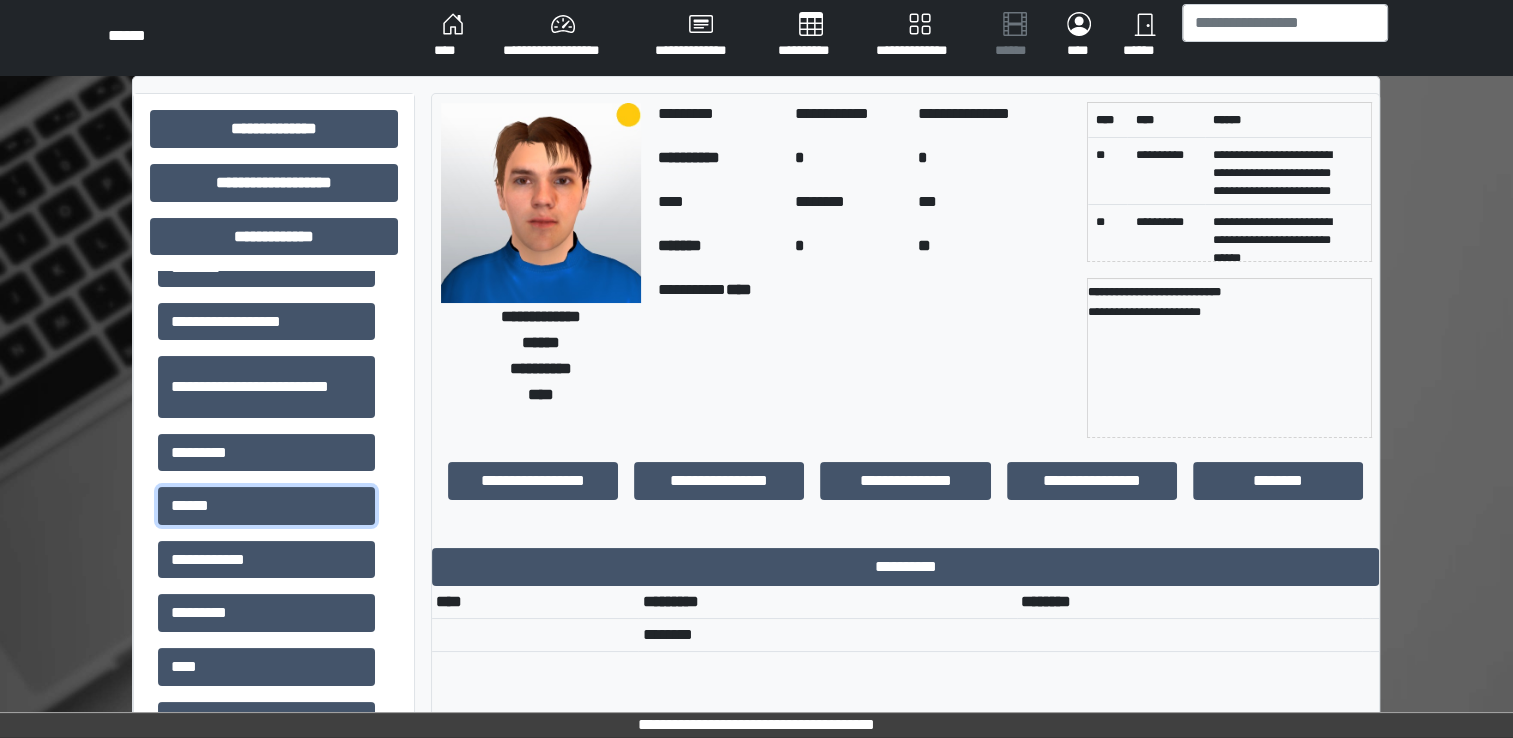 scroll, scrollTop: 0, scrollLeft: 0, axis: both 